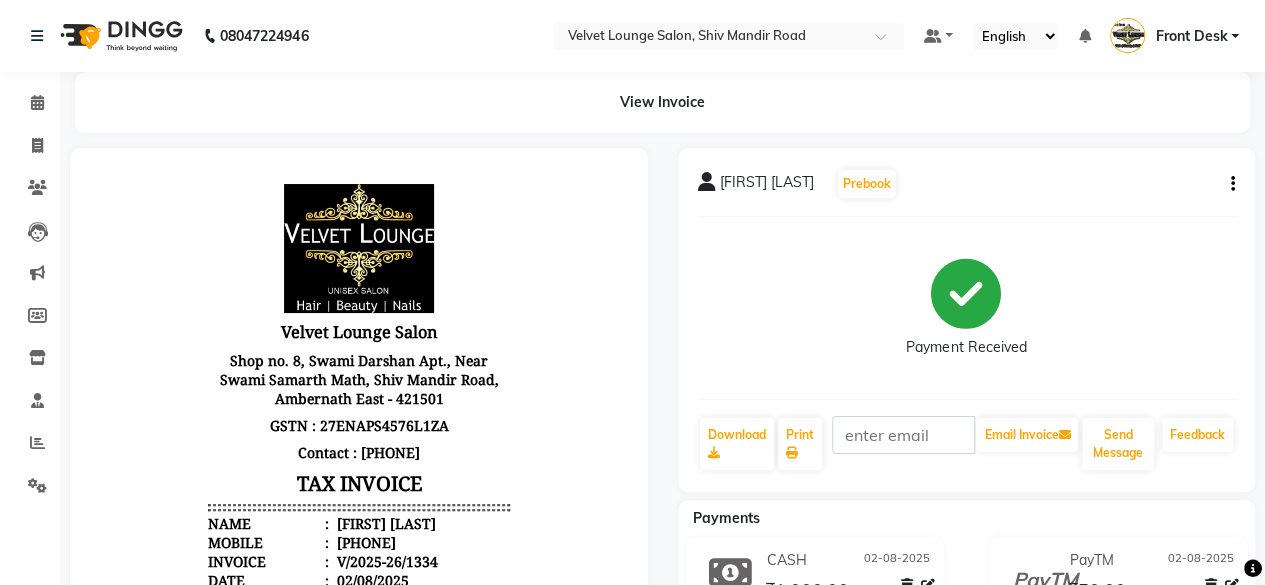 scroll, scrollTop: 0, scrollLeft: 0, axis: both 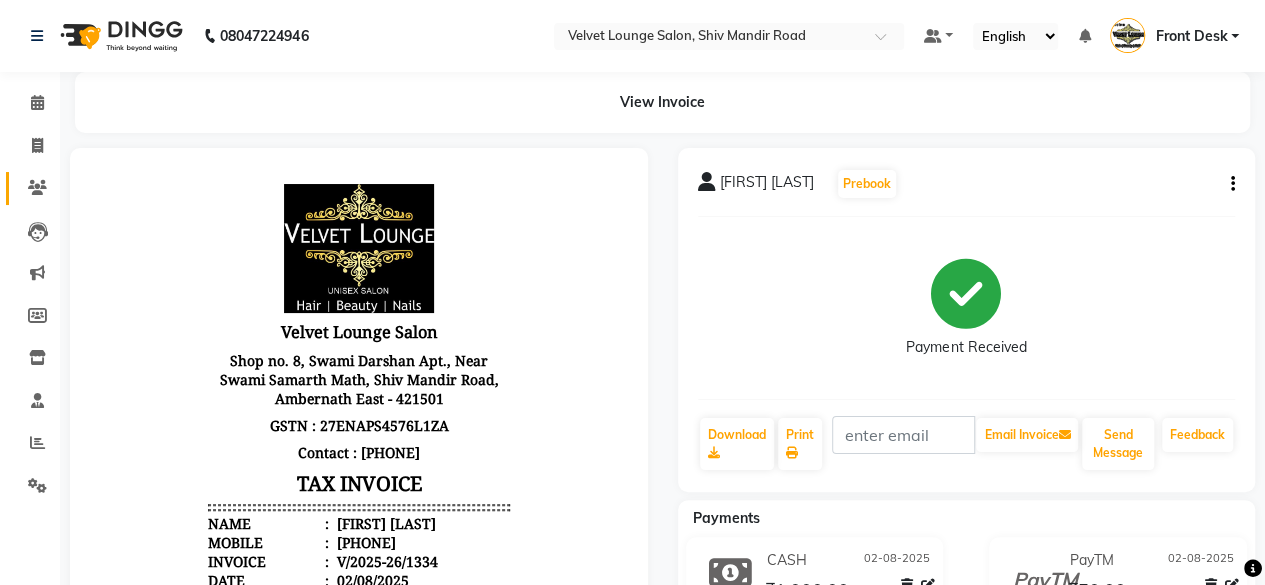 click on "Clients" 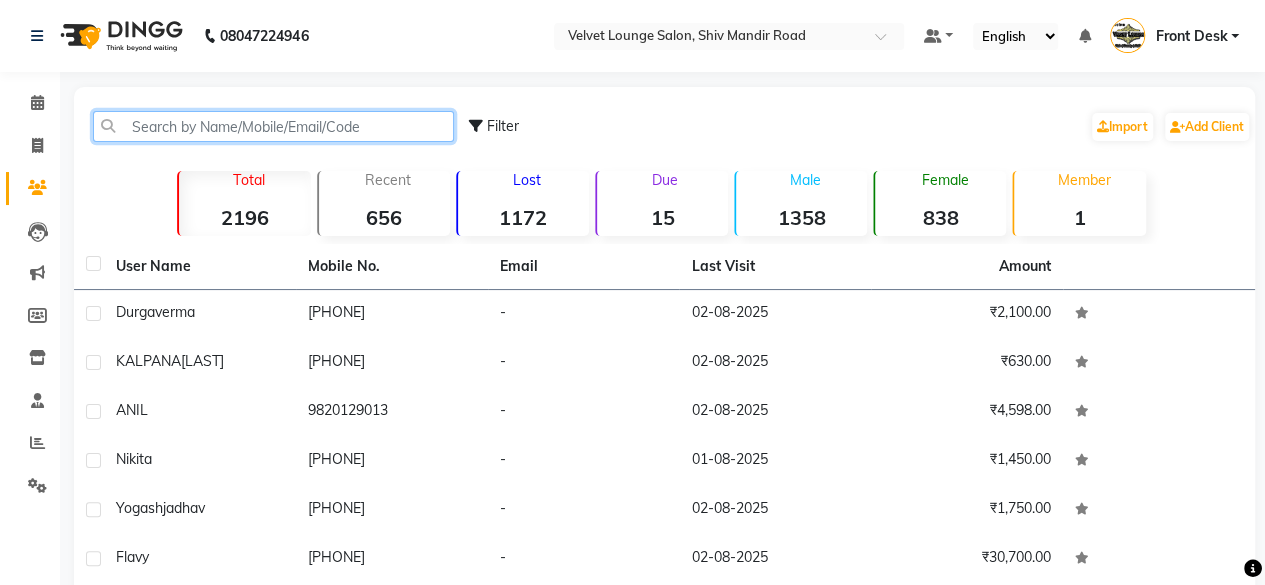 click 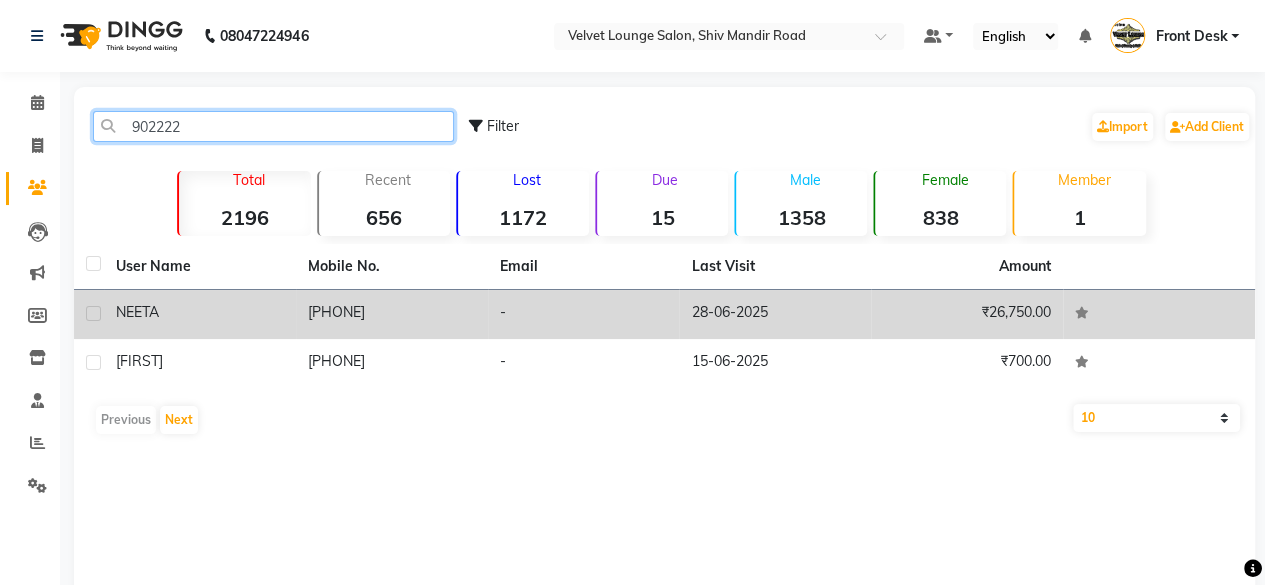type on "902222" 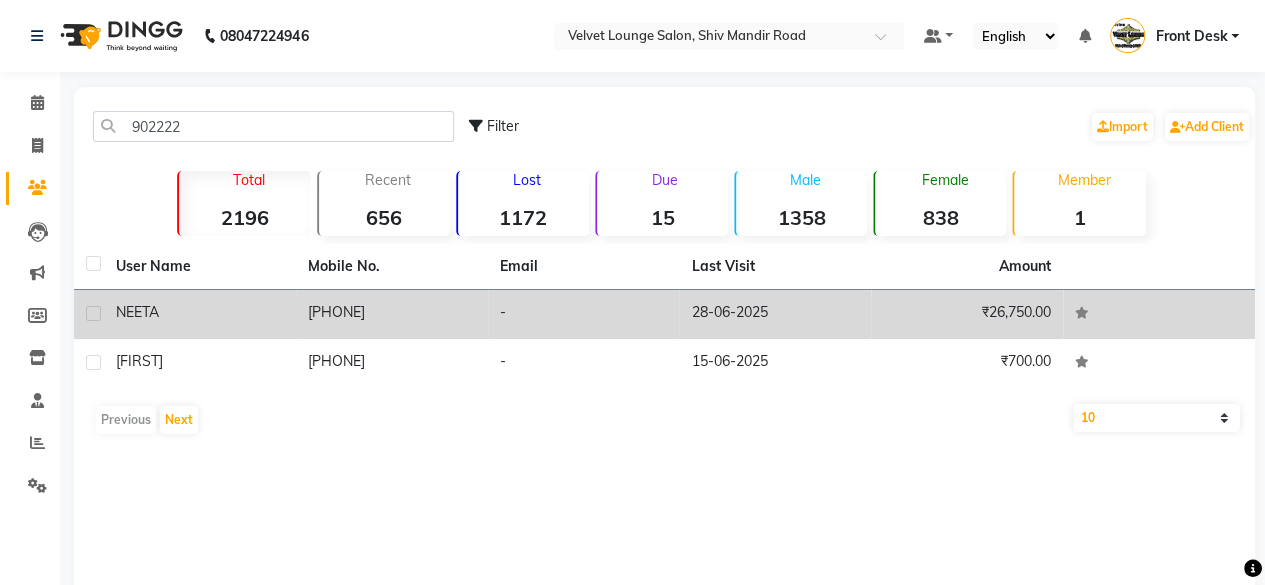 click on "-" 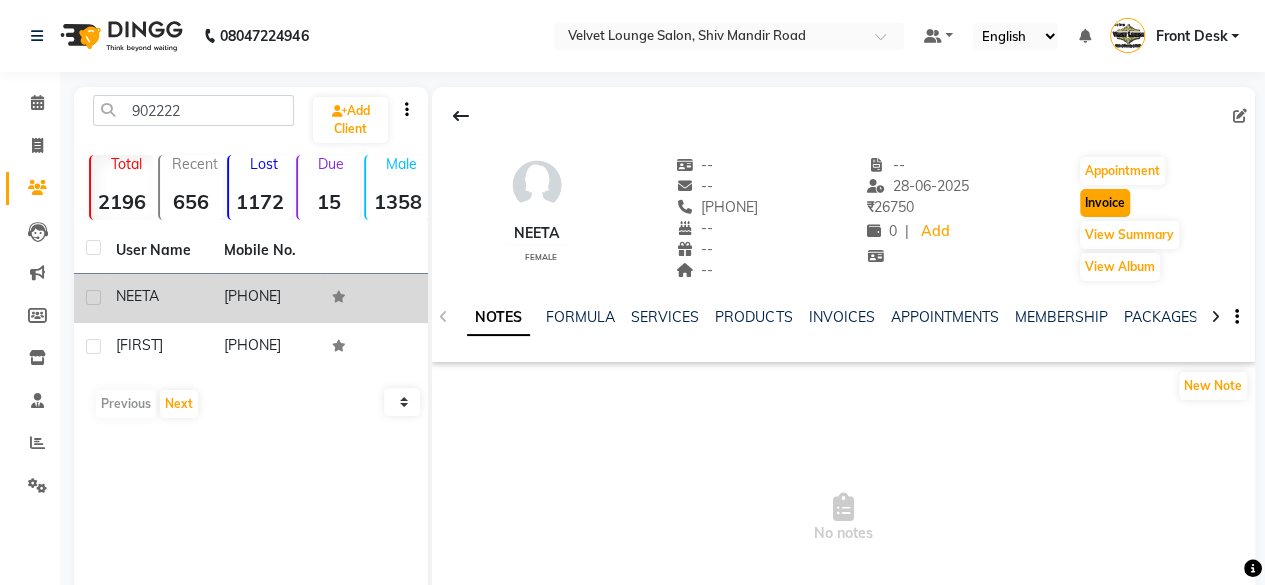 click on "Invoice" 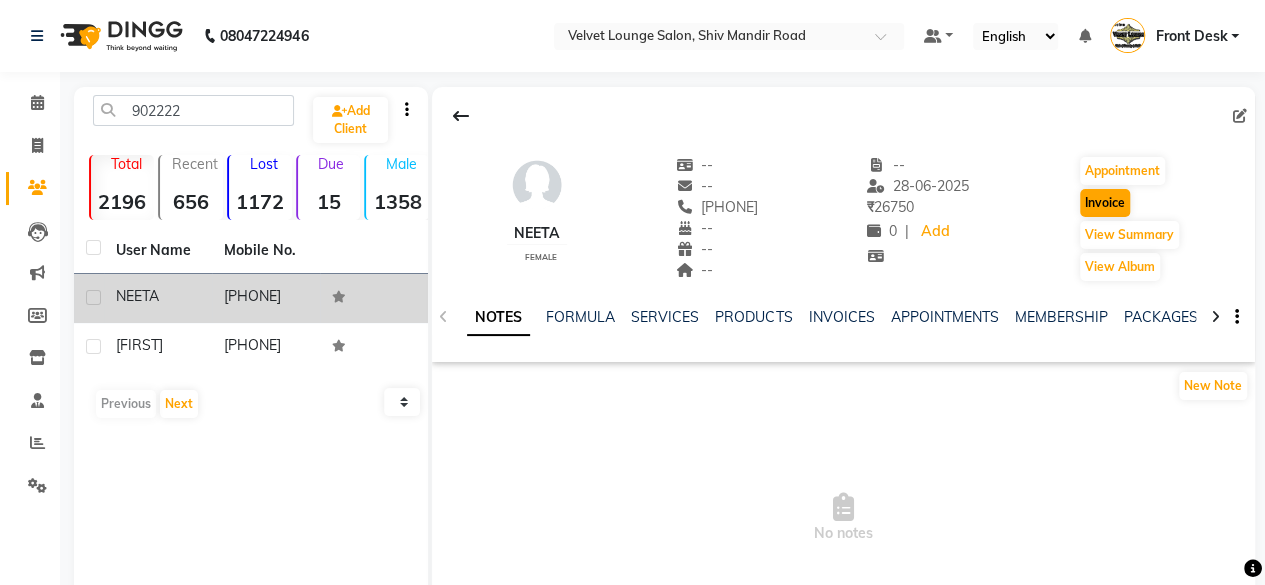 select on "service" 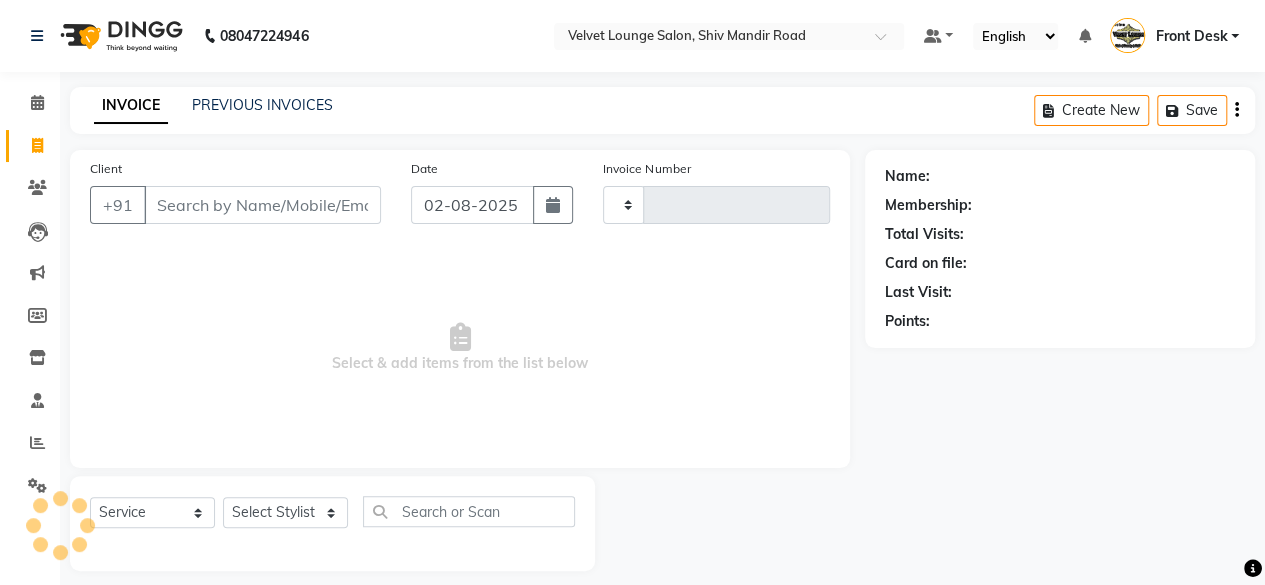scroll, scrollTop: 15, scrollLeft: 0, axis: vertical 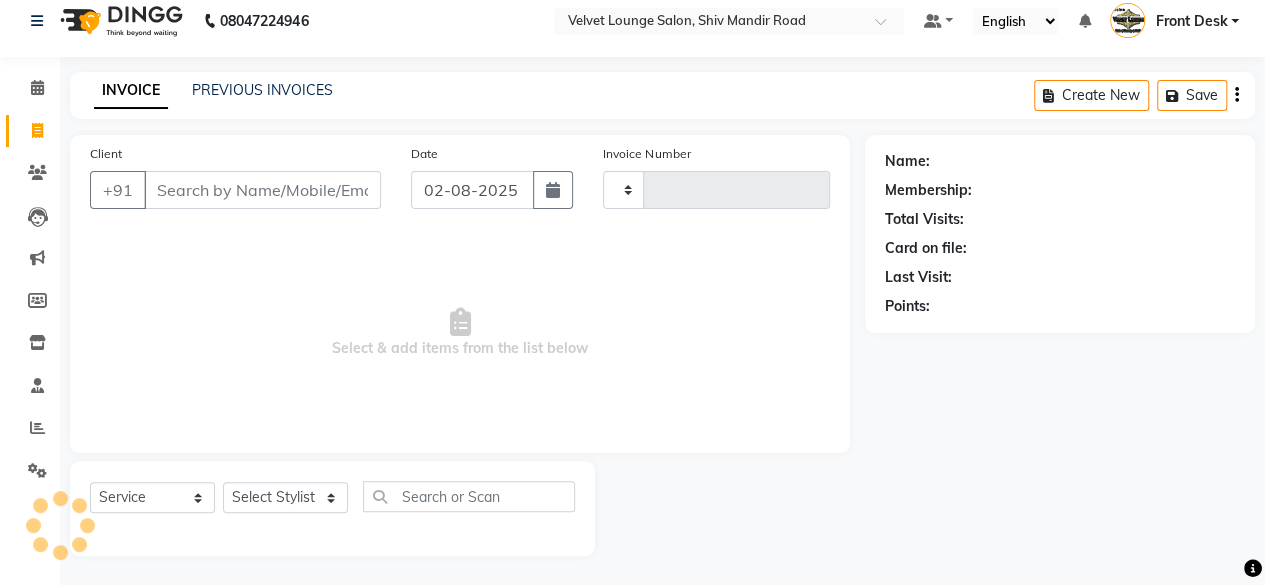 type on "1335" 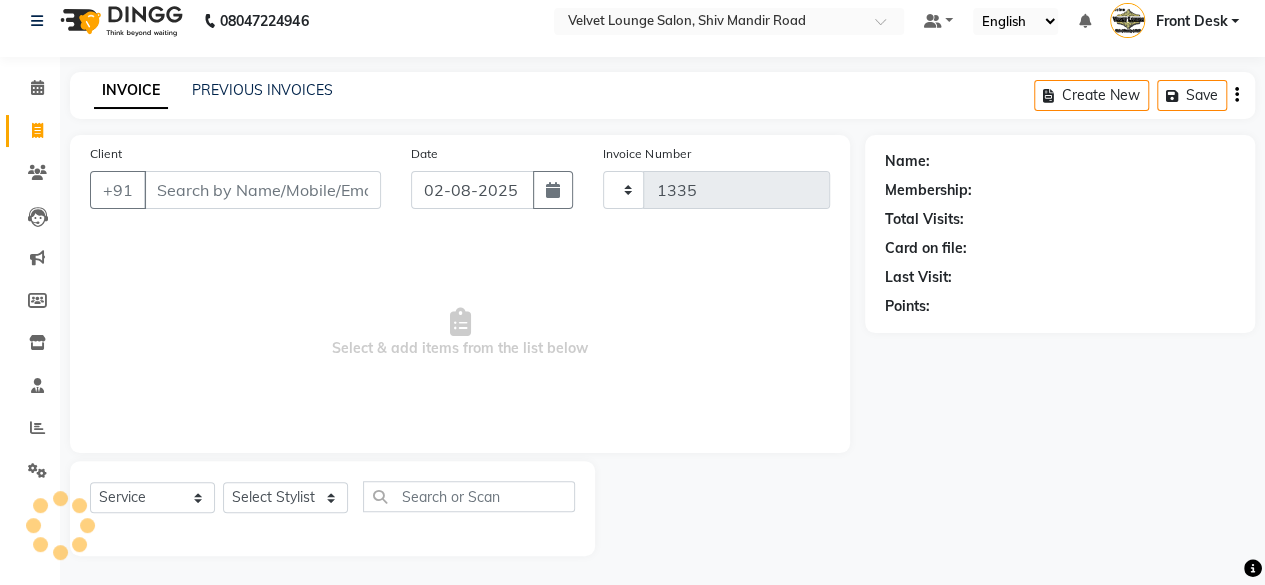 select on "5962" 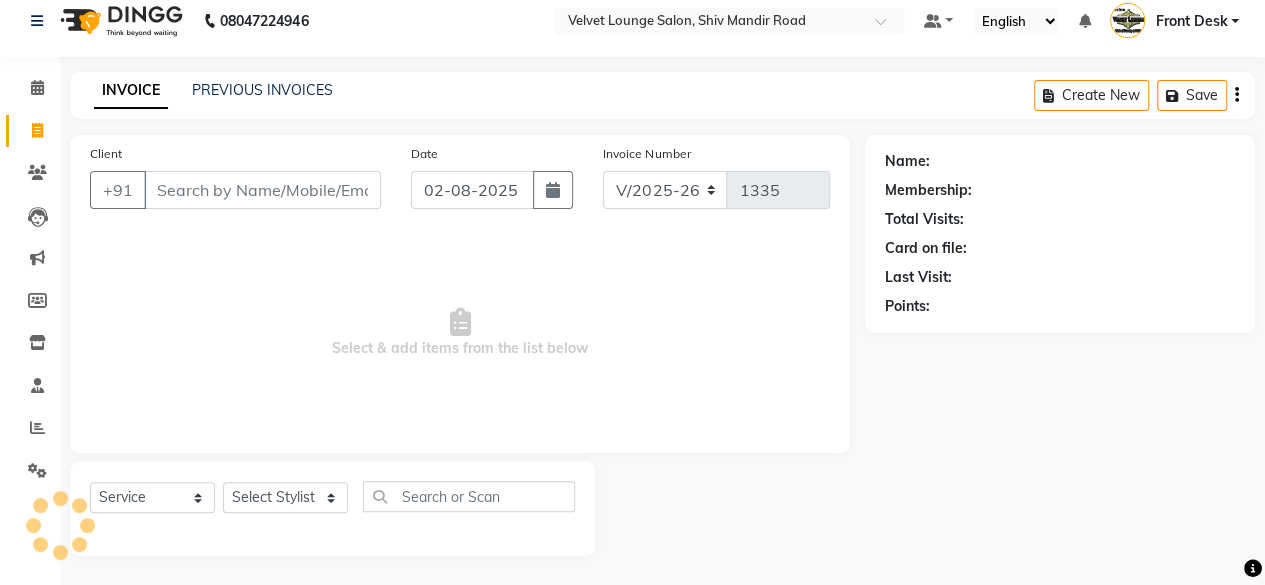 type on "[PHONE]" 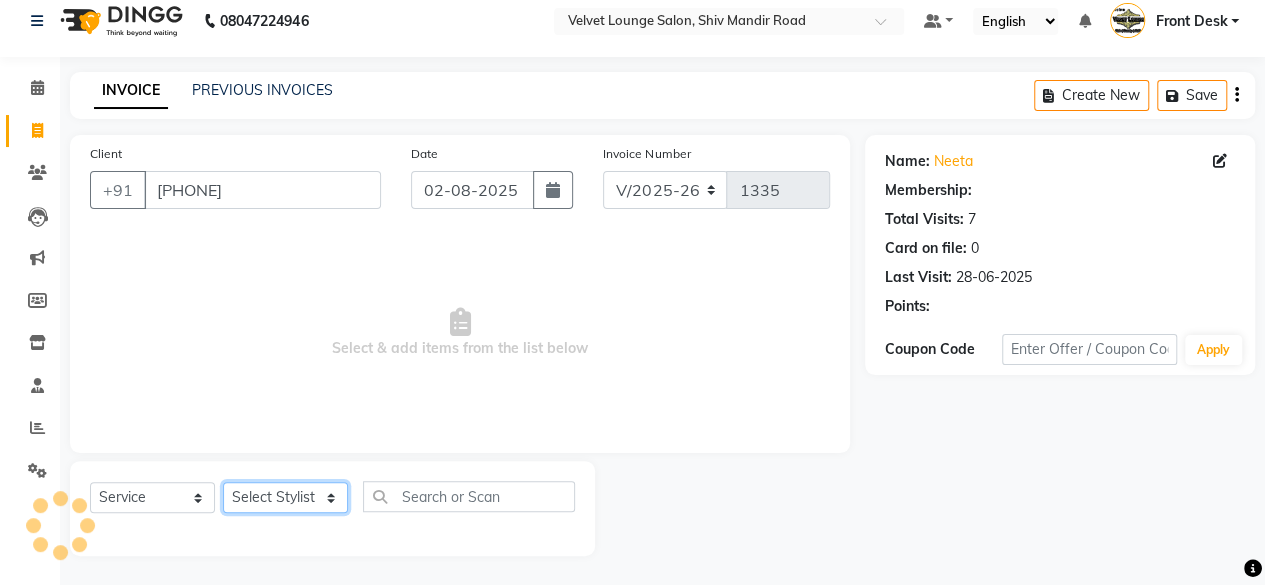 click on "Select Stylist Aadil zaher  aman shah Arif ashish Front Desk Jaya jyoti madhu Manish MUSTAKIM pradnya Rohit SALMA SALMA shalu SHWETA vishal" 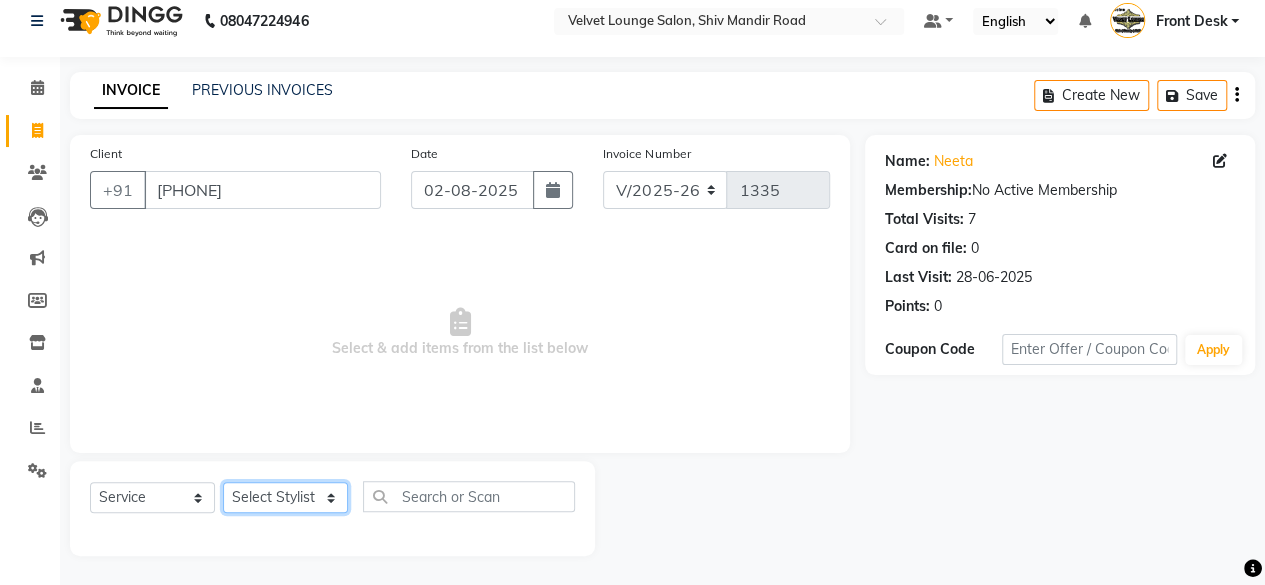 select on "50611" 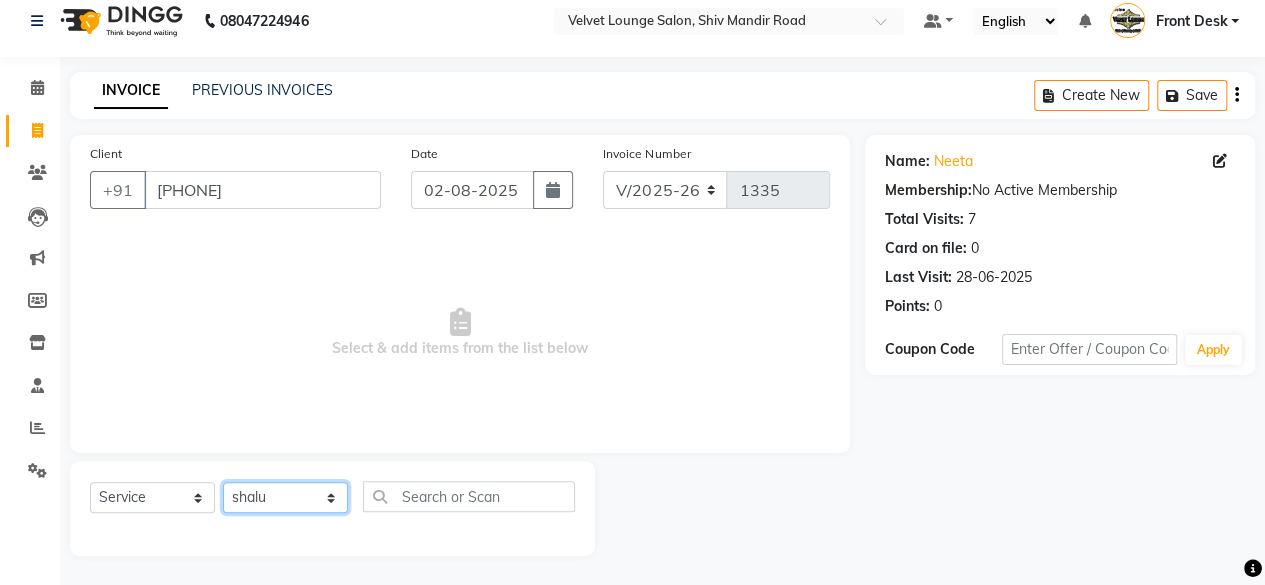 click on "Select Stylist Aadil zaher  aman shah Arif ashish Front Desk Jaya jyoti madhu Manish MUSTAKIM pradnya Rohit SALMA SALMA shalu SHWETA vishal" 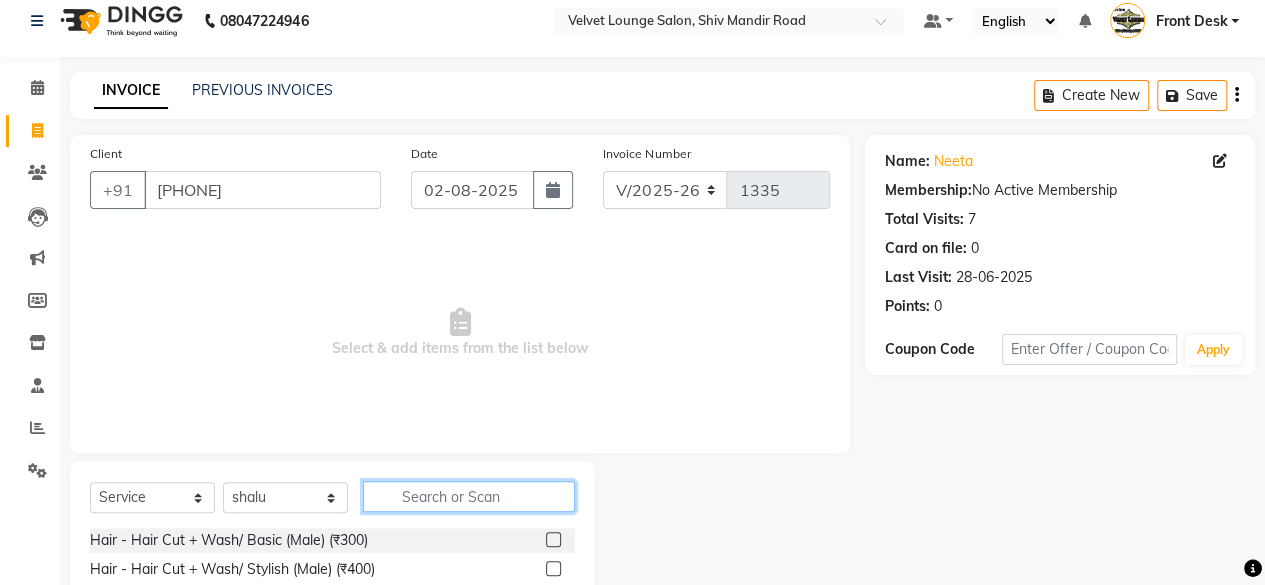 click 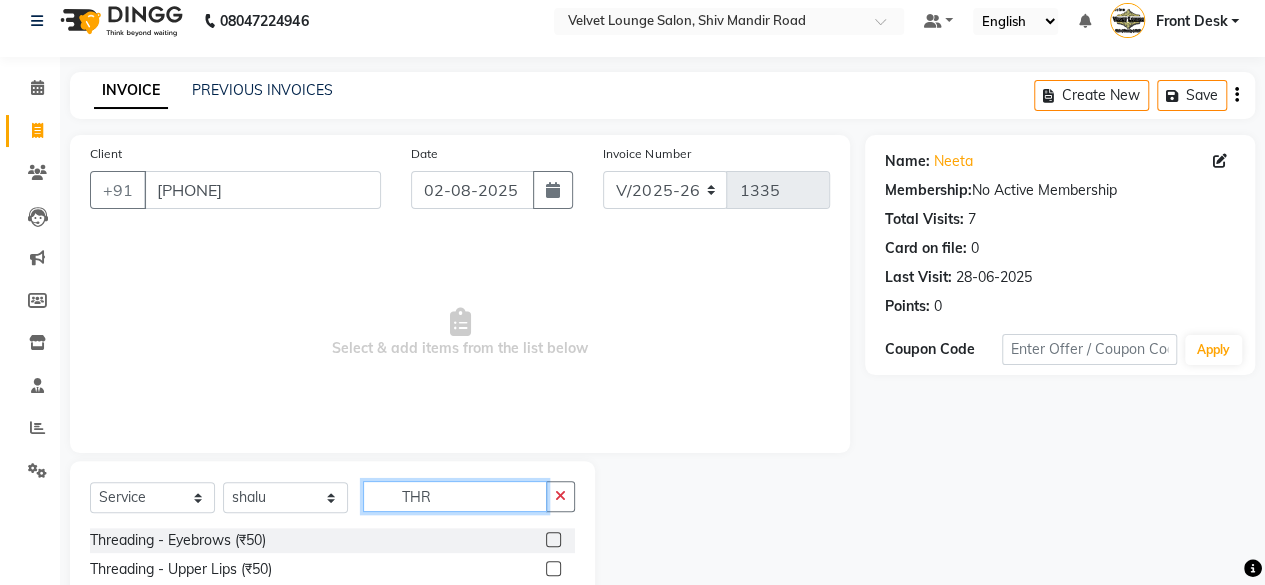 type on "THR" 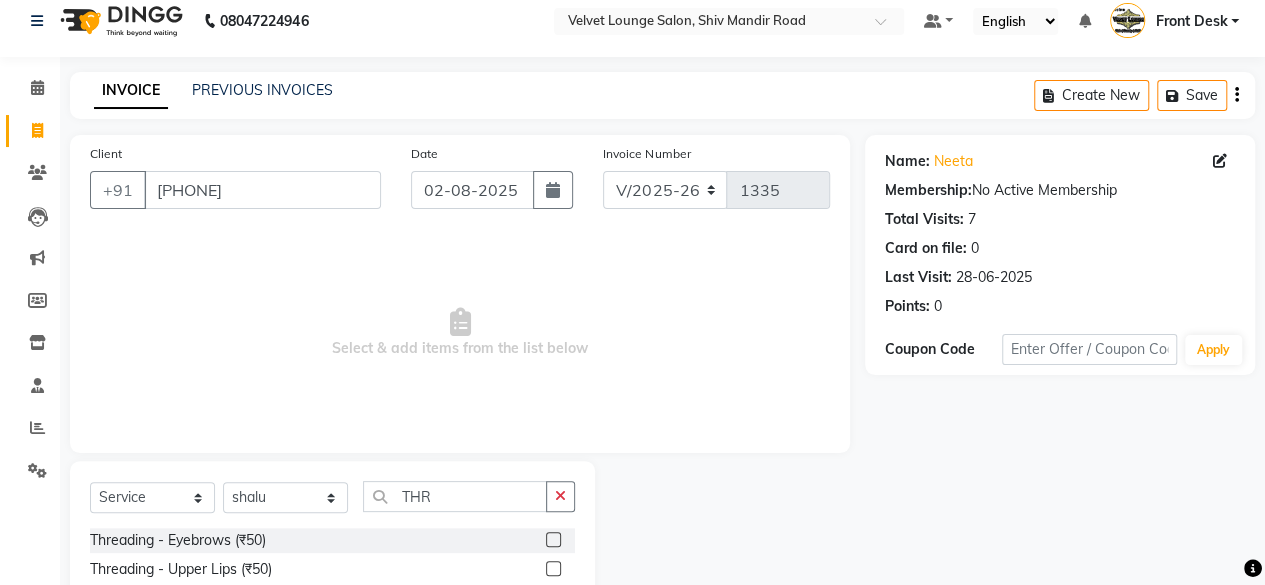 click 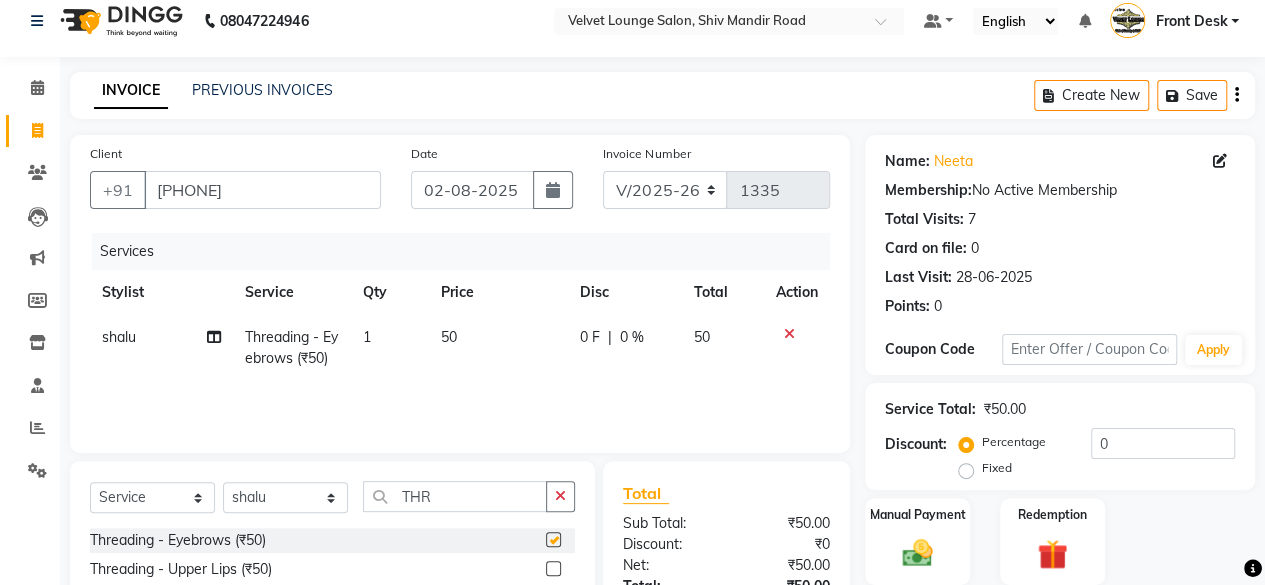 checkbox on "false" 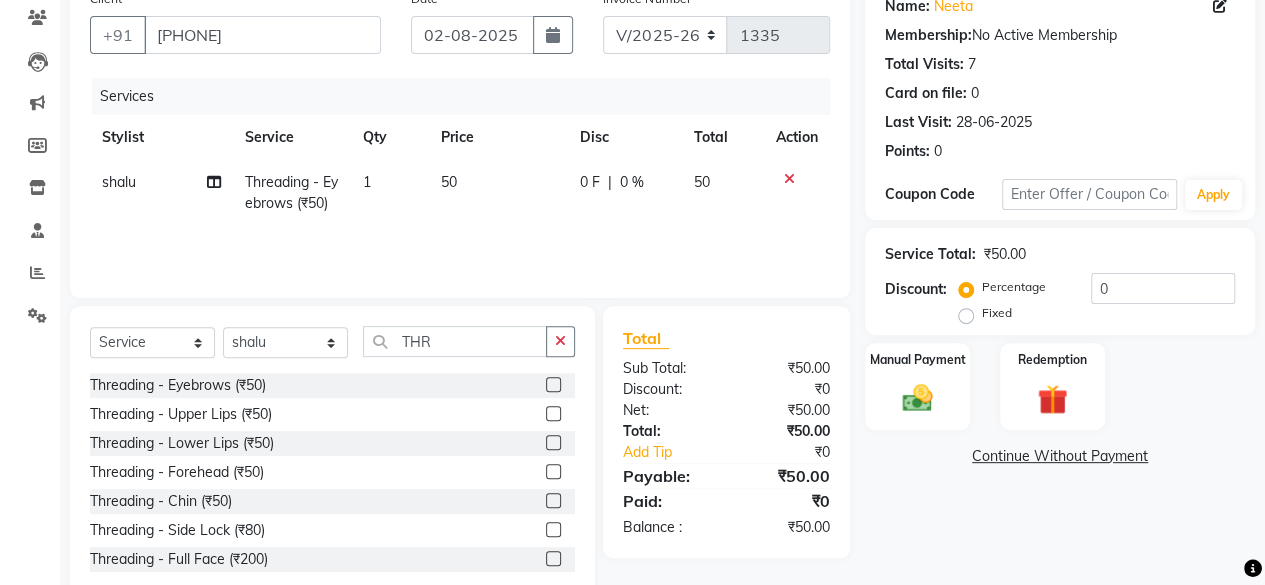 scroll, scrollTop: 215, scrollLeft: 0, axis: vertical 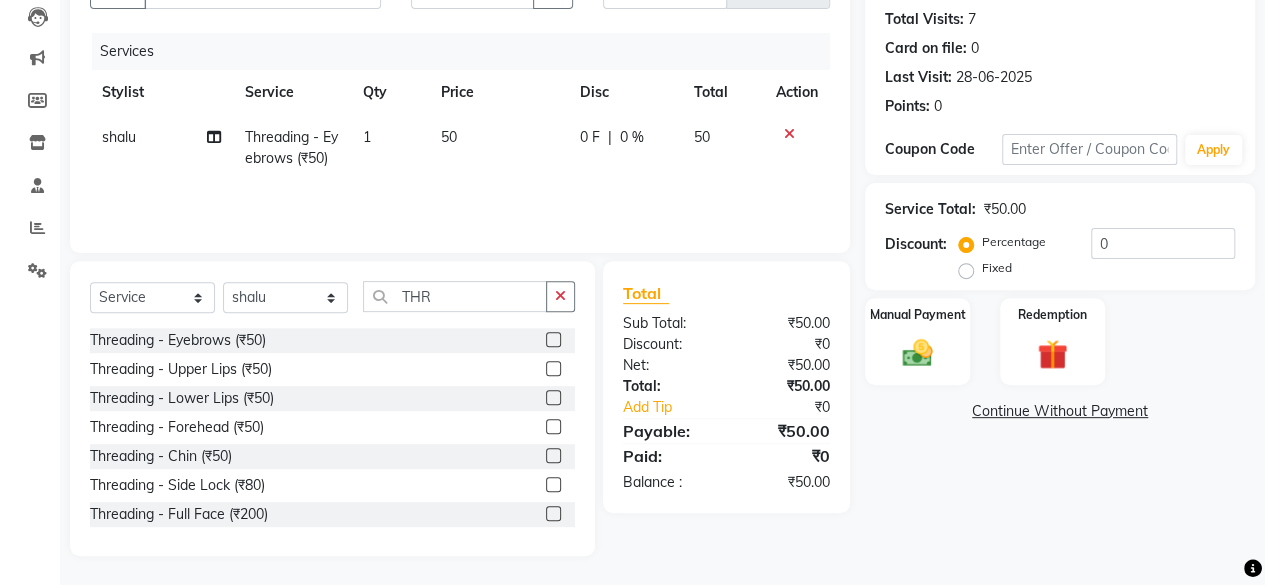 click 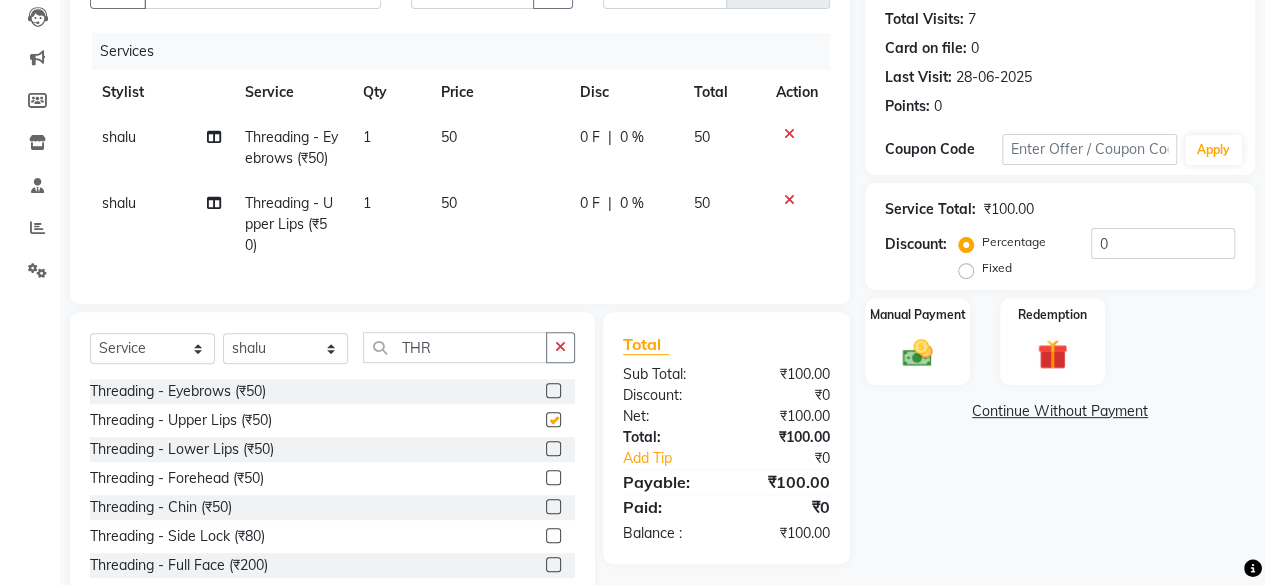 checkbox on "false" 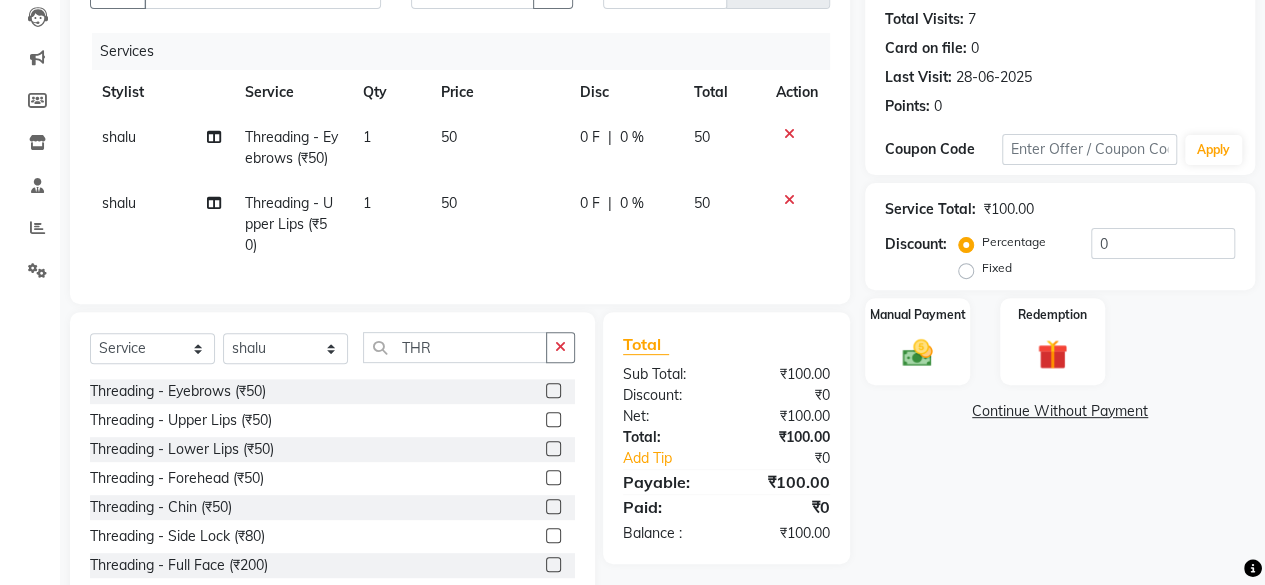 click 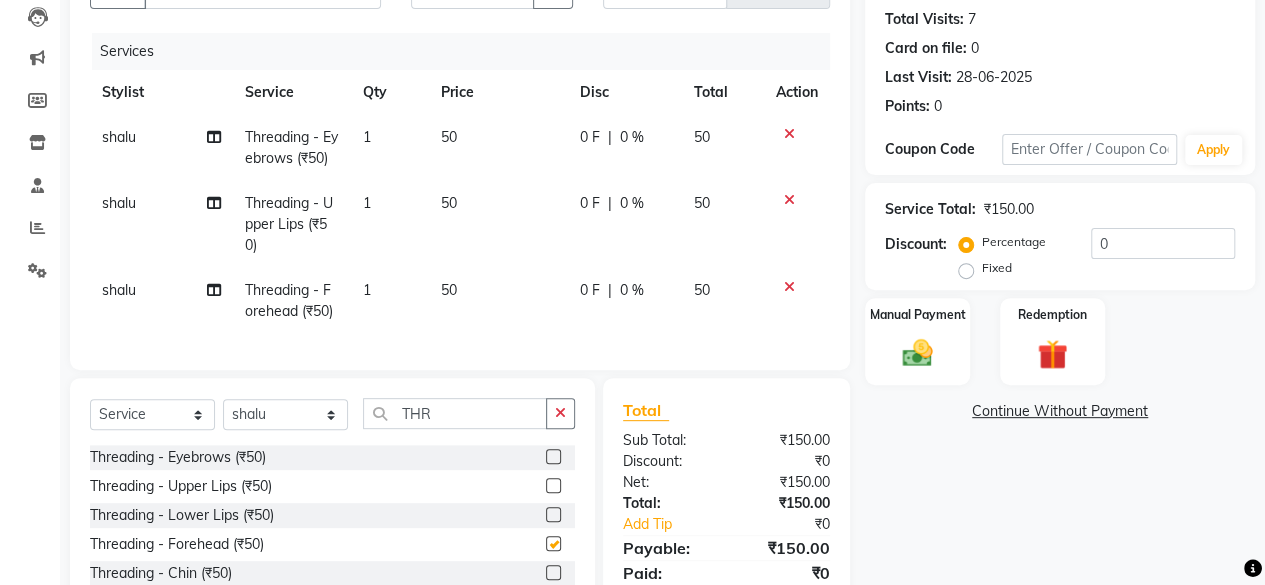 checkbox on "false" 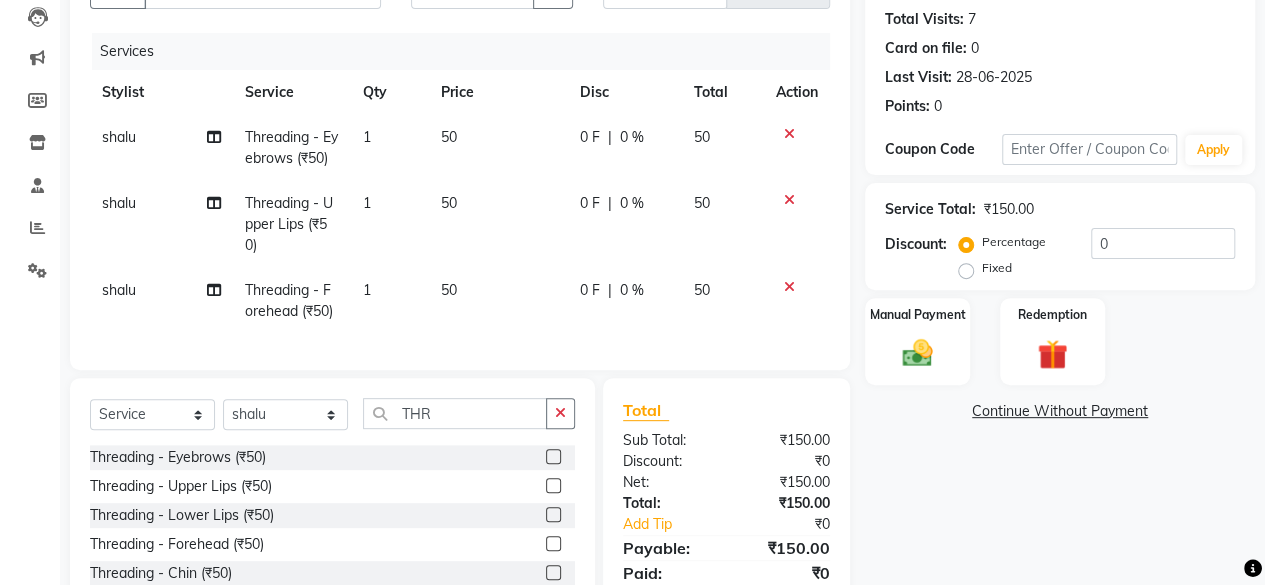 click on "0 F" 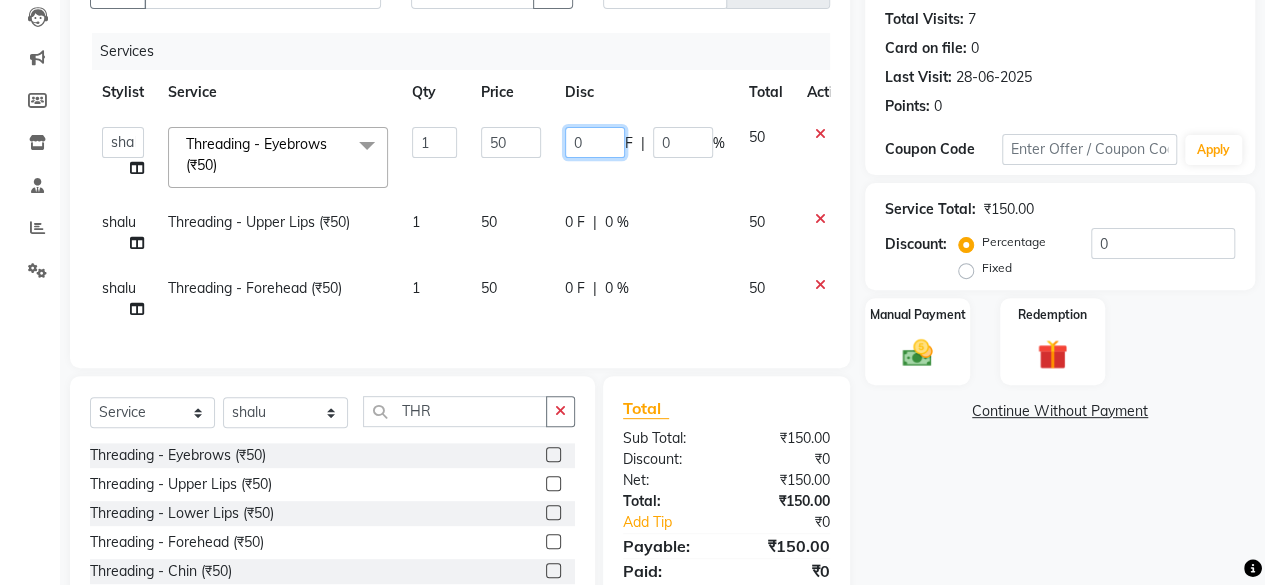 click on "0" 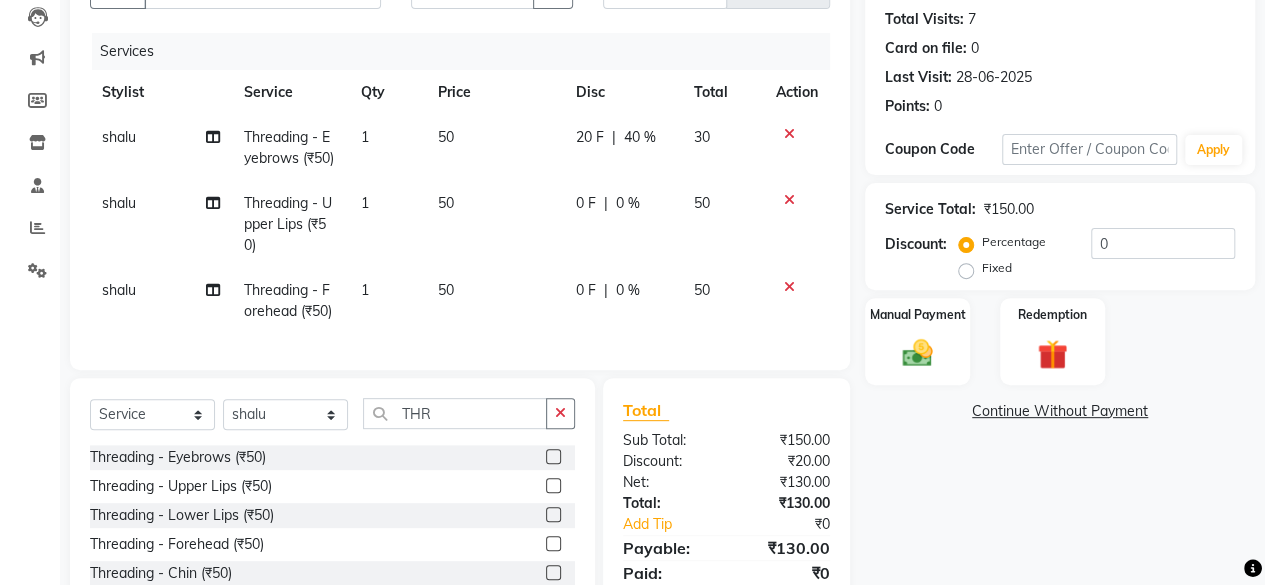 click on "[SERVICE] - [SERVICE_NAME] (₹50) 1 50 0 F | 0 % 50" 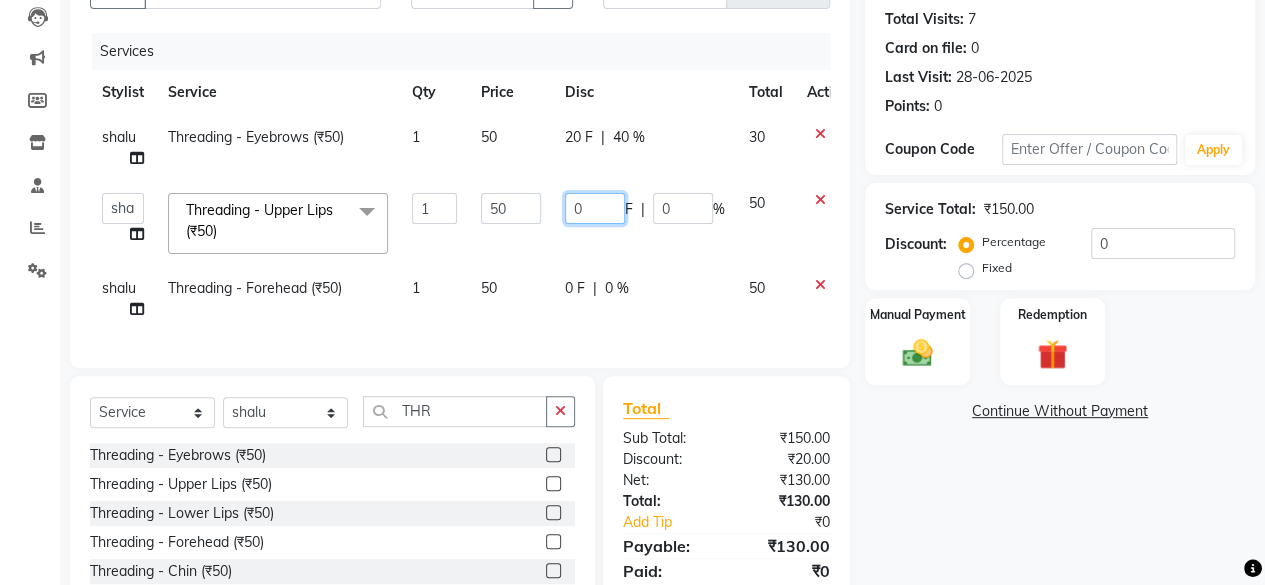 click on "0" 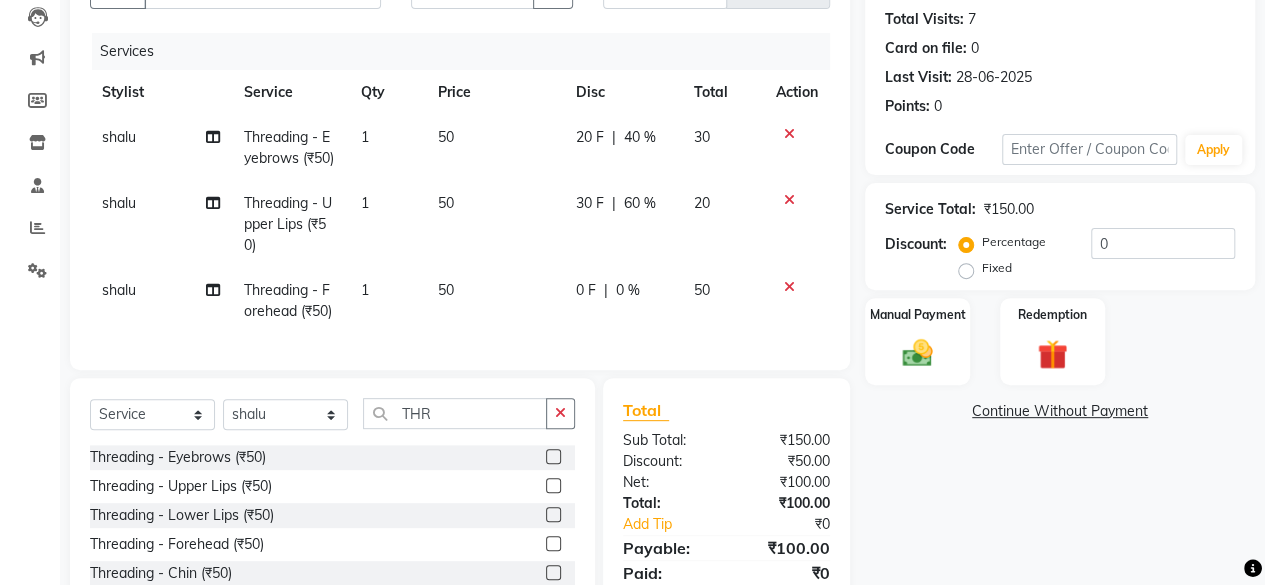 click on "50" 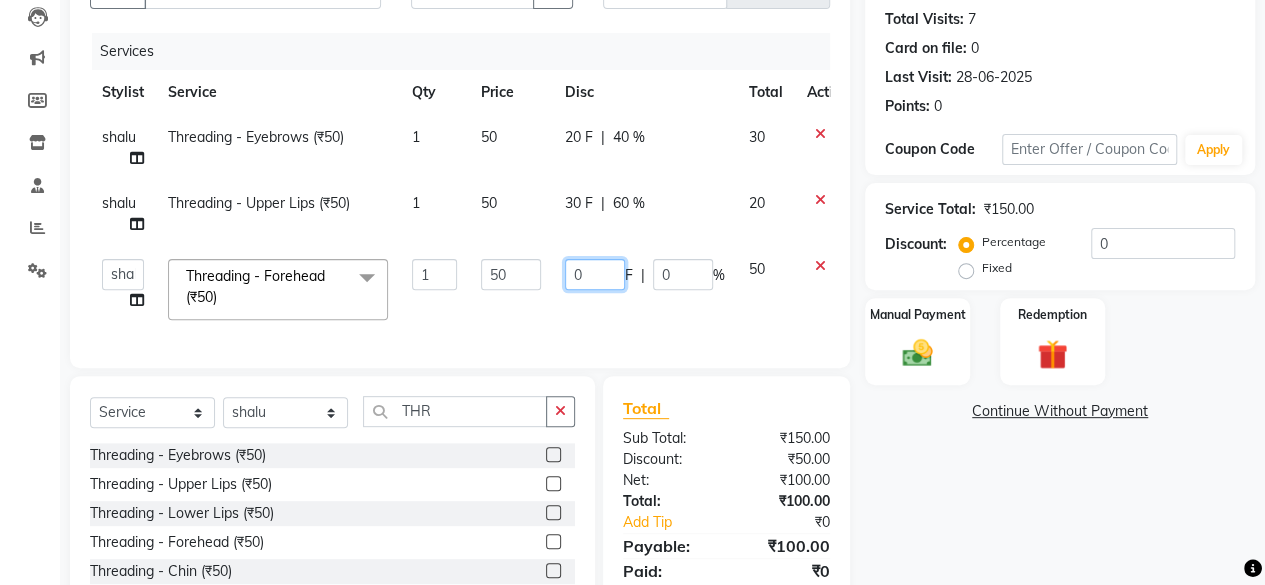 click on "0" 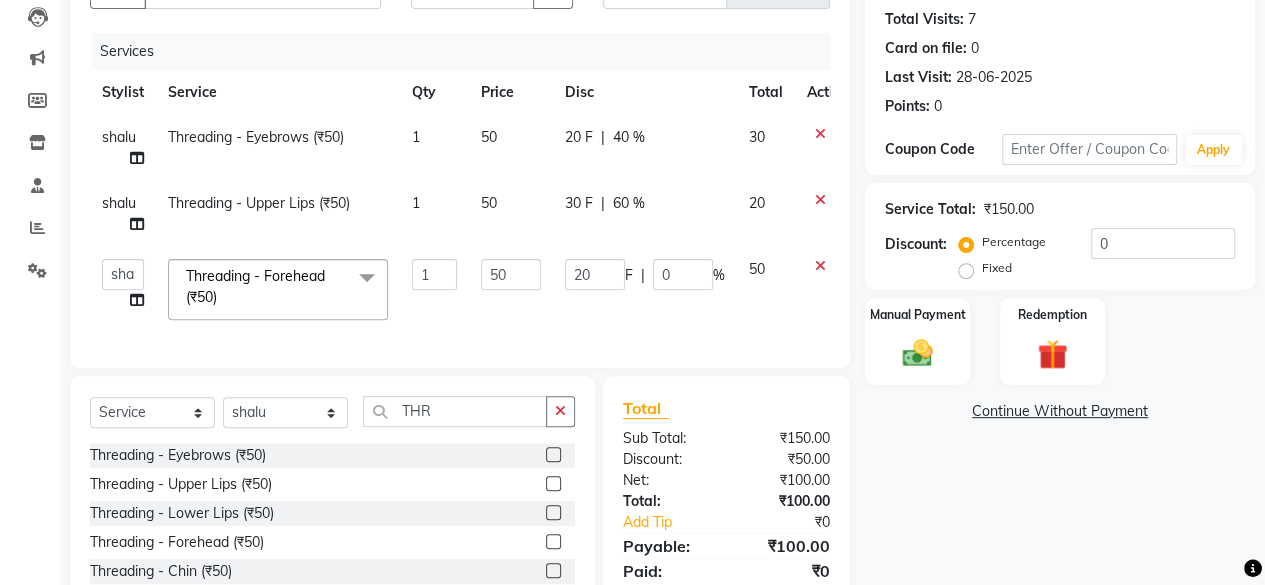 click on "Total Sub Total: ₹150.00 Discount: ₹50.00 Net: ₹100.00 Total: ₹100.00 Add Tip ₹0 Payable: ₹100.00 Paid: ₹0 Balance : ₹100.00" 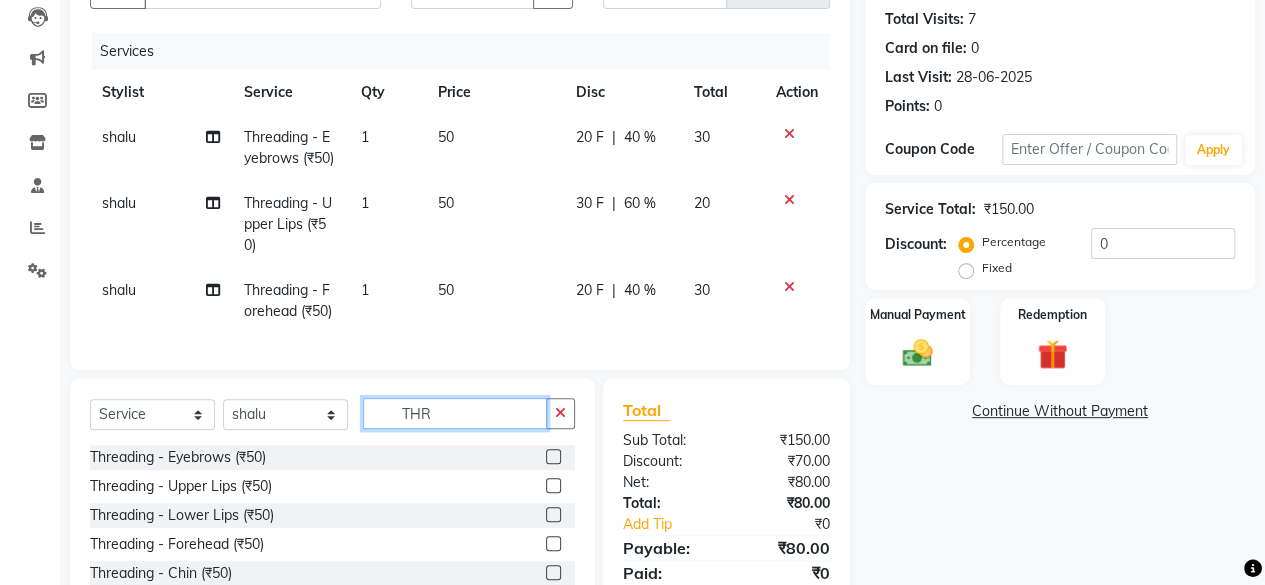 click on "THR" 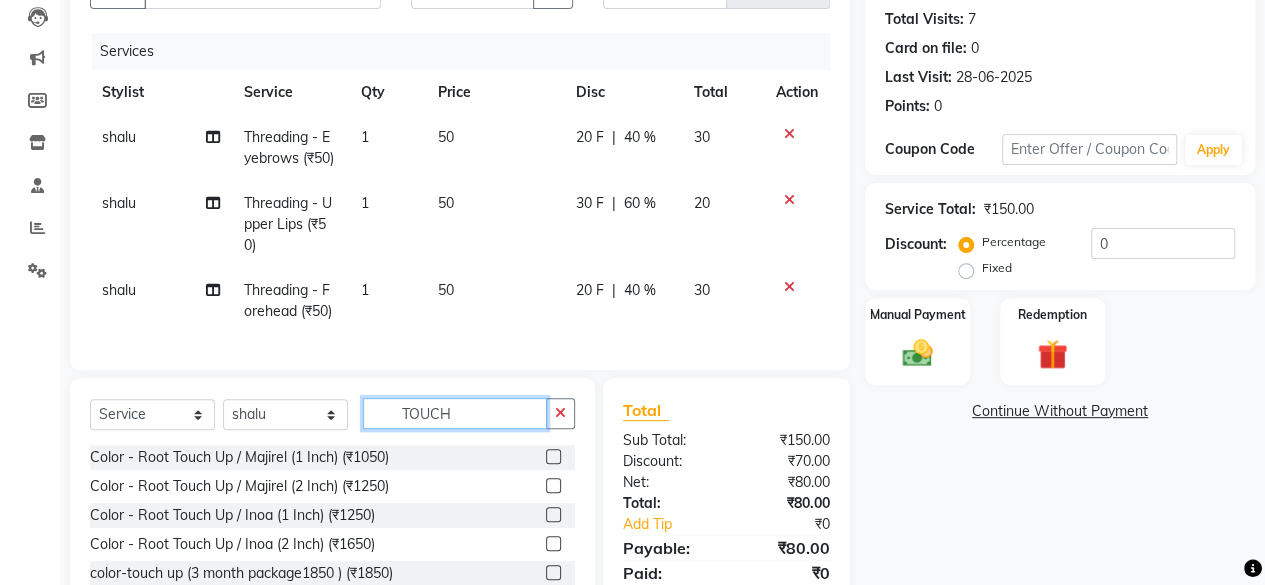 type on "TOUCH" 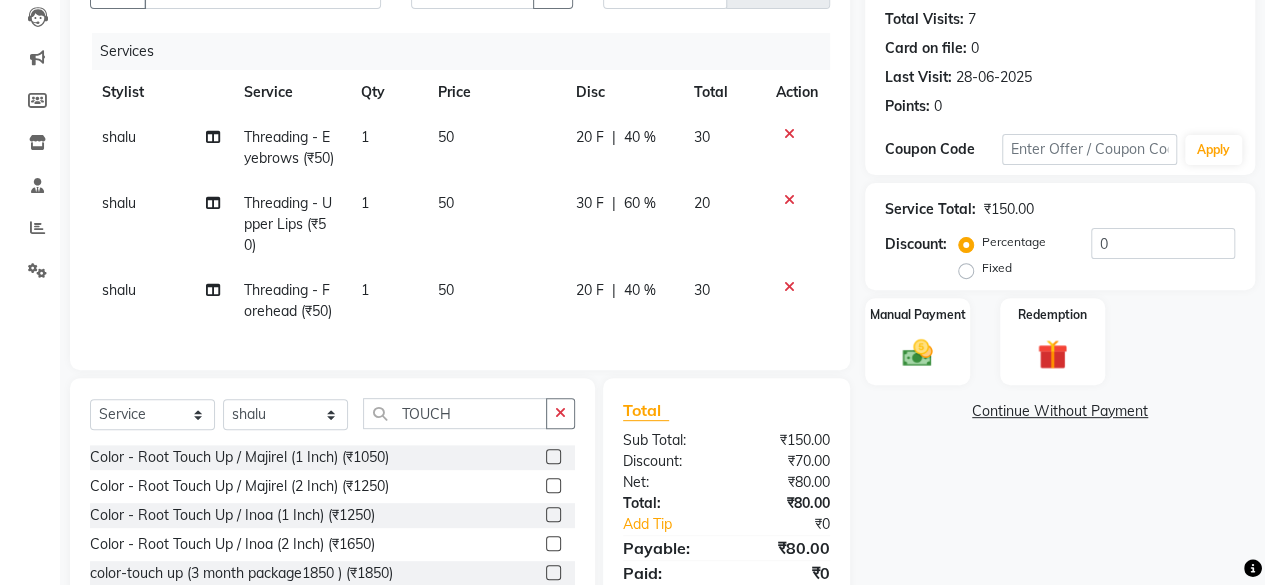 click 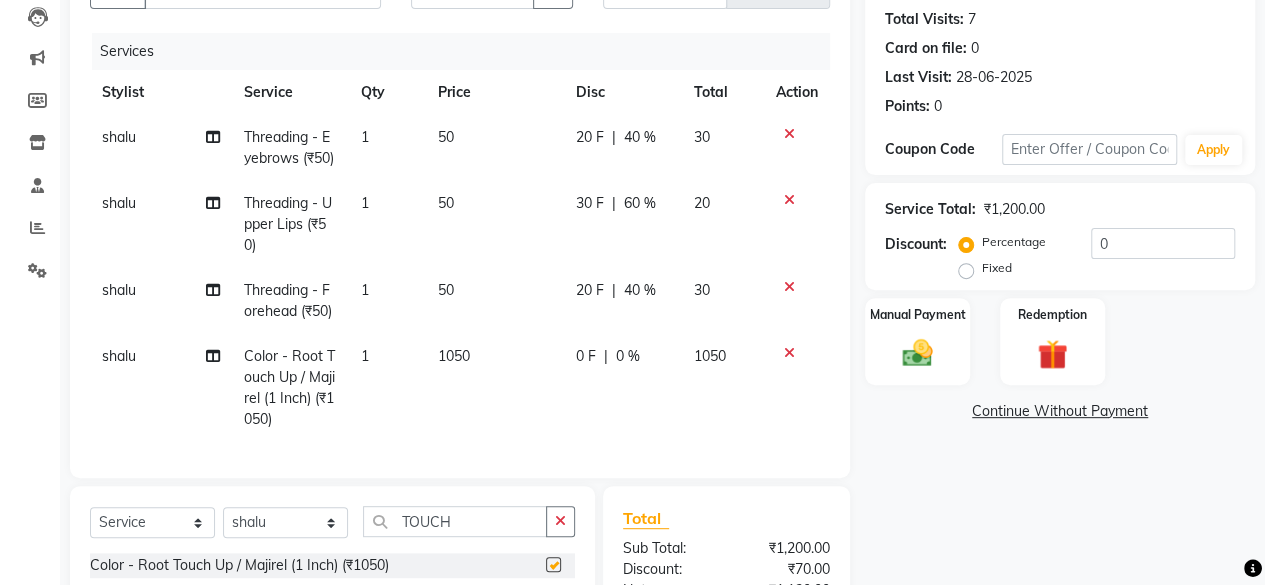 checkbox on "false" 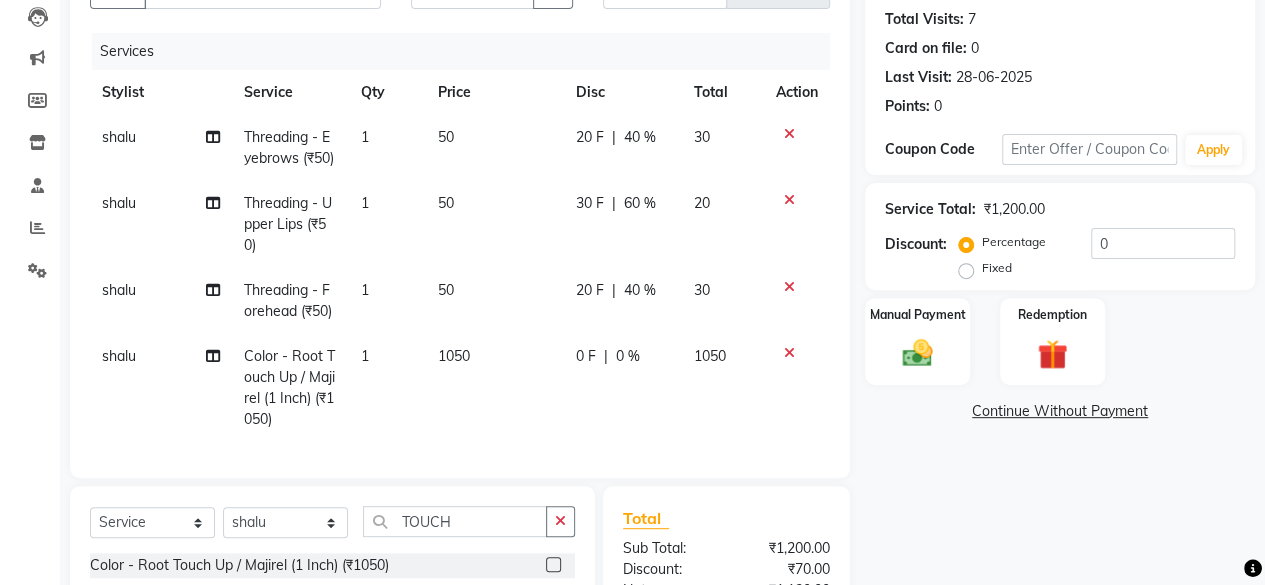 click on "0 F | 0 %" 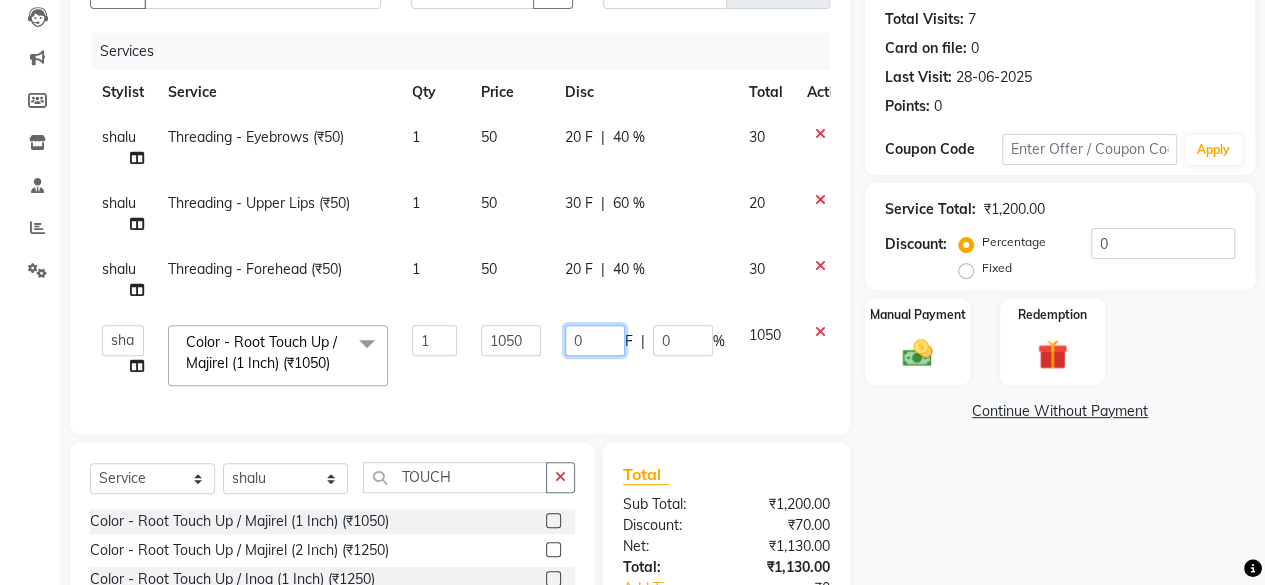click on "0" 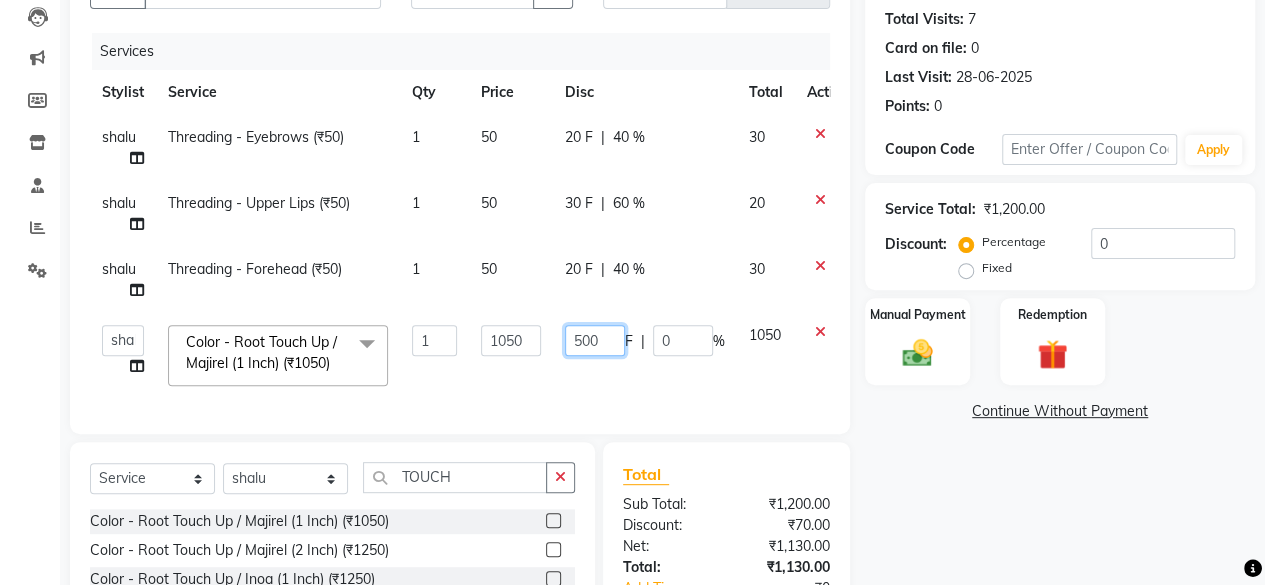 type on "50" 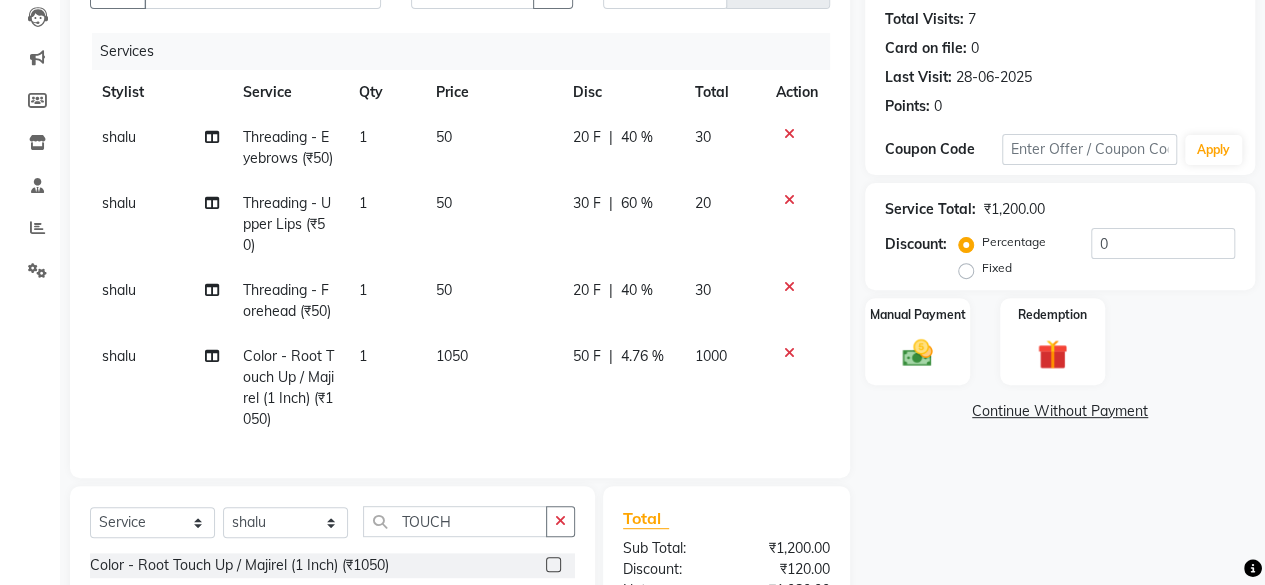 click on "Name: [FIRST] [LAST] Membership: No Active Membership Total Visits: 7 Card on file: 0 Last Visit: [DATE] Points: 0 Coupon Code Apply Service Total: ₹1,200.00 Discount: Percentage Fixed 0 Manual Payment Redemption Continue Without Payment" 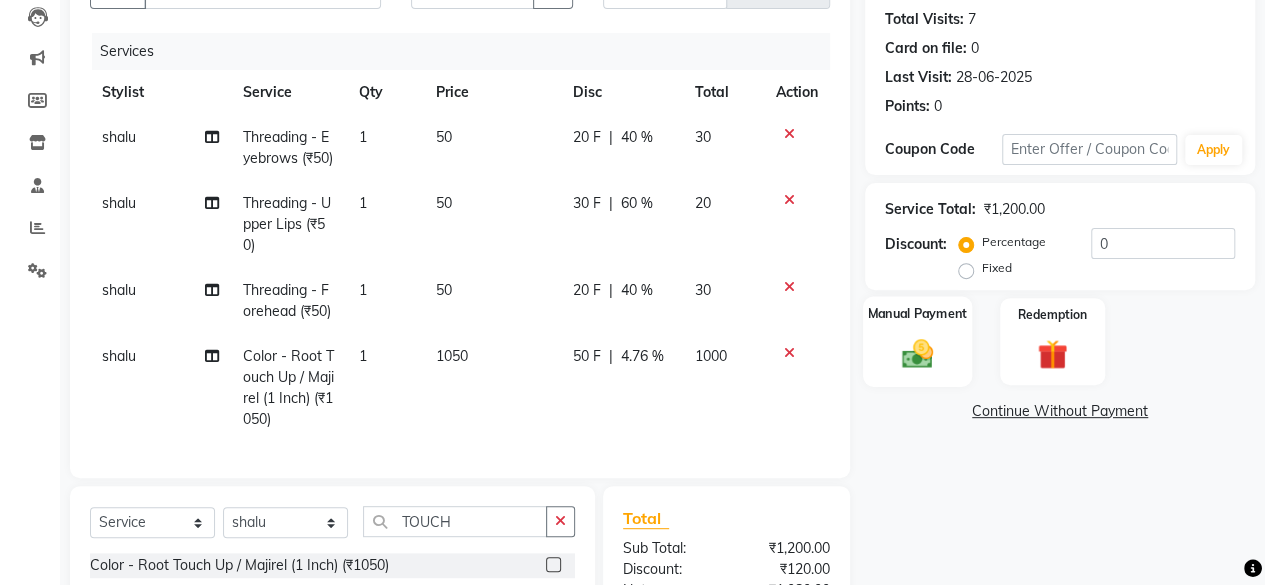 click on "Manual Payment" 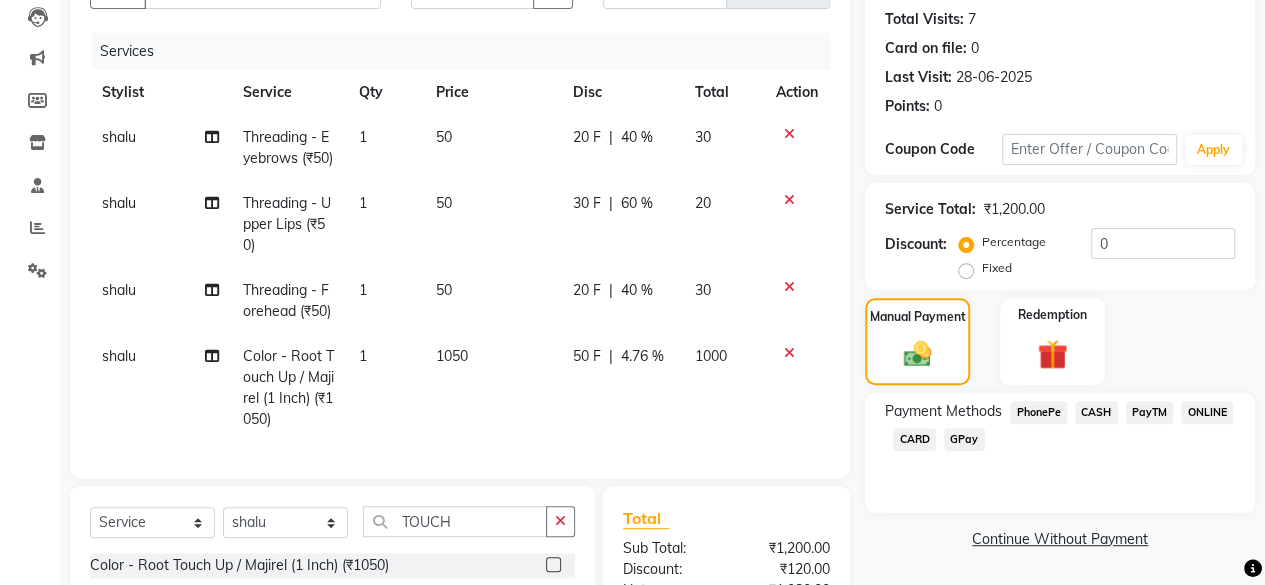 click on "PayTM" 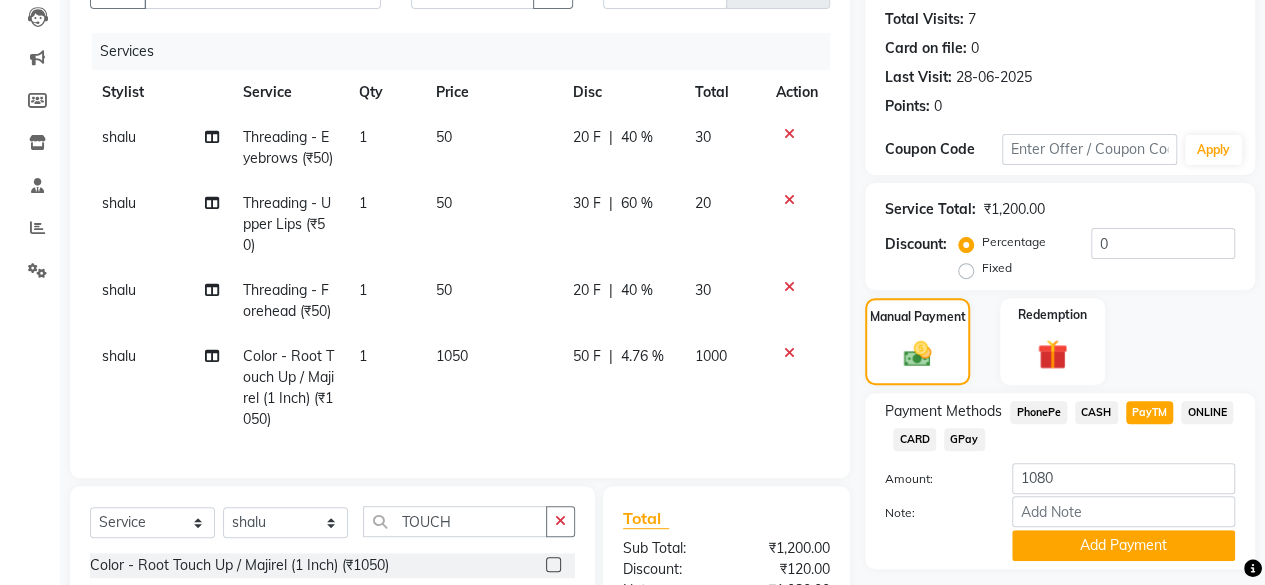scroll, scrollTop: 450, scrollLeft: 0, axis: vertical 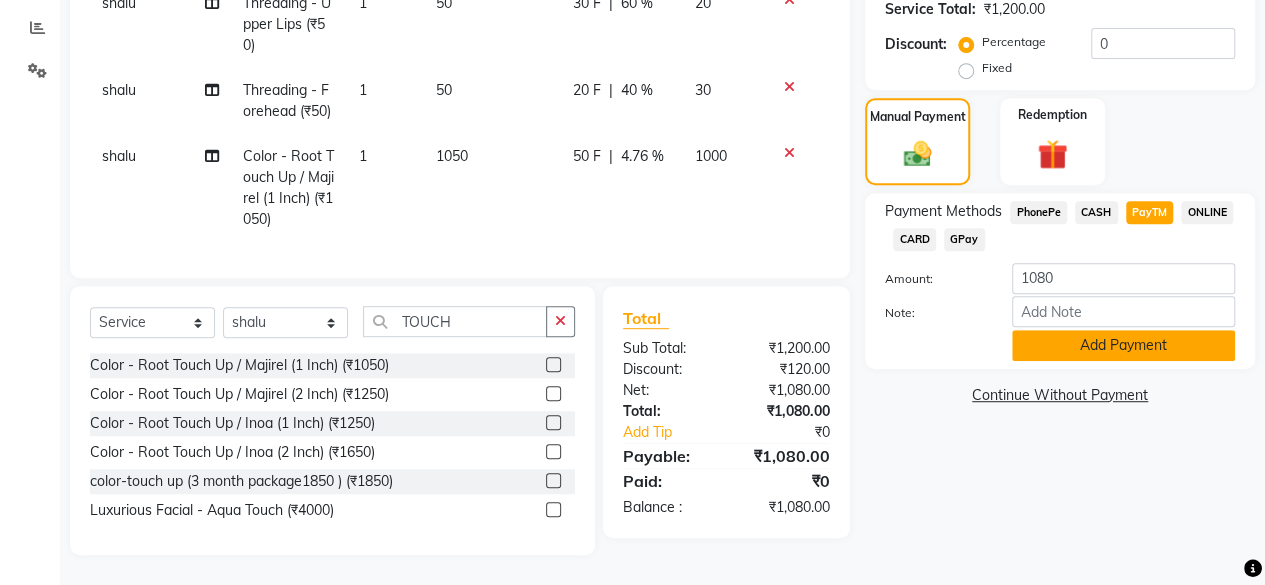 click on "Add Payment" 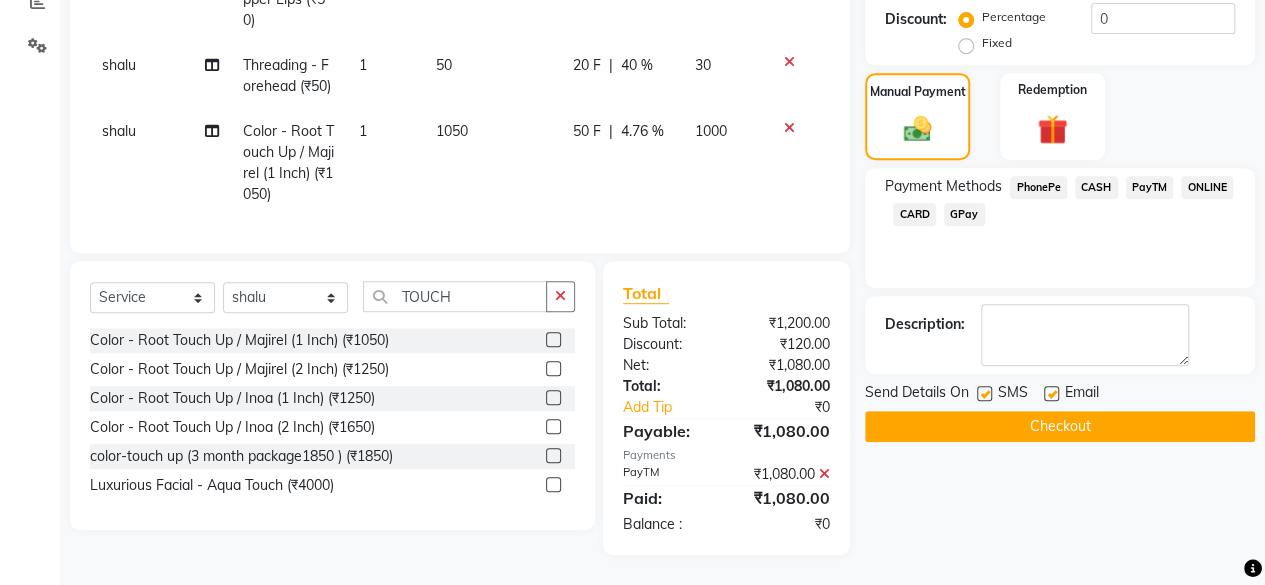 scroll, scrollTop: 0, scrollLeft: 0, axis: both 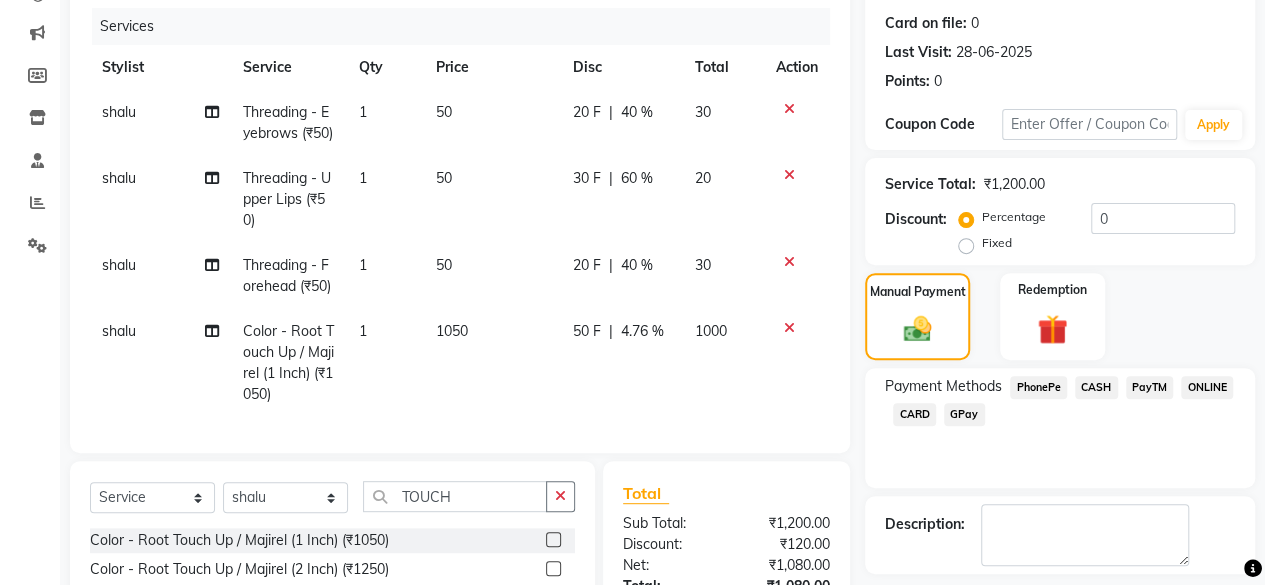 click on "50 F" 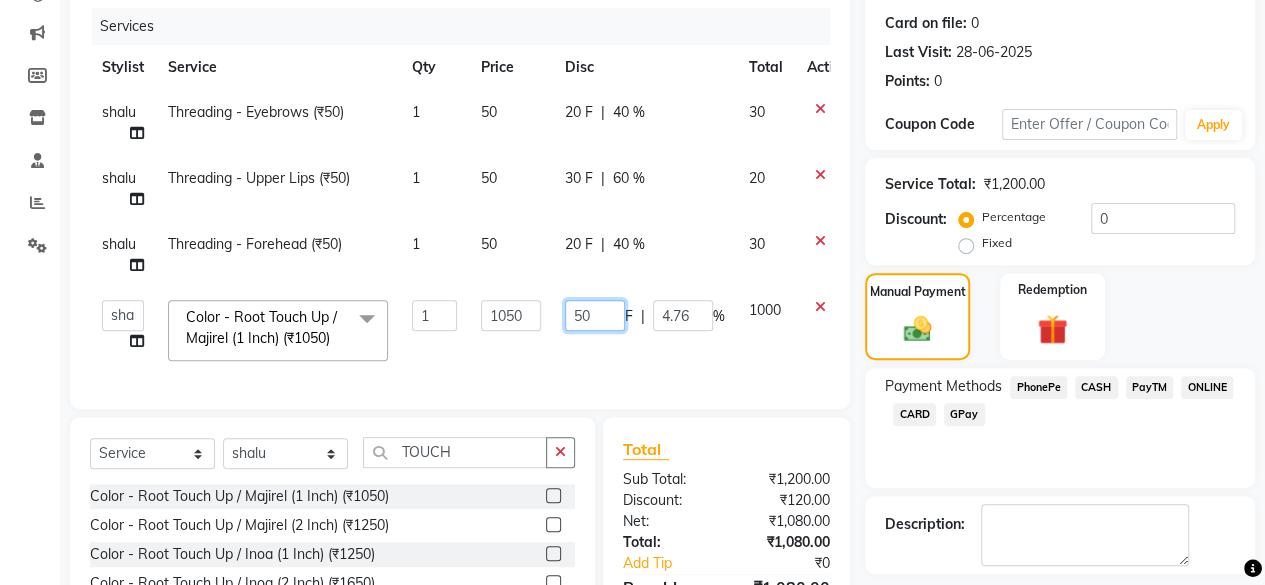 click on "50" 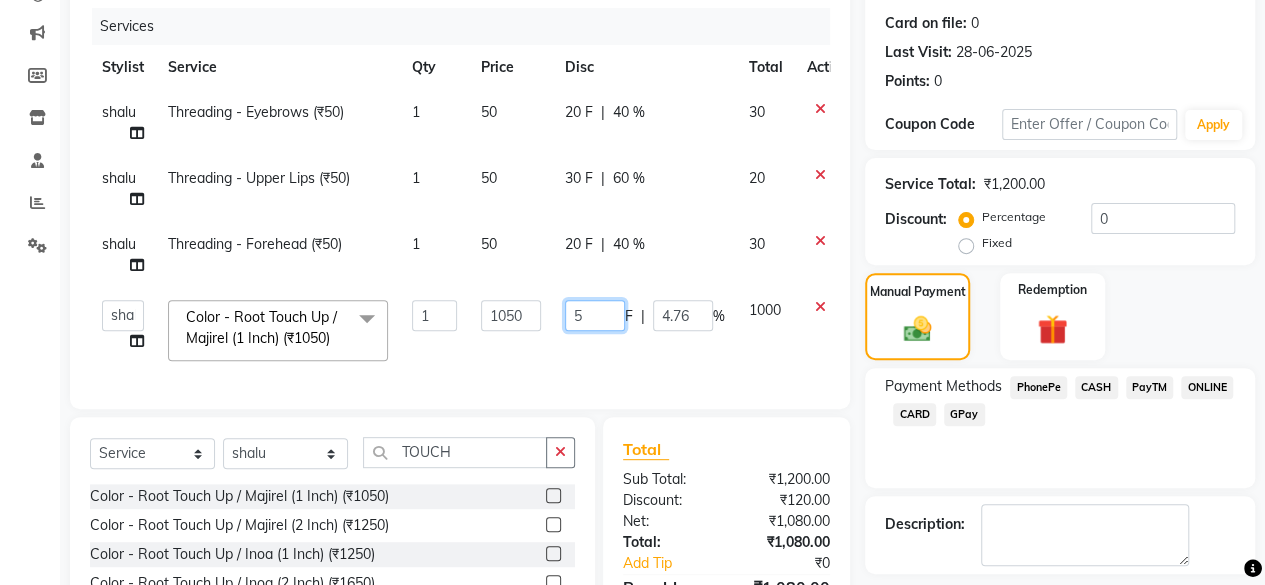type 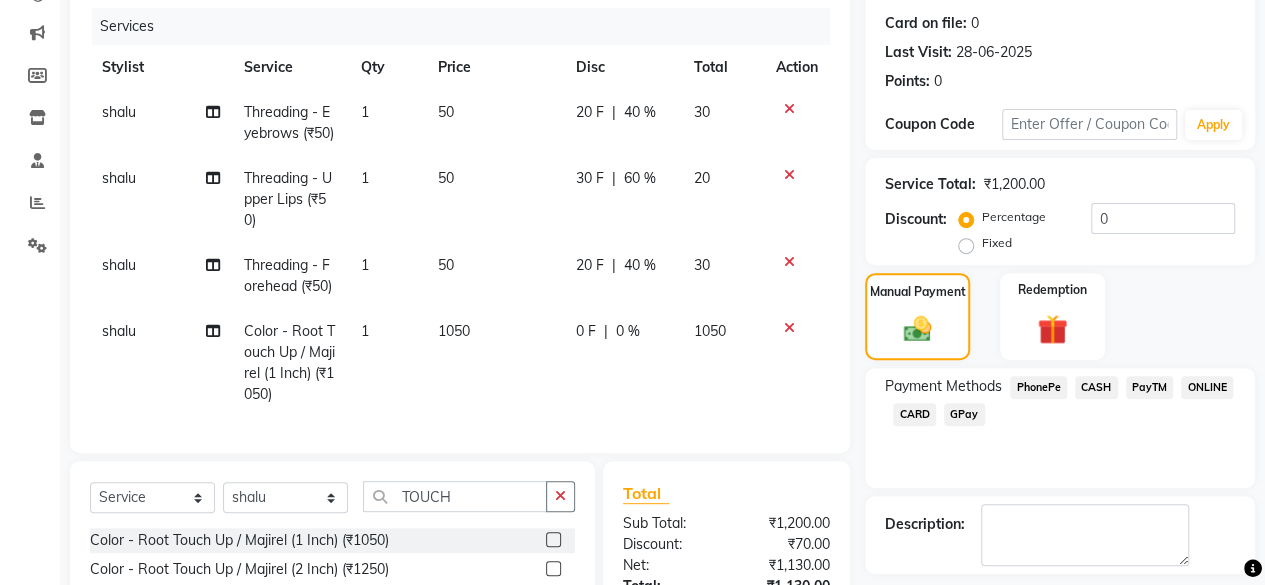 click on "Payment Methods  PhonePe   CASH   PayTM   ONLINE   CARD   GPay" 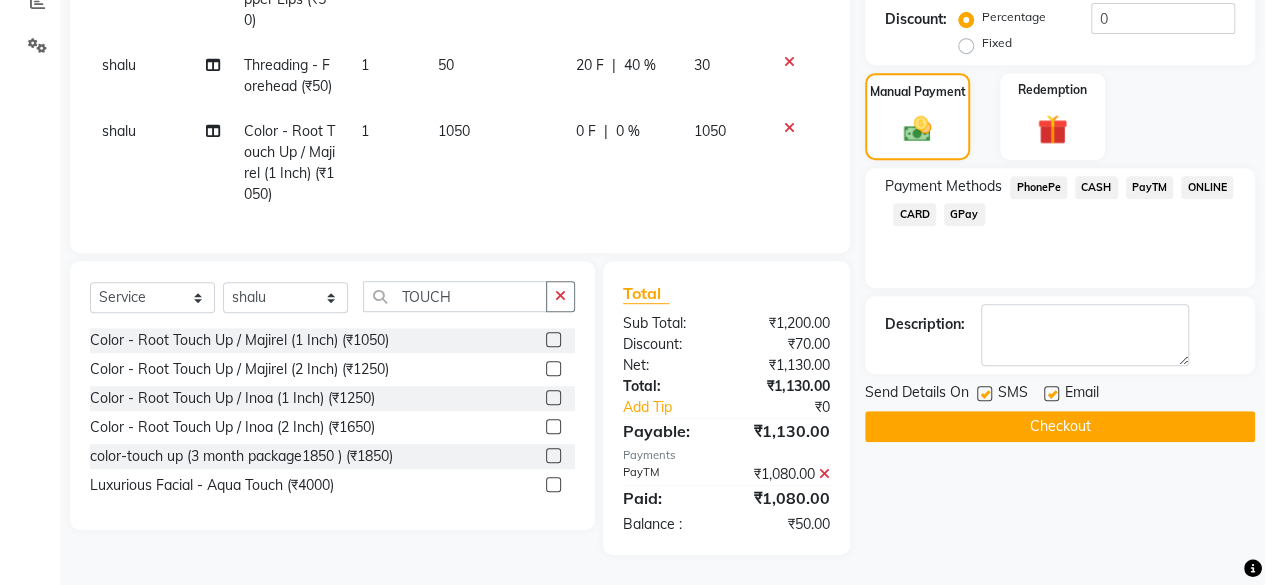 scroll, scrollTop: 474, scrollLeft: 0, axis: vertical 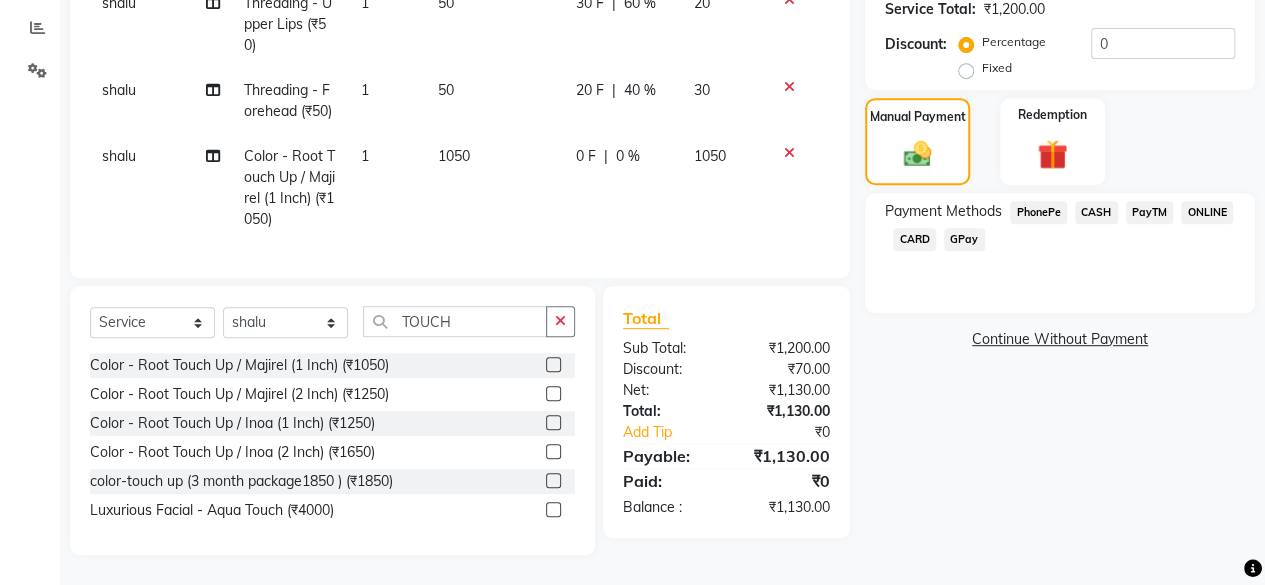 click on "PayTM" 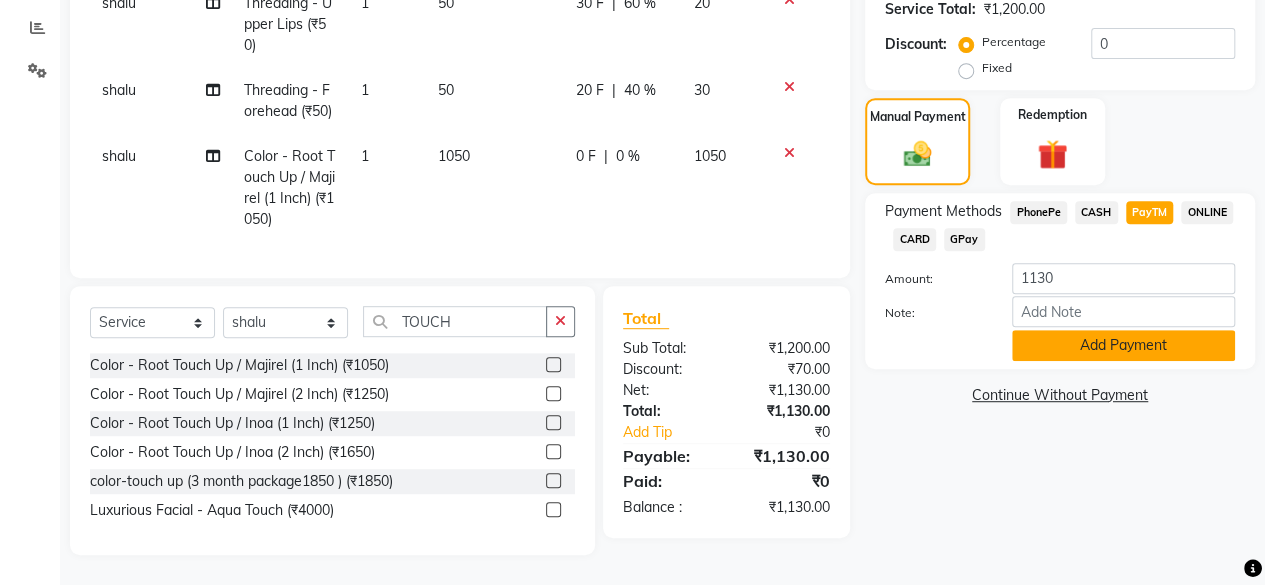 click on "Add Payment" 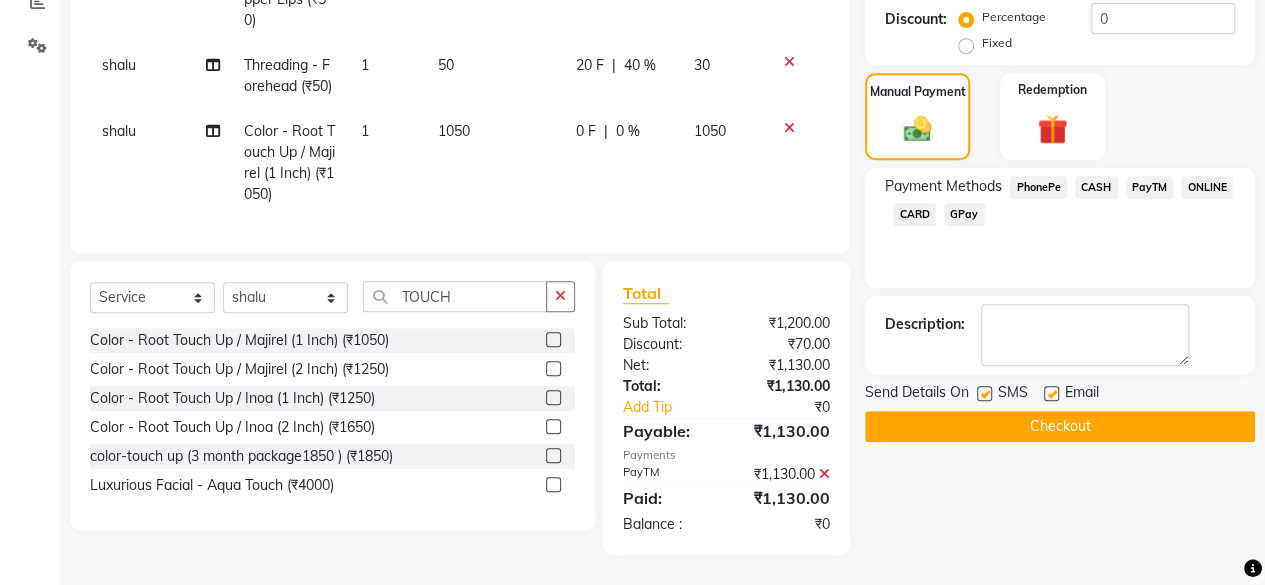 click on "Checkout" 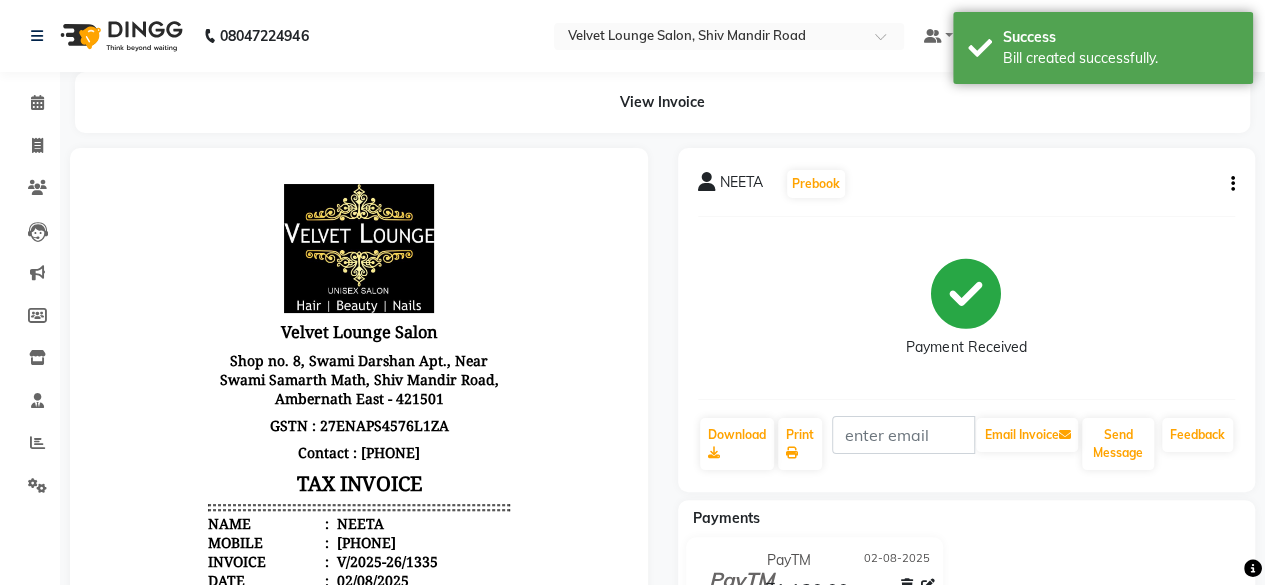 scroll, scrollTop: 0, scrollLeft: 0, axis: both 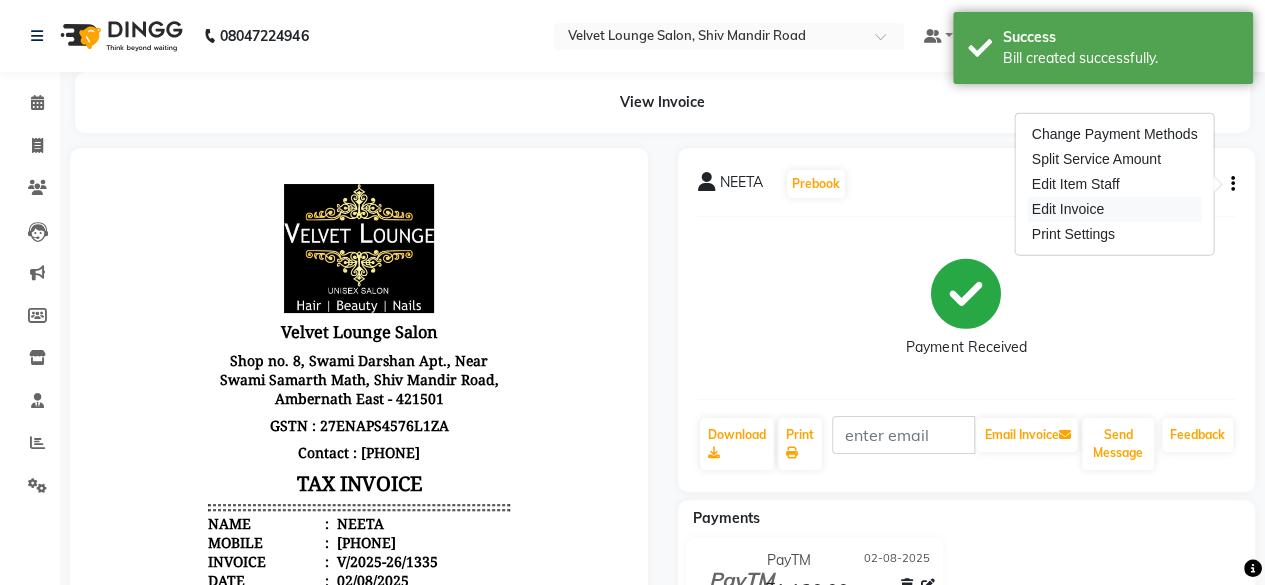 click on "Edit Invoice" at bounding box center (1115, 209) 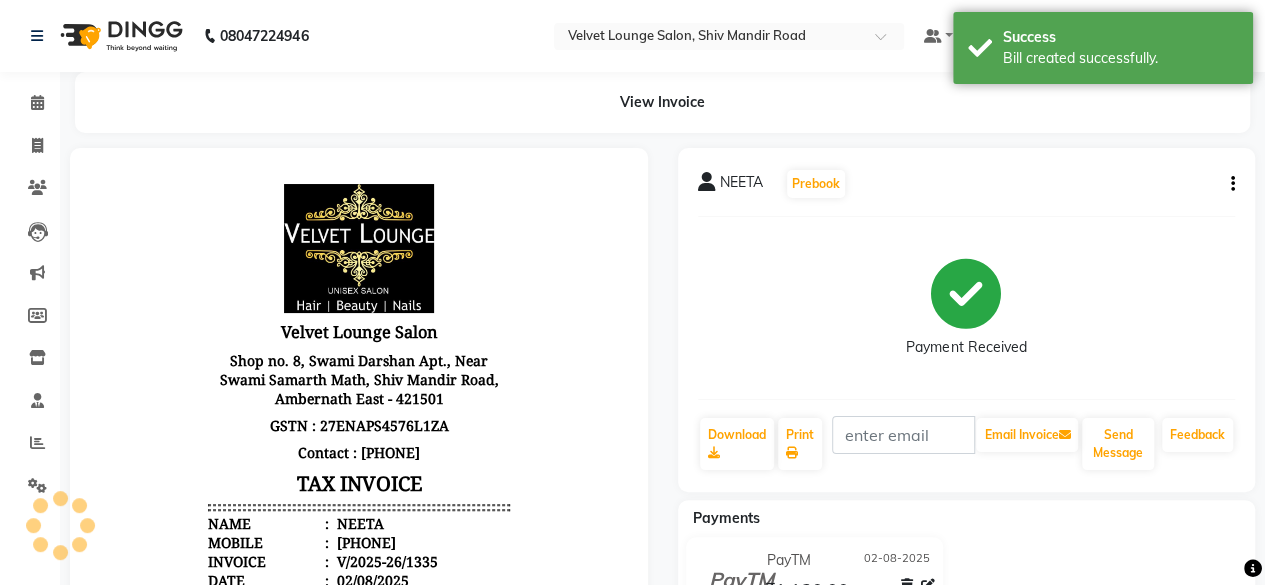 scroll, scrollTop: 0, scrollLeft: 0, axis: both 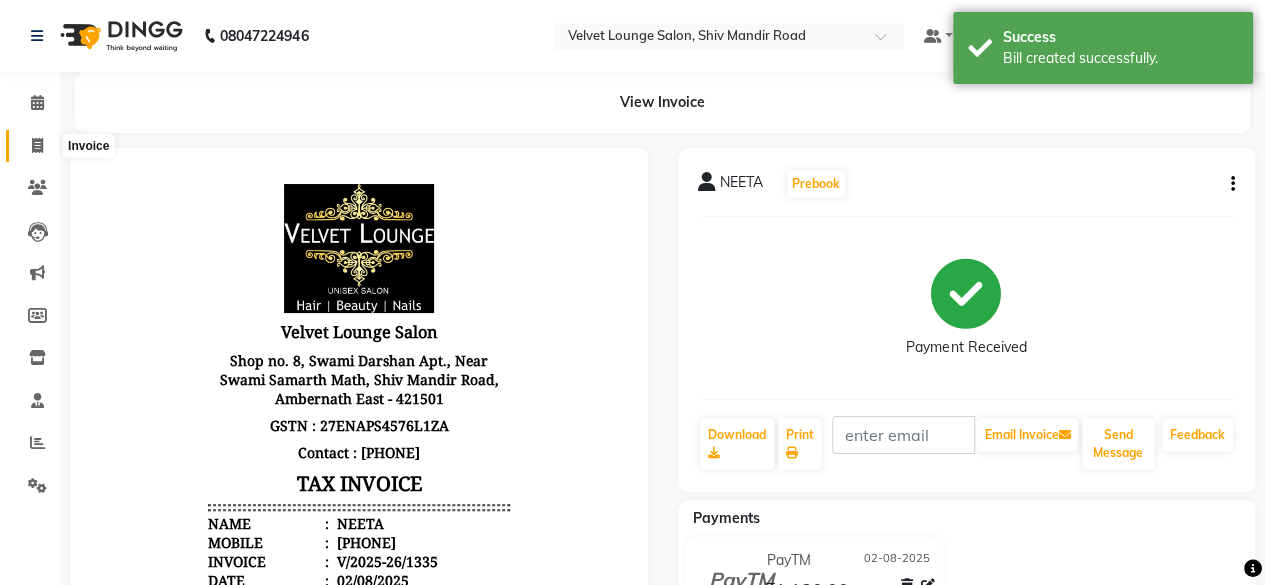 click 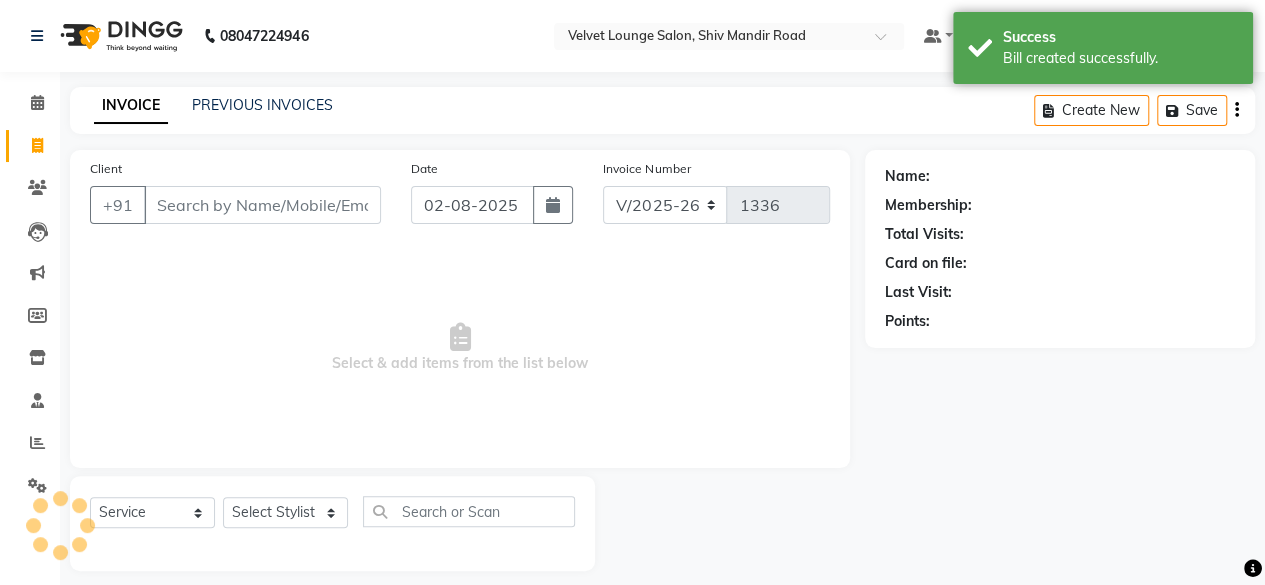 scroll, scrollTop: 15, scrollLeft: 0, axis: vertical 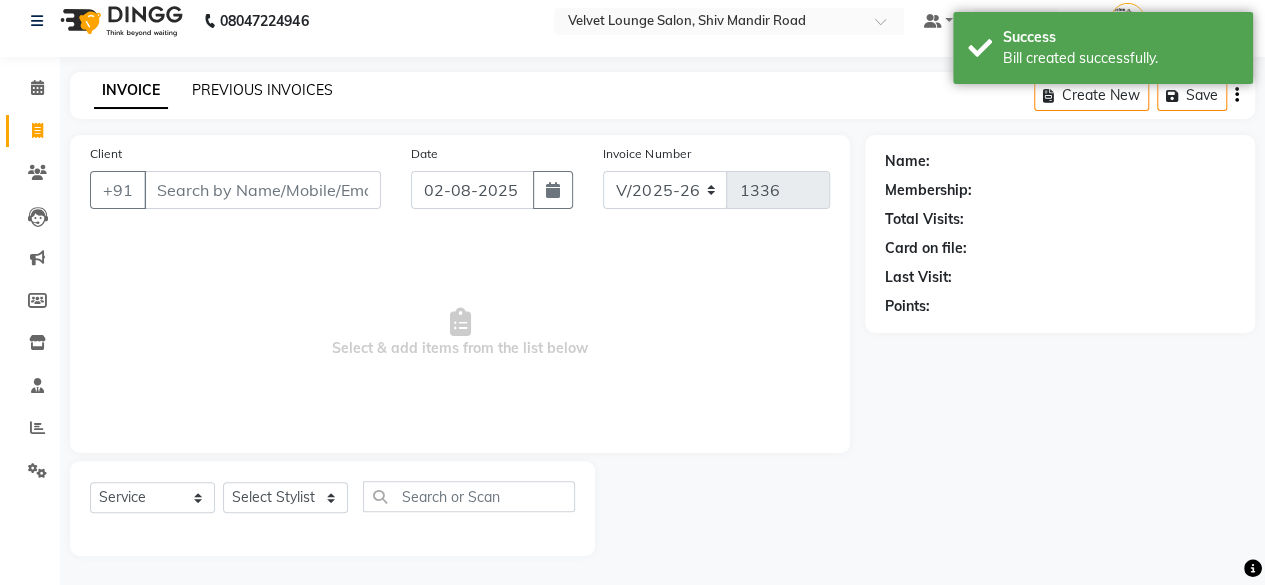 click on "PREVIOUS INVOICES" 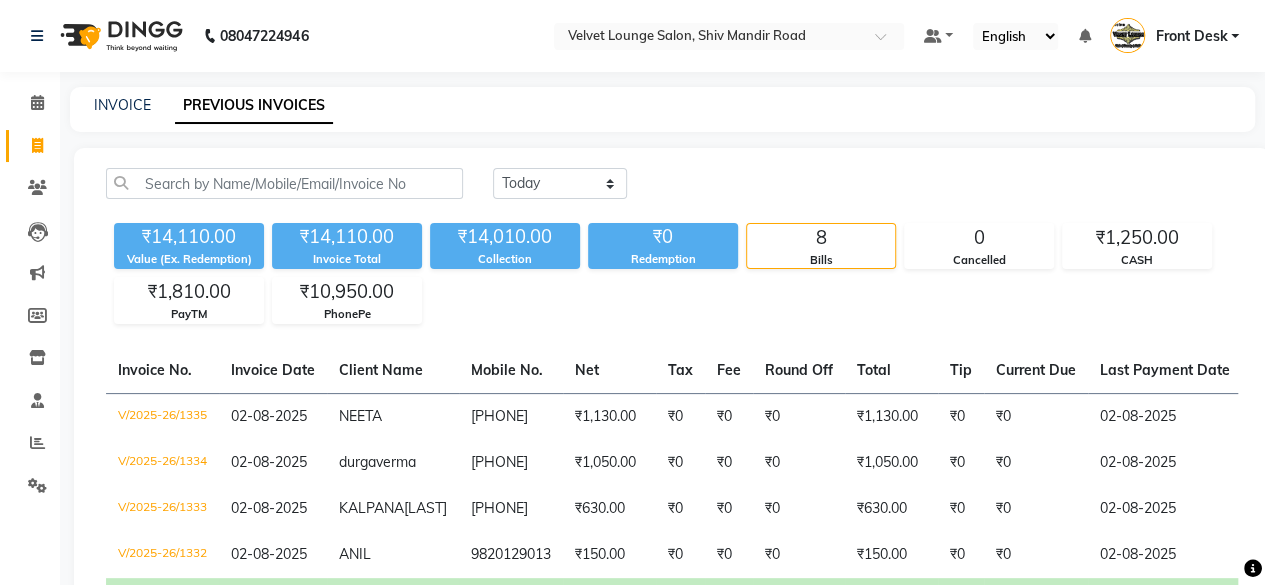 click on "Today Yesterday Custom Range" 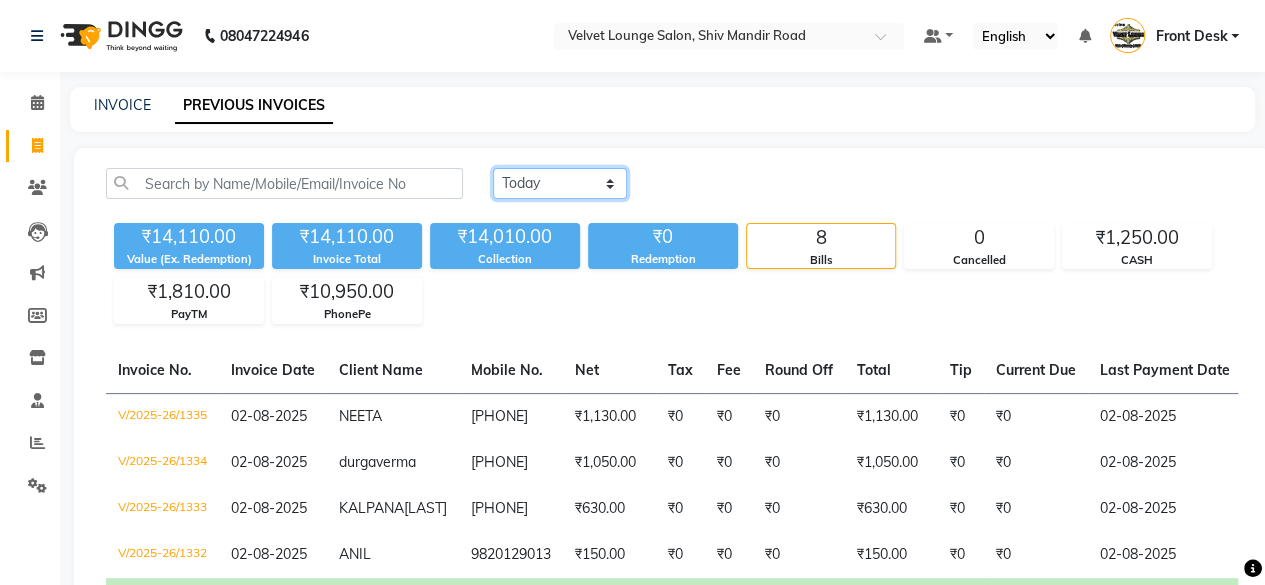 click on "Today Yesterday Custom Range" 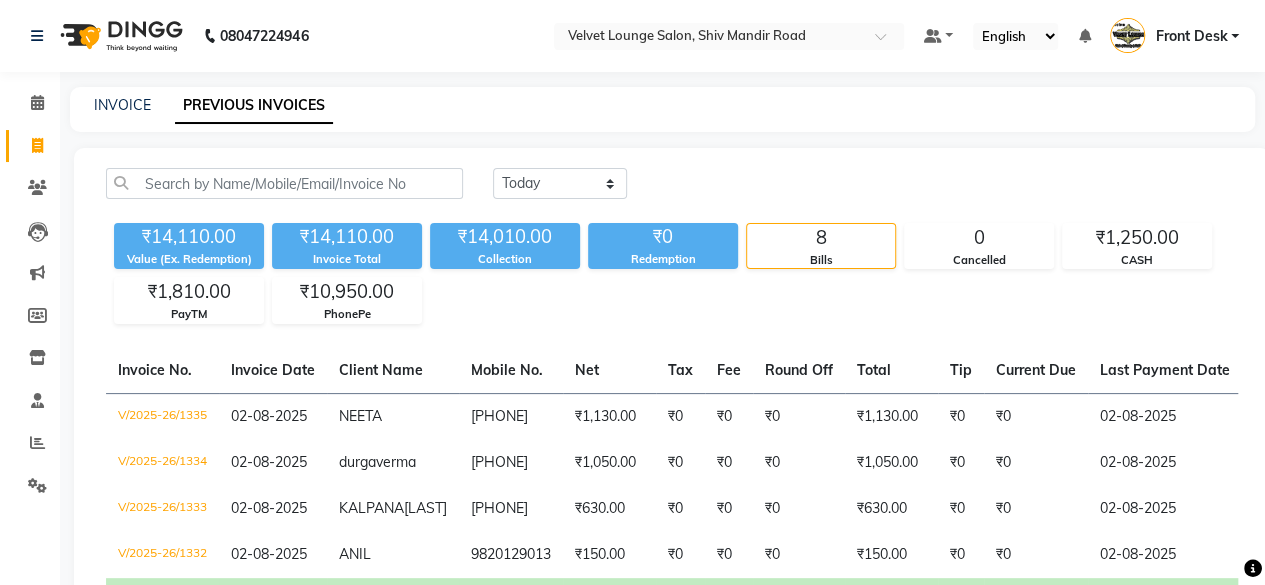 click on "INVOICE PREVIOUS INVOICES Today Yesterday Custom Range ₹14,110.00 Value (Ex. Redemption) ₹14,110.00 Invoice Total ₹14,010.00 Collection ₹0 Redemption 8 Bills 0 Cancelled ₹1,250.00 CASH ₹1,810.00 PayTM ₹10,950.00 PhonePe Invoice No. Invoice Date Client Name Mobile No. Net Tax Fee Round Off Total Tip Current Due Last Payment Date Payment Amount Payment Methods Cancel Reason Status V/2025-26/1335 02-08-2025 [FIRST] [PHONE] ₹1,130.00 ₹0 ₹0 ₹0 ₹1,130.00 ₹0 ₹0 02-08-2025 ₹1,130.00 PayTM - PAID V/2025-26/1334 02-08-2025 [FIRST] [LAST] [PHONE] ₹1,050.00 ₹0 ₹0 ₹0 ₹1,050.00 ₹0 ₹0 02-08-2025 ₹1,050.00 CASH, PayTM - PAID V/2025-26/1333 02-08-2025 [FIRST] [LAST] [PHONE] ₹630.00 ₹0 ₹0 ₹0 ₹630.00 ₹0 ₹0 02-08-2025 ₹630.00 PayTM - PAID V/2025-26/1332 02-08-2025 [FIRST] [PHONE] ₹150.00 ₹0 ₹0 ₹0 ₹150.00 ₹0 ₹0 02-08-2025 ₹150.00 PhonePe - PAID V/2025-26/1331 02-08-2025 [FIRST] [LAST] -" 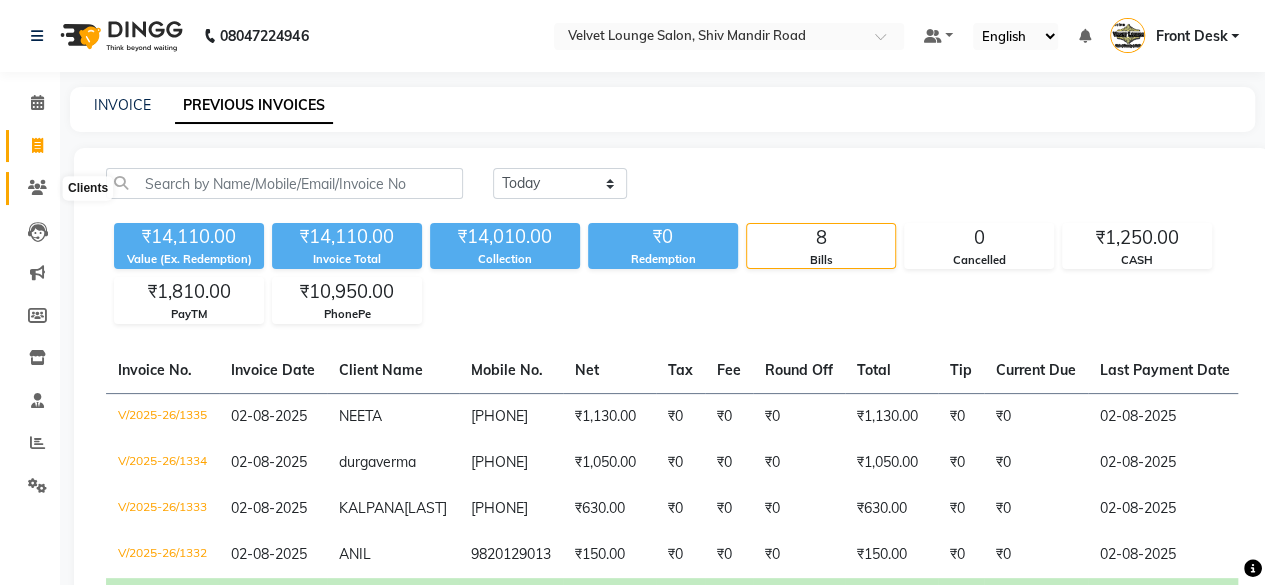 click 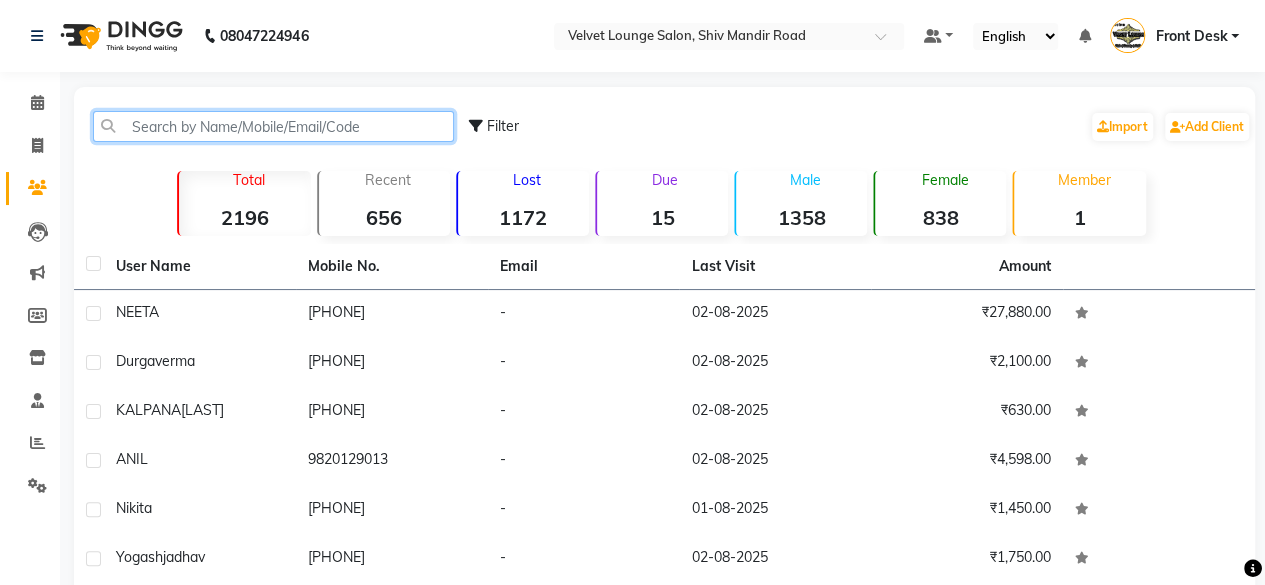 click 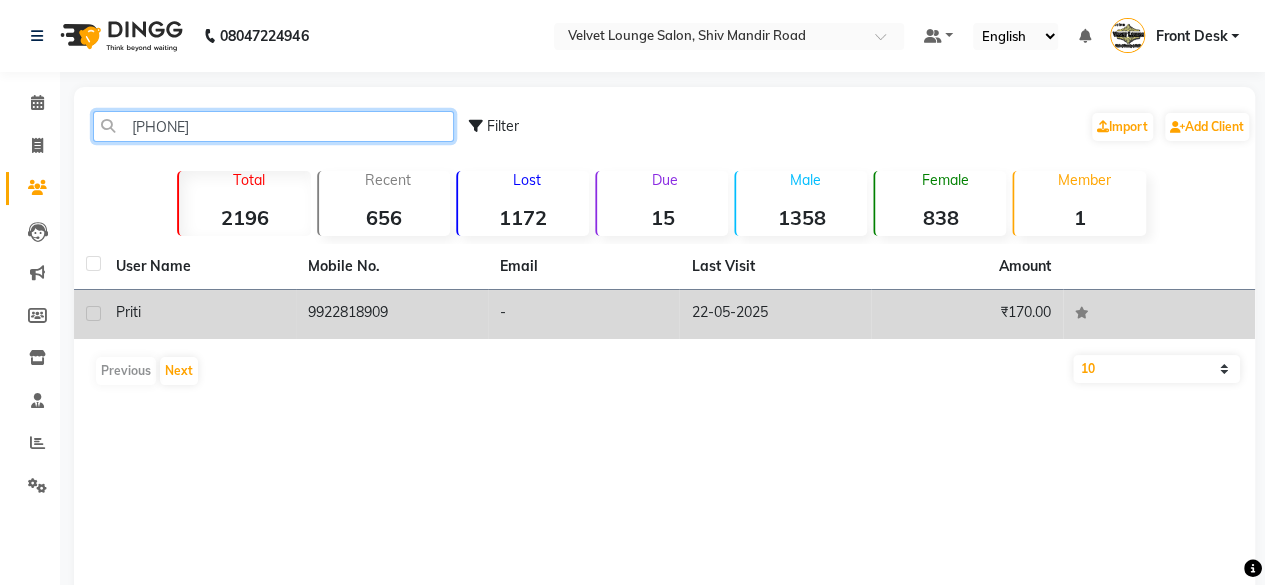 type on "[PHONE]" 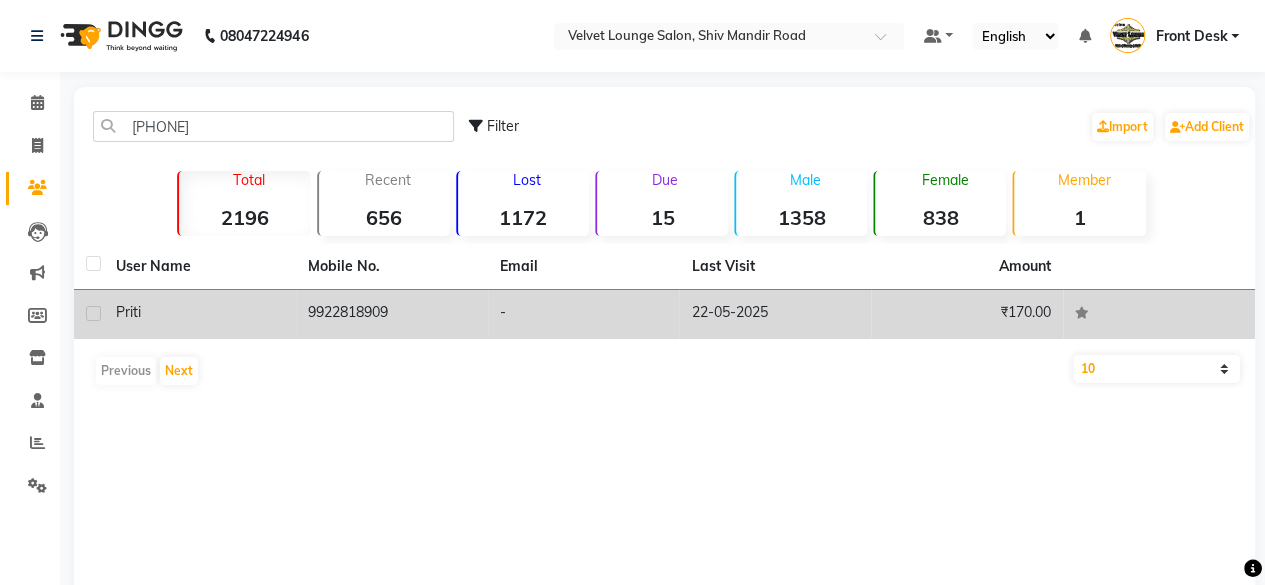click on "9922818909" 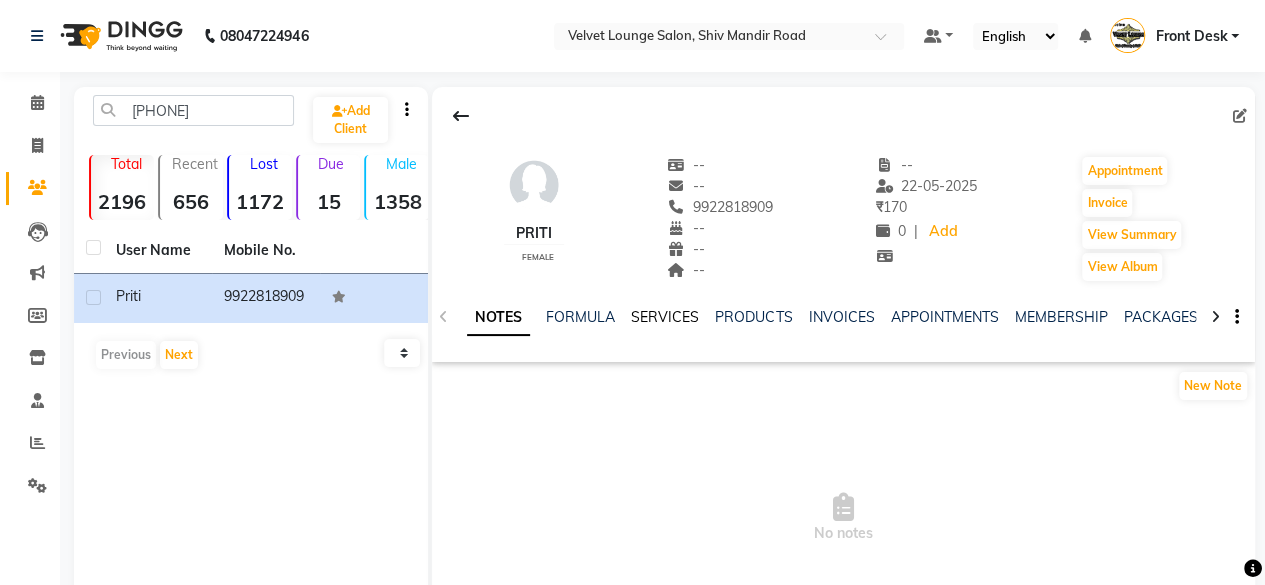 click on "SERVICES" 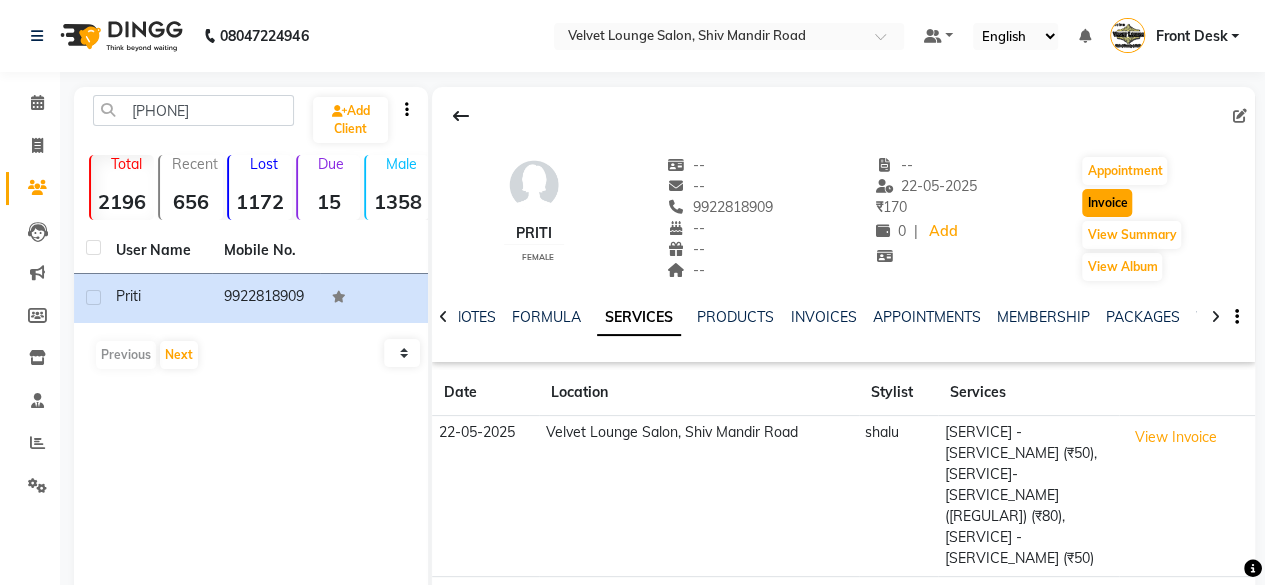 click on "Invoice" 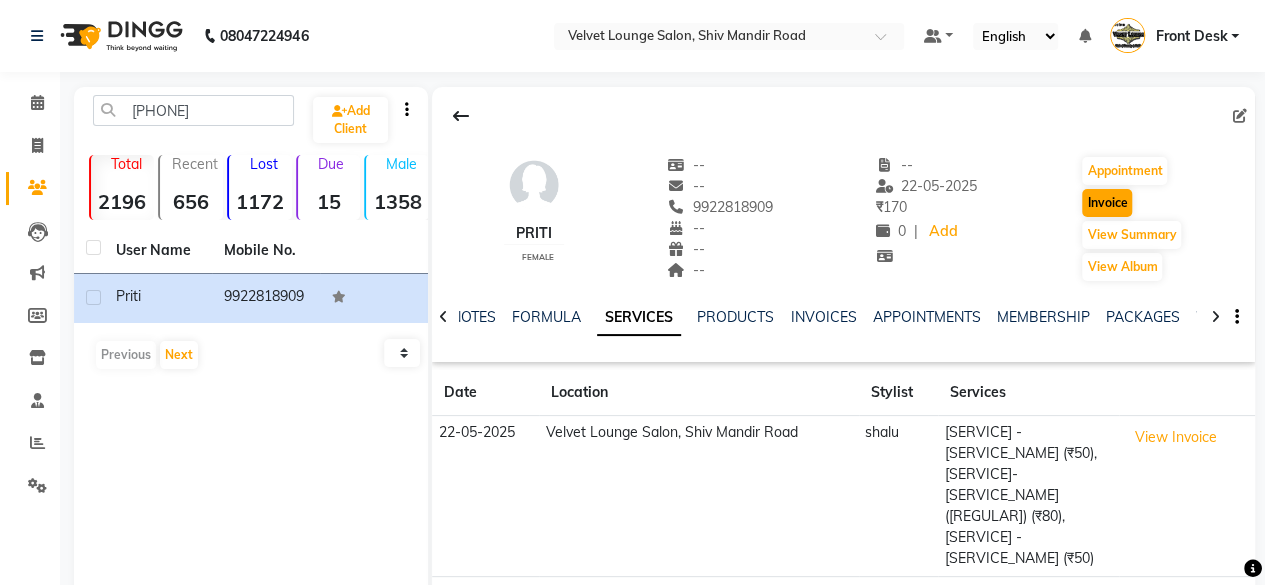 select on "service" 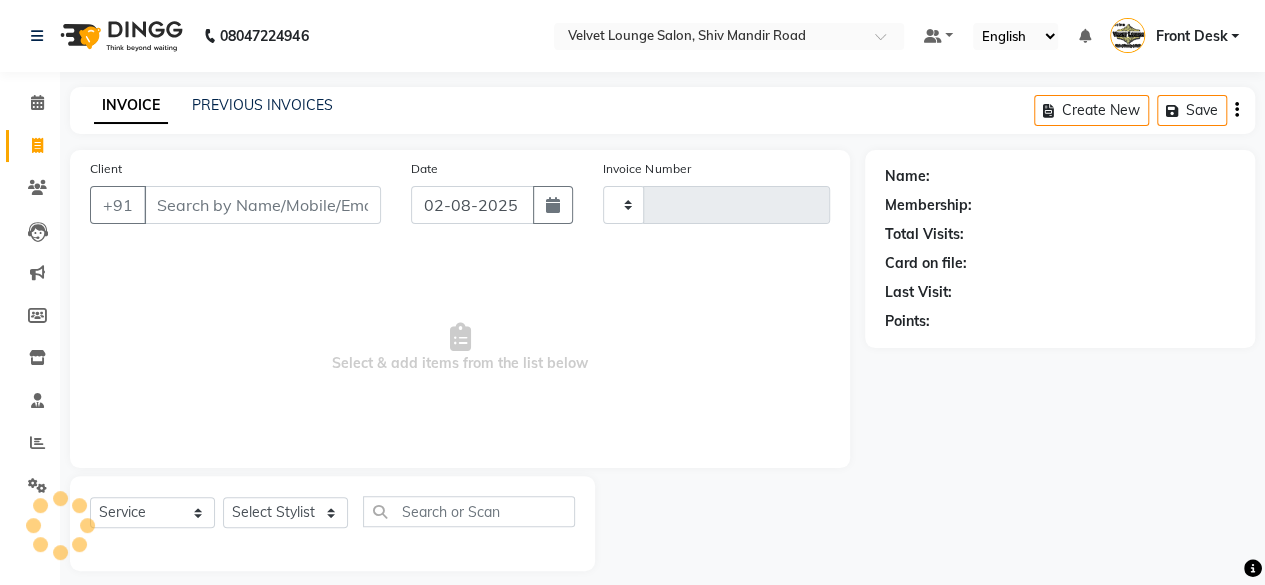 scroll, scrollTop: 15, scrollLeft: 0, axis: vertical 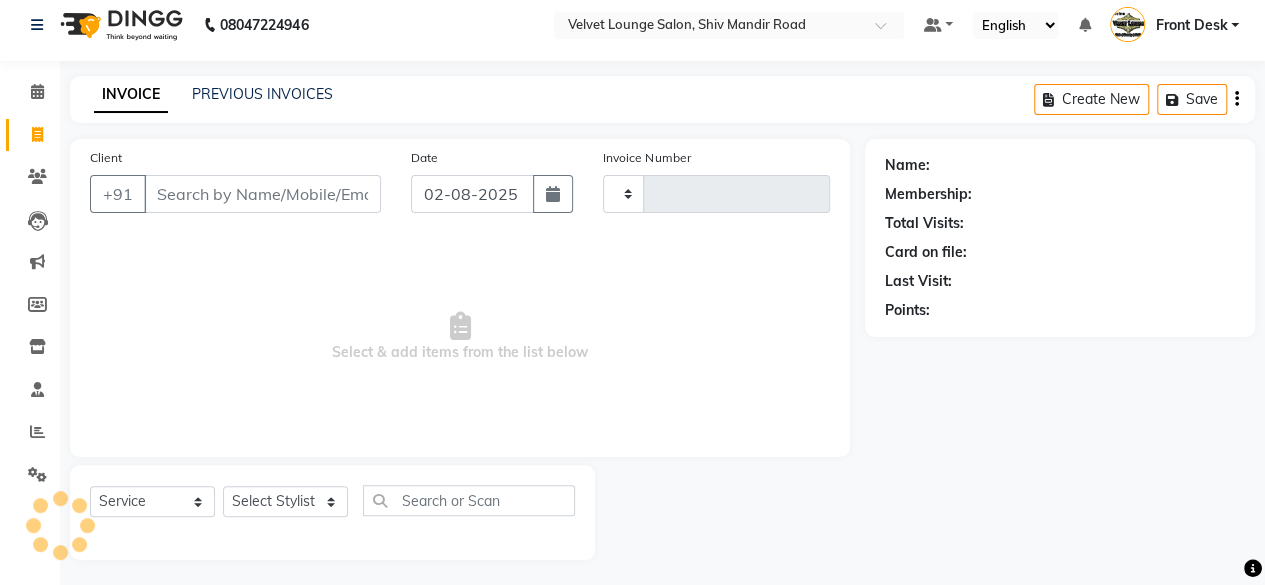 type on "1336" 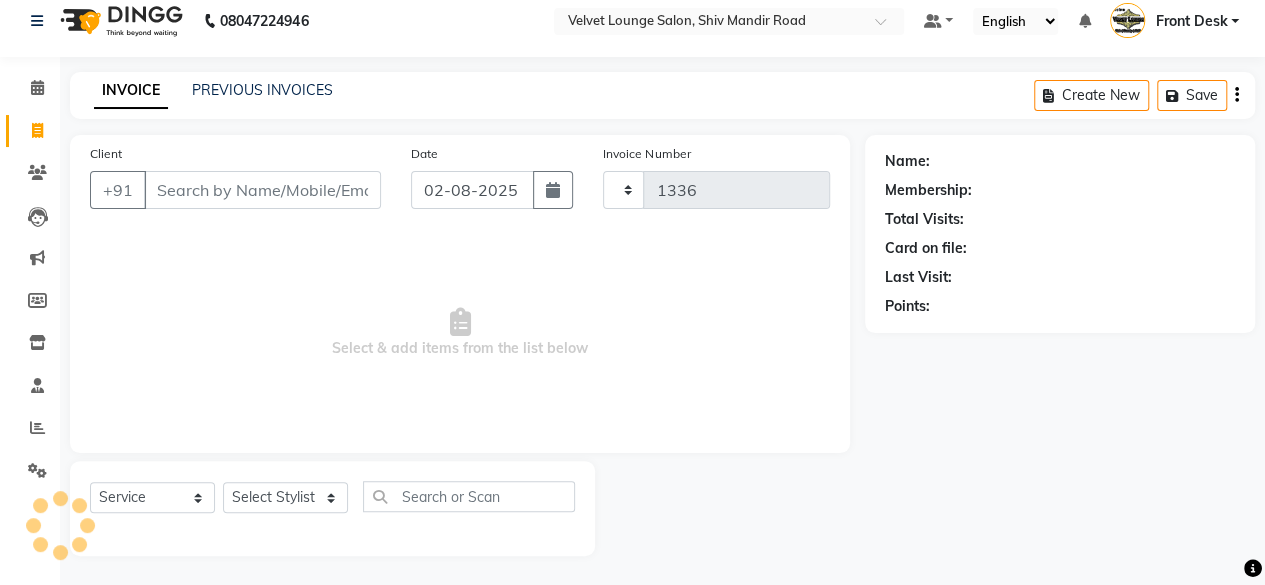 select on "5962" 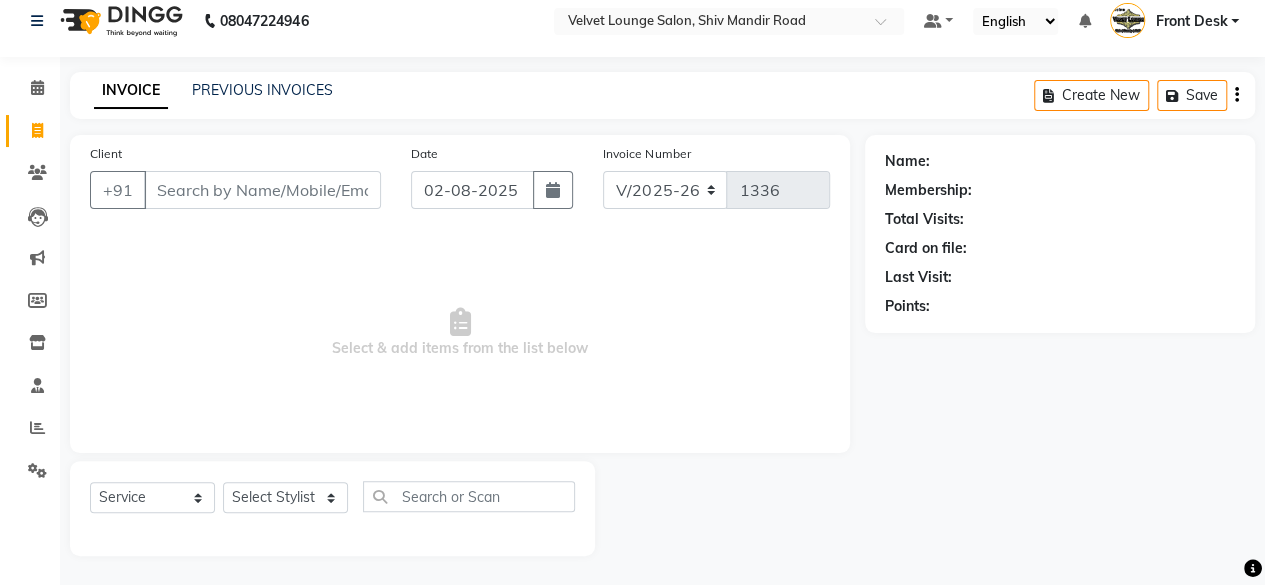 type on "9922818909" 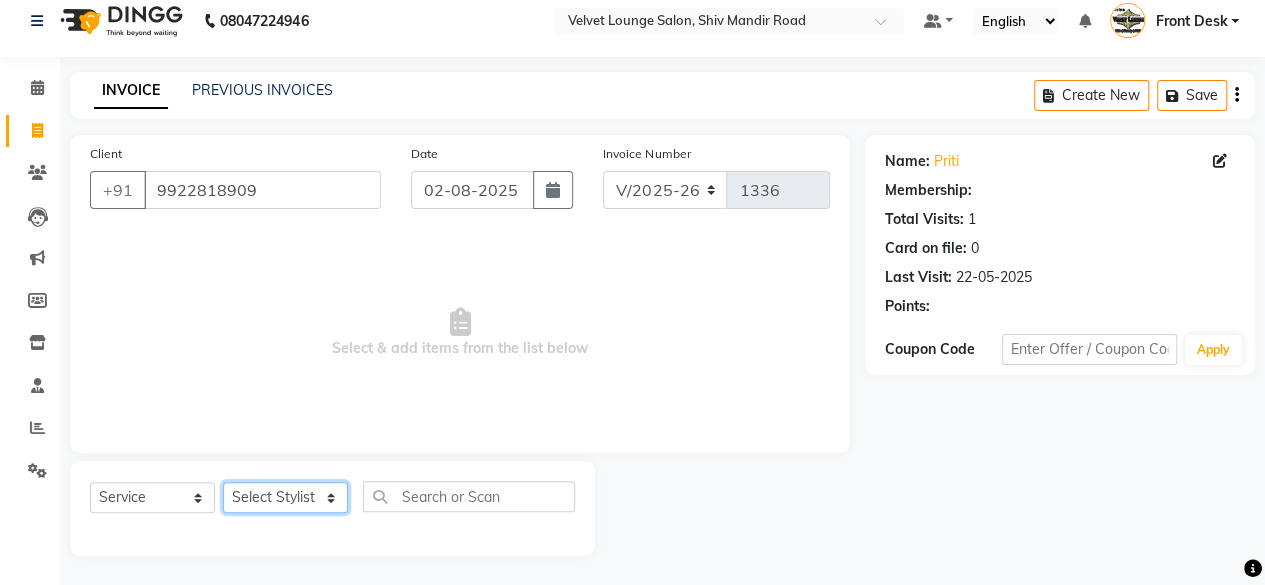 click on "Select Stylist Aadil zaher  aman shah Arif ashish Front Desk Jaya jyoti madhu Manish MUSTAKIM pradnya Rohit SALMA SALMA shalu SHWETA vishal" 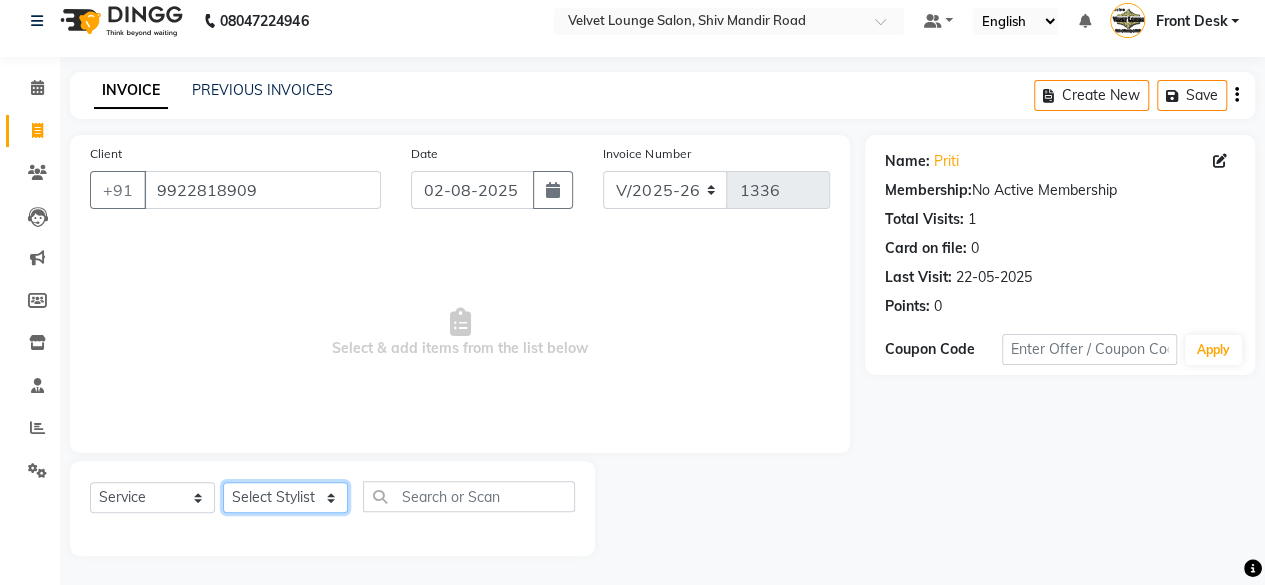 select on "50611" 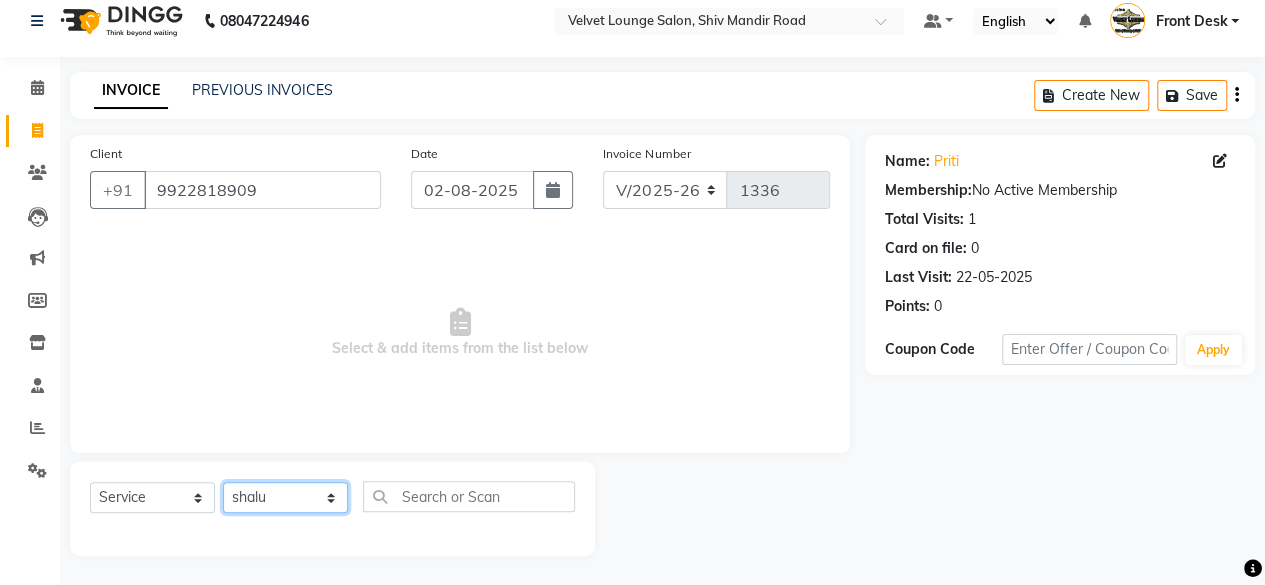click on "Select Stylist Aadil zaher  aman shah Arif ashish Front Desk Jaya jyoti madhu Manish MUSTAKIM pradnya Rohit SALMA SALMA shalu SHWETA vishal" 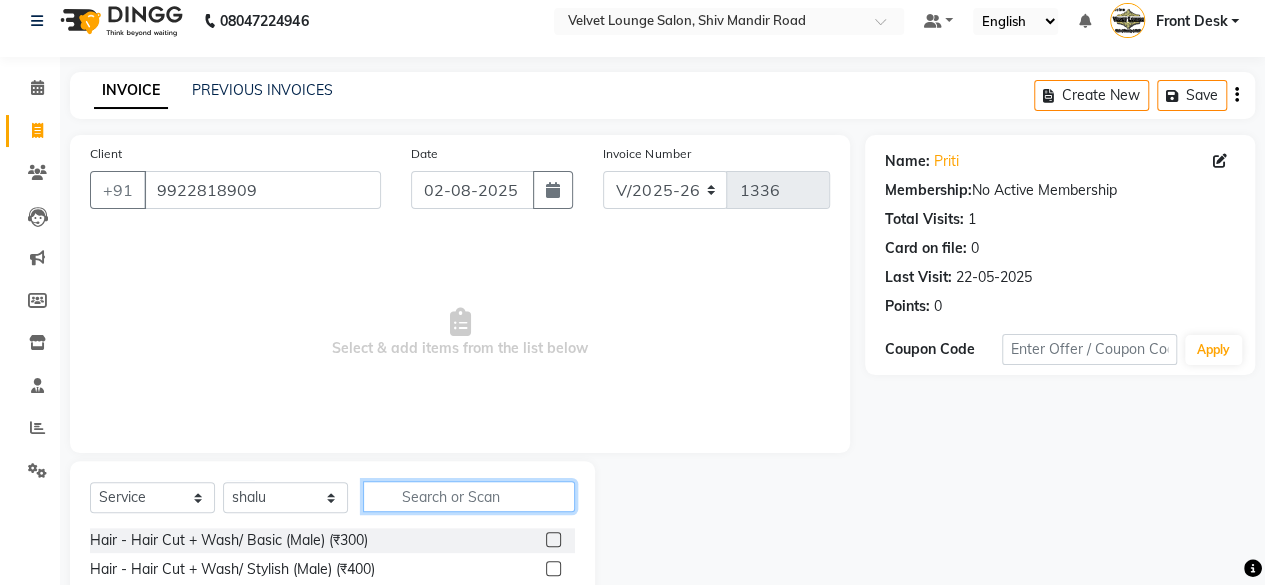 click 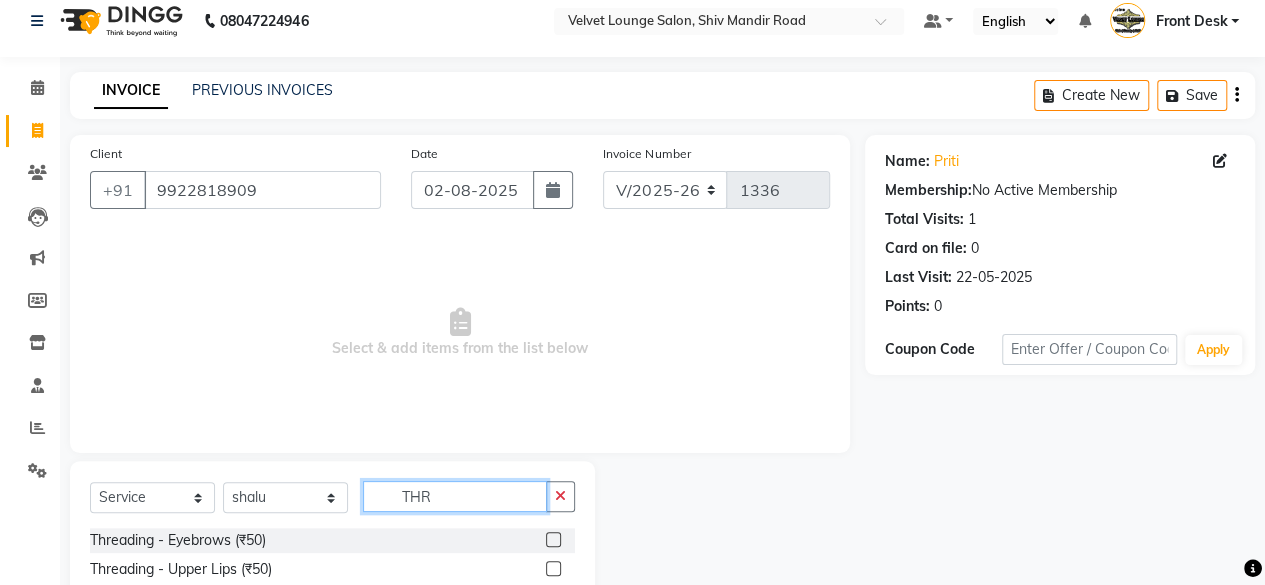 type on "THR" 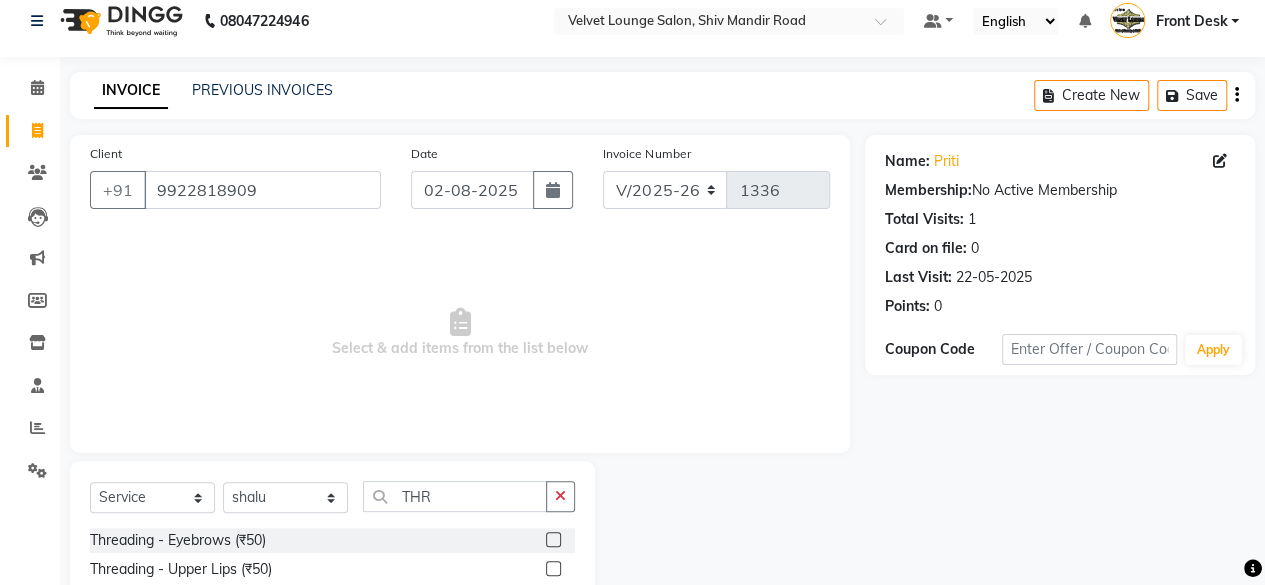 click 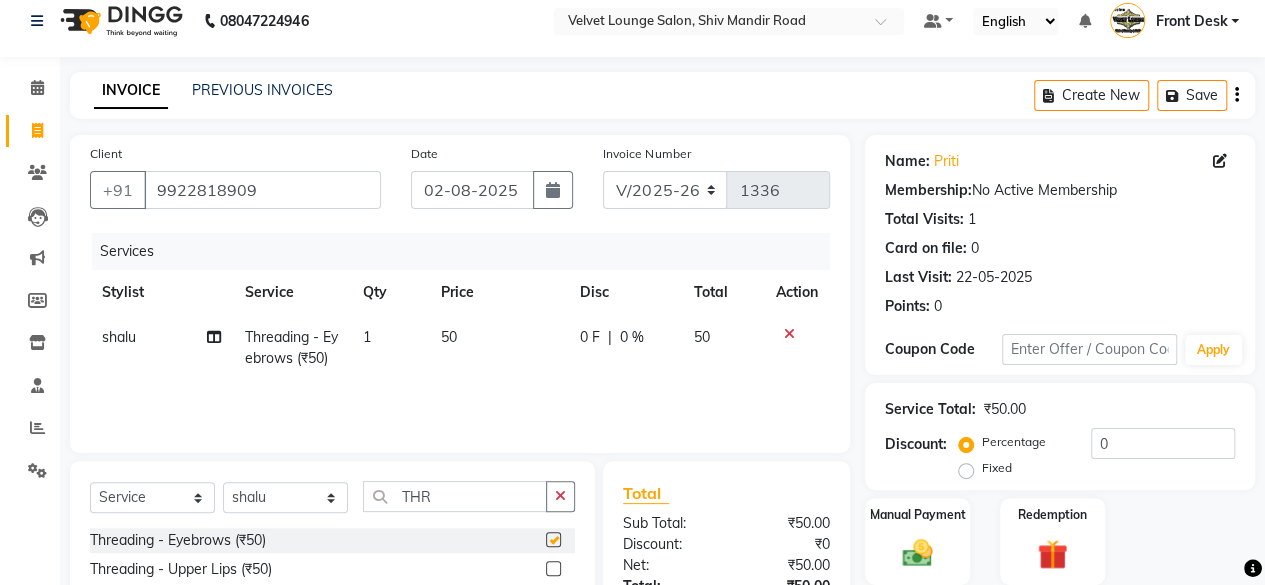 checkbox on "false" 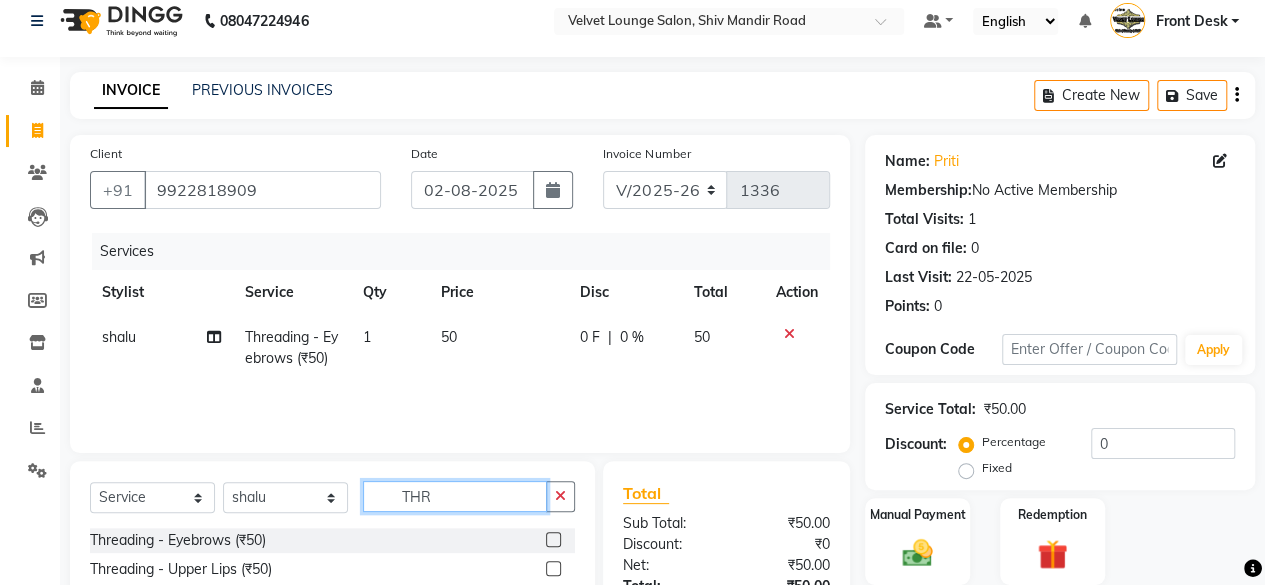 click on "THR" 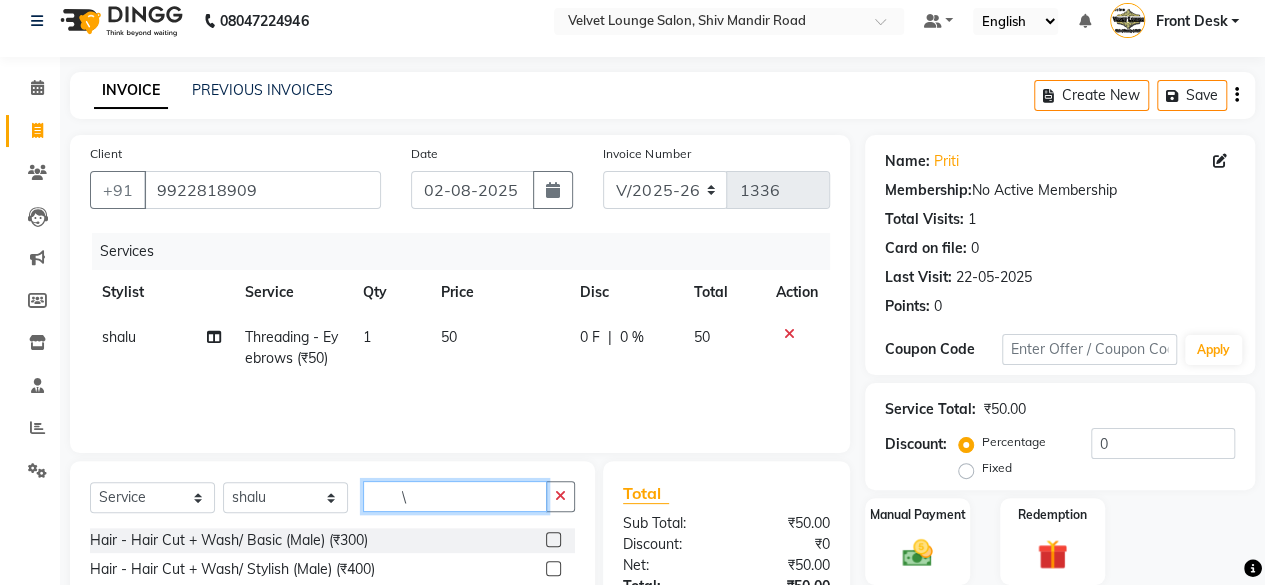 type on "\" 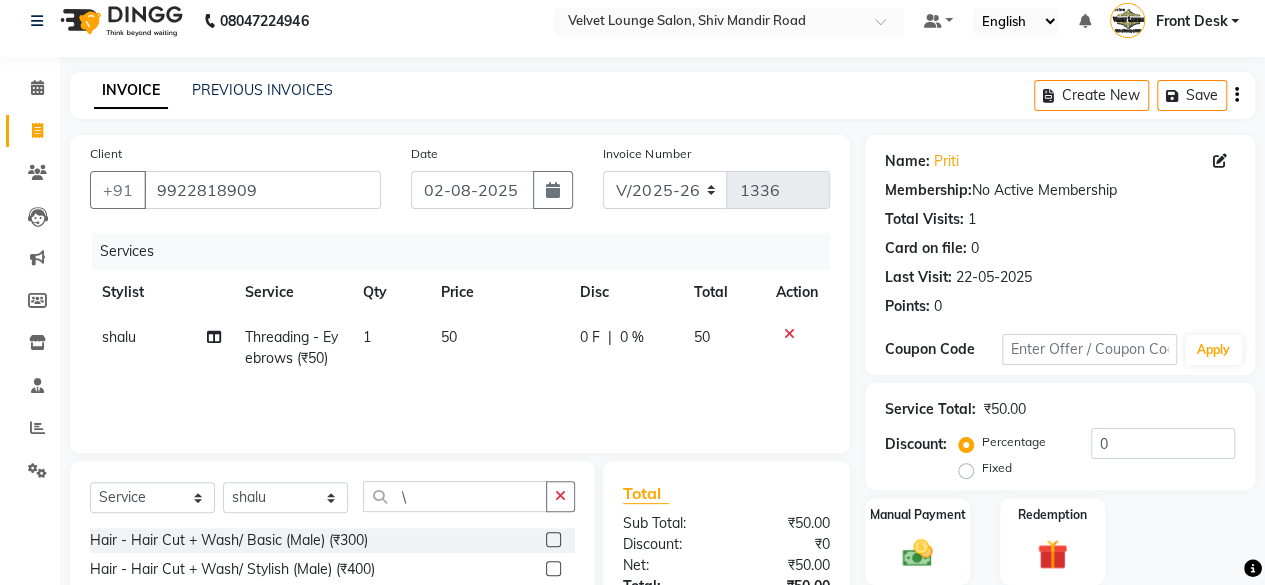 click on "0 F" 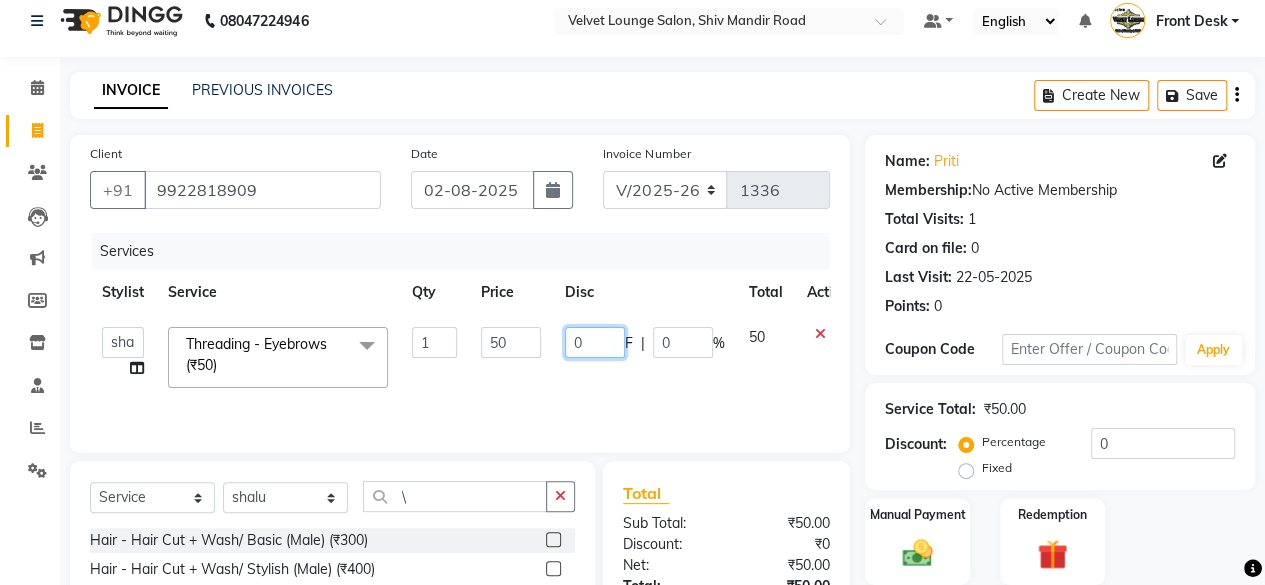 click on "0" 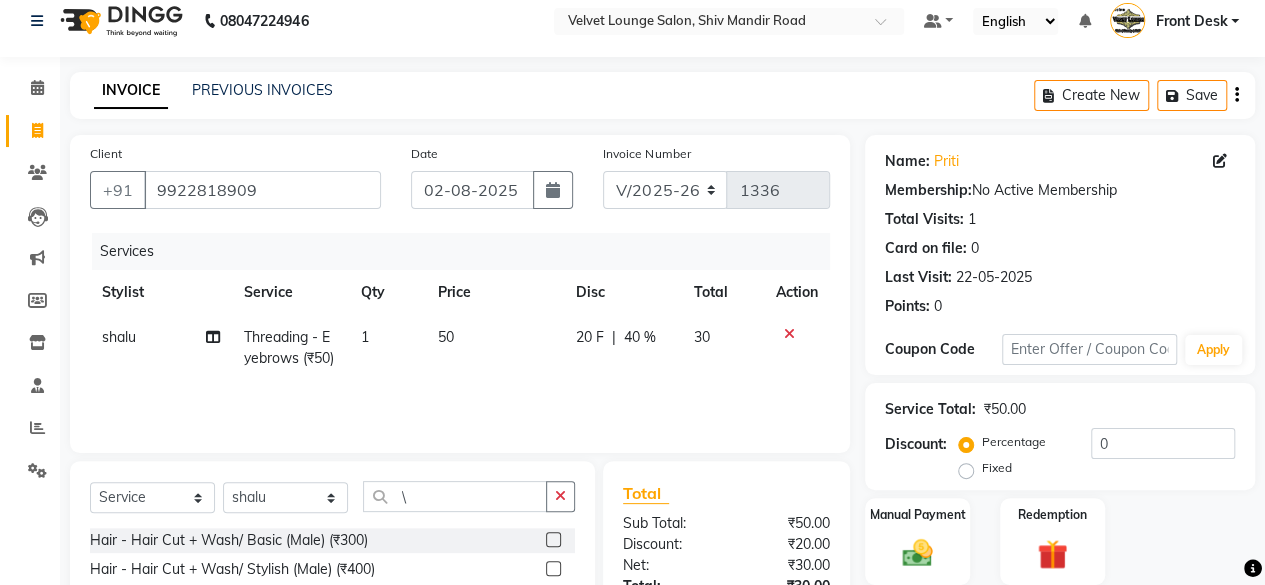 click on "20 F | 40 %" 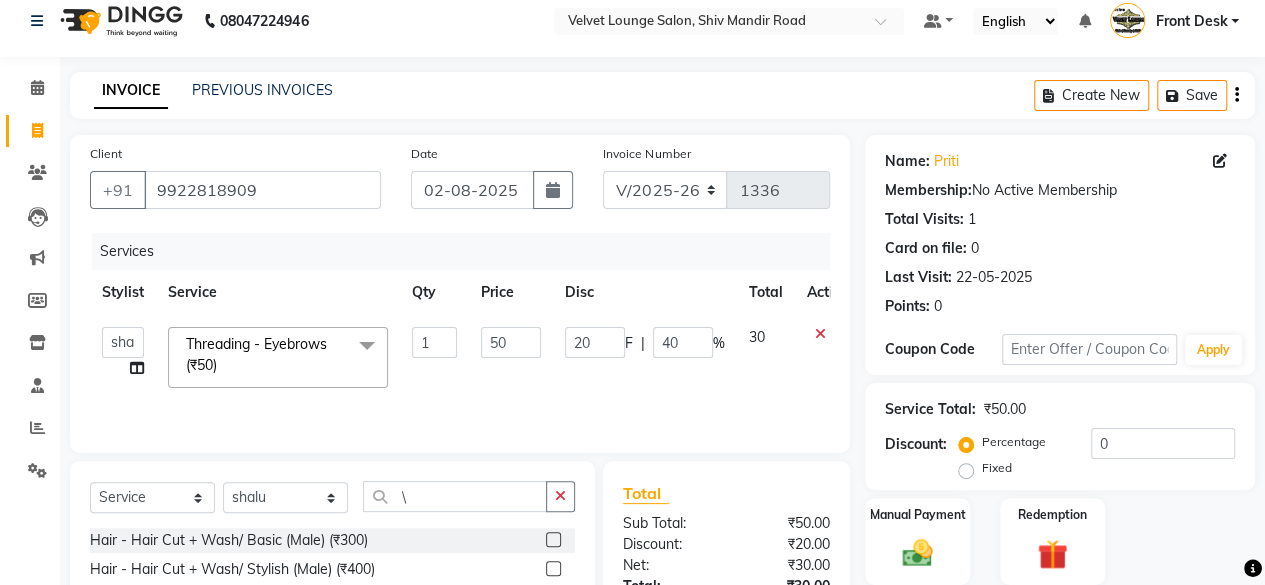 scroll, scrollTop: 215, scrollLeft: 0, axis: vertical 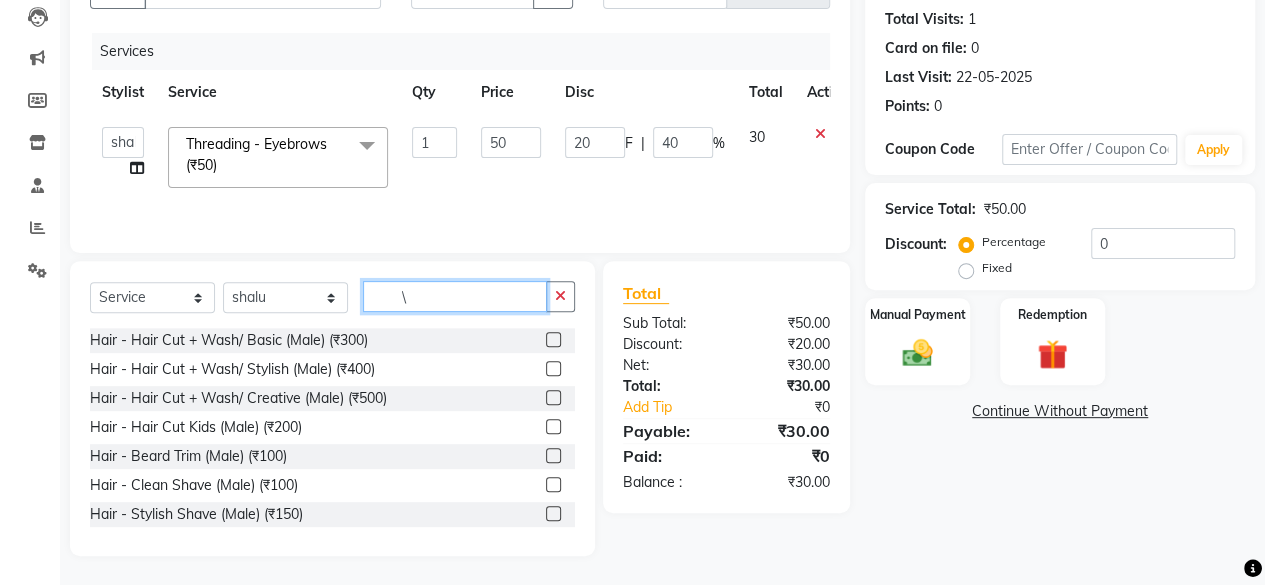 click on "\" 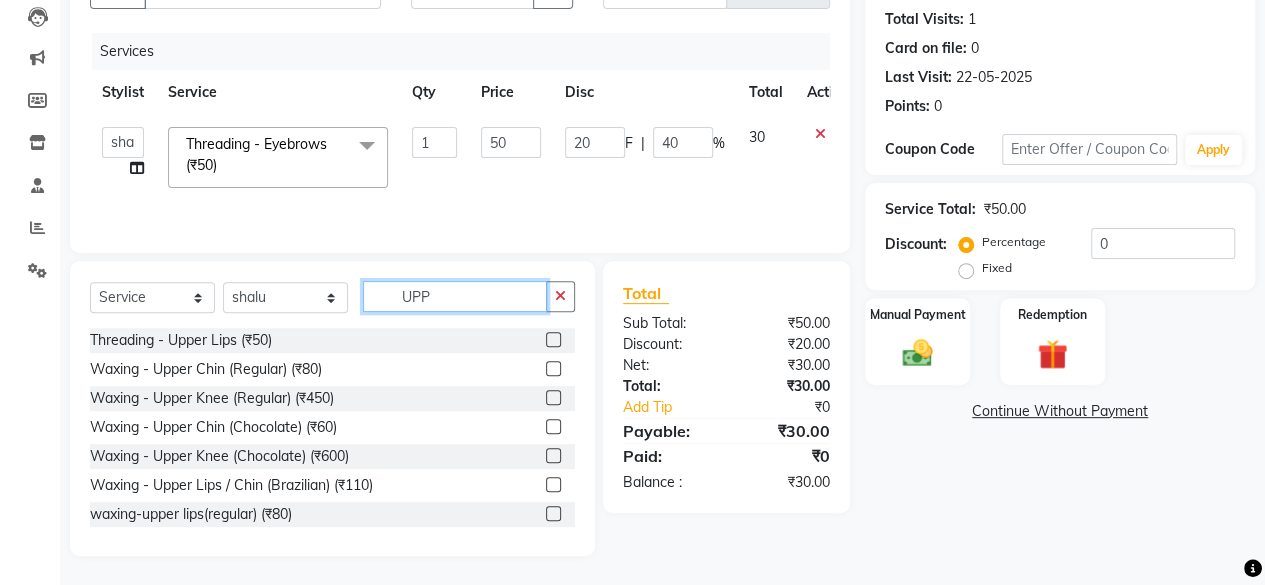 type on "UPP" 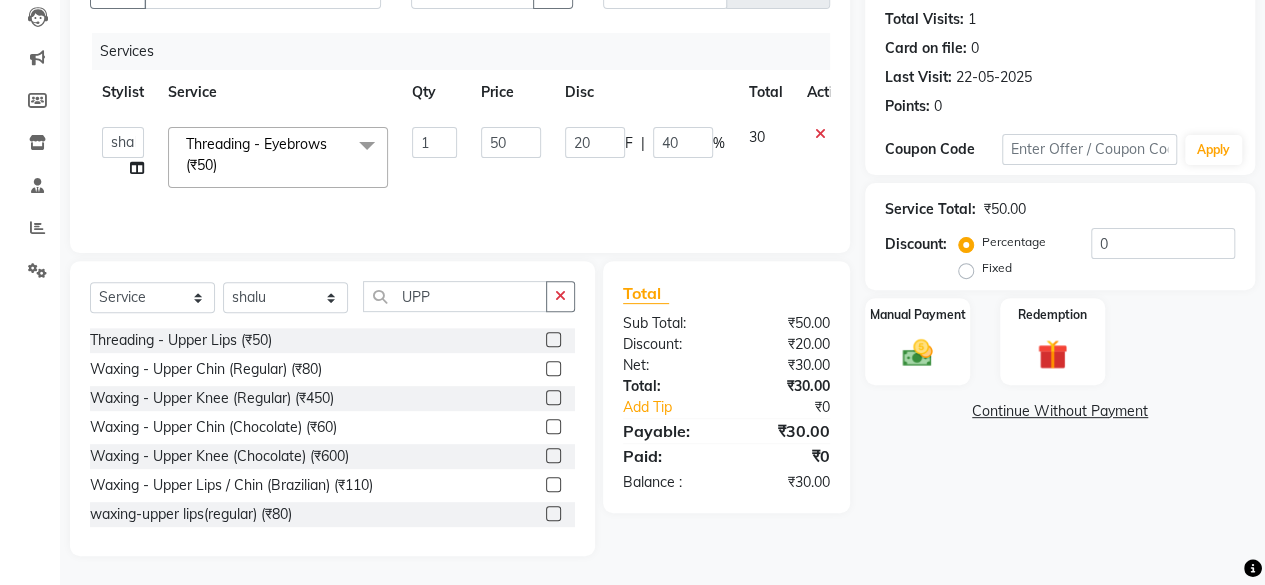 click 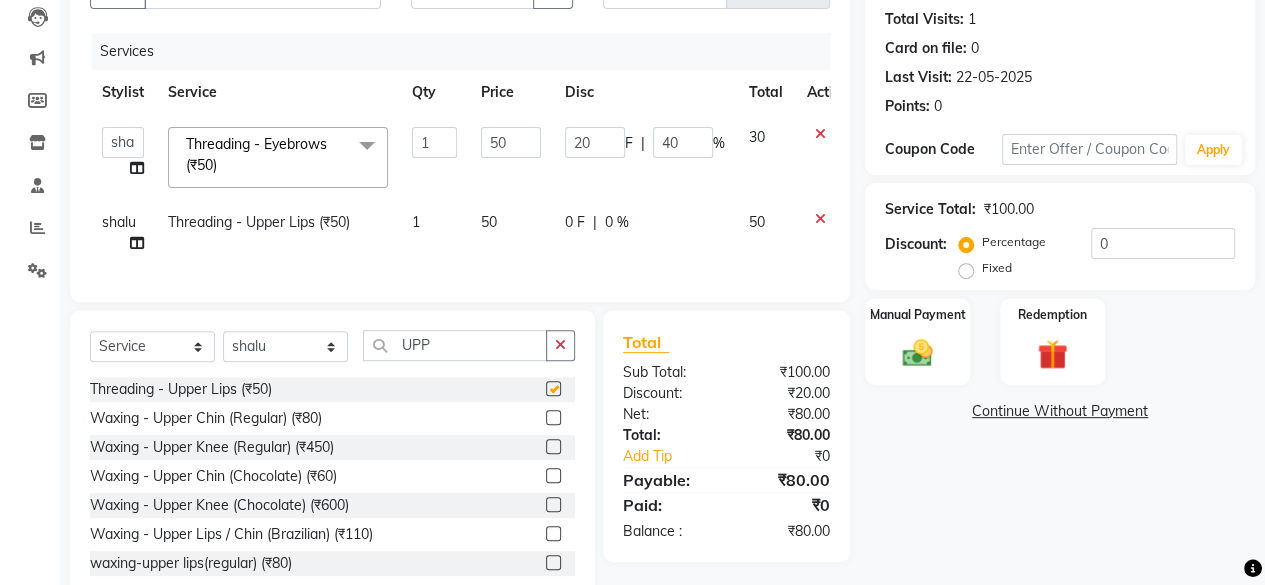 checkbox on "false" 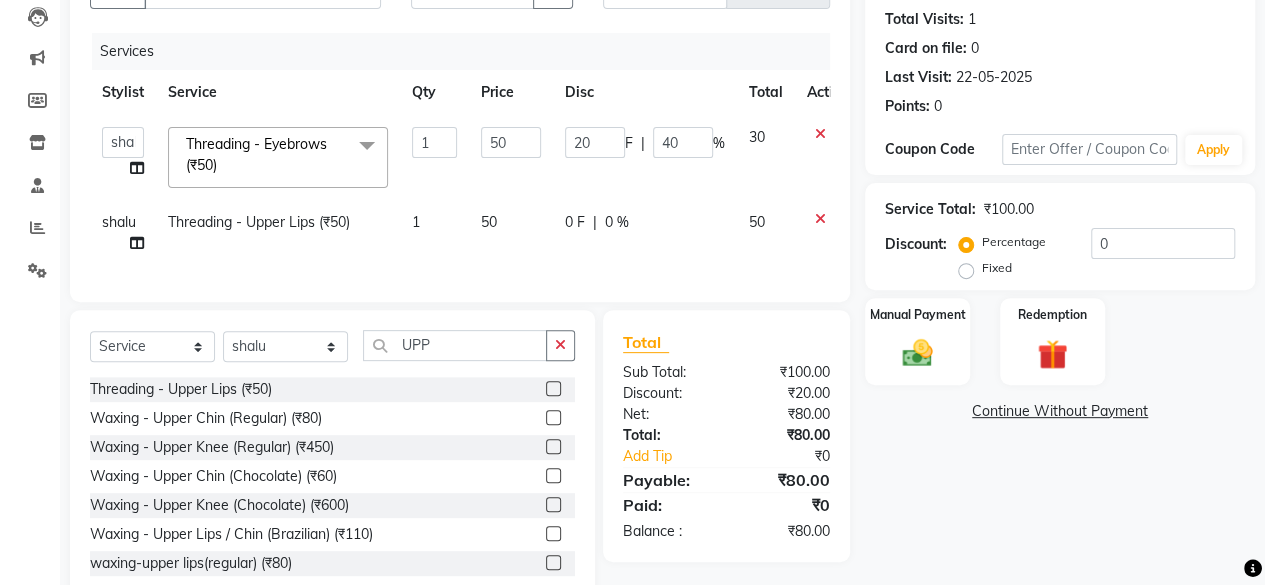 click on "0 F" 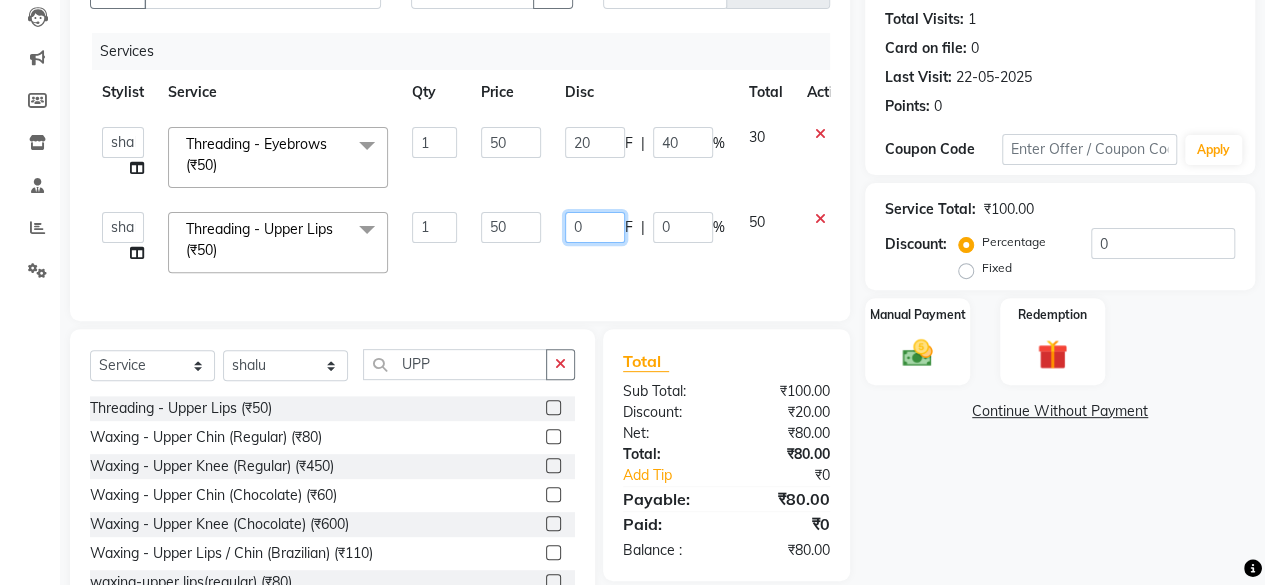 click on "0" 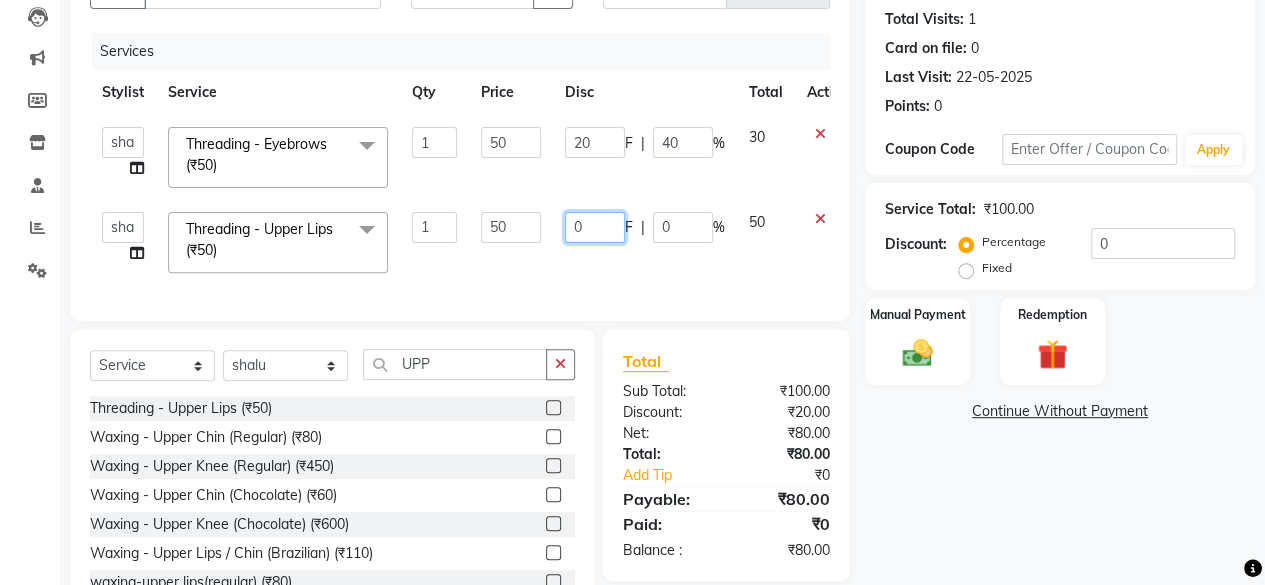 type on "20" 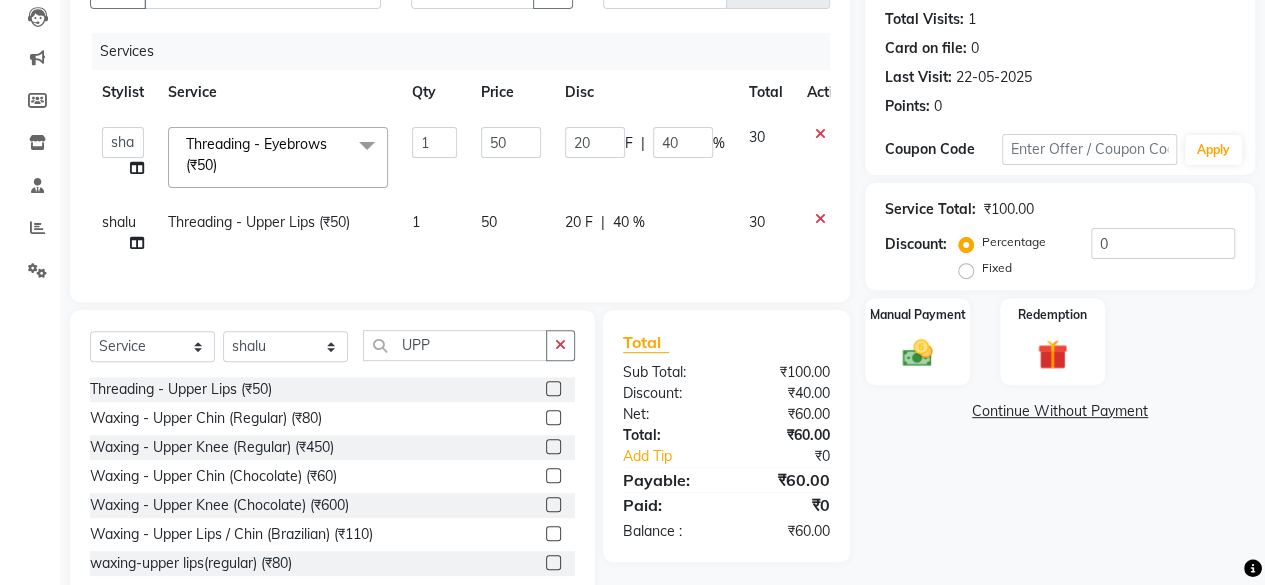 click on "Name: [FIRST] Membership: No Active Membership Total Visits: 1 Card on file: 0 Last Visit: [DATE] Points: 0 Coupon Code Apply Service Total: ₹100.00 Discount: Percentage Fixed 0 Manual Payment Redemption Continue Without Payment" 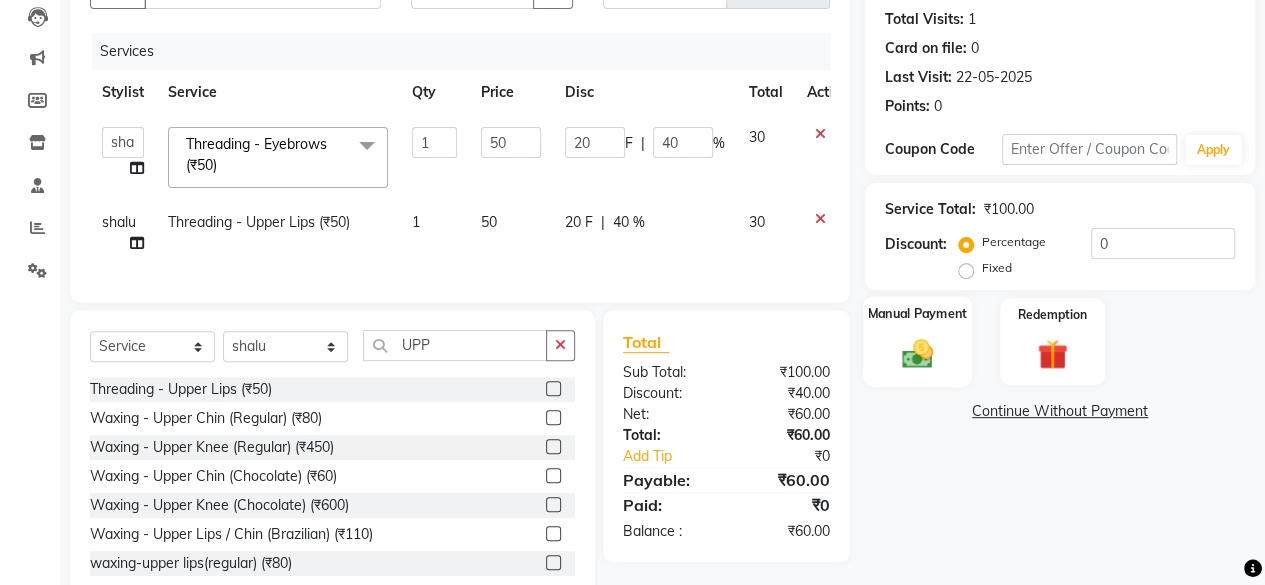 click on "Manual Payment" 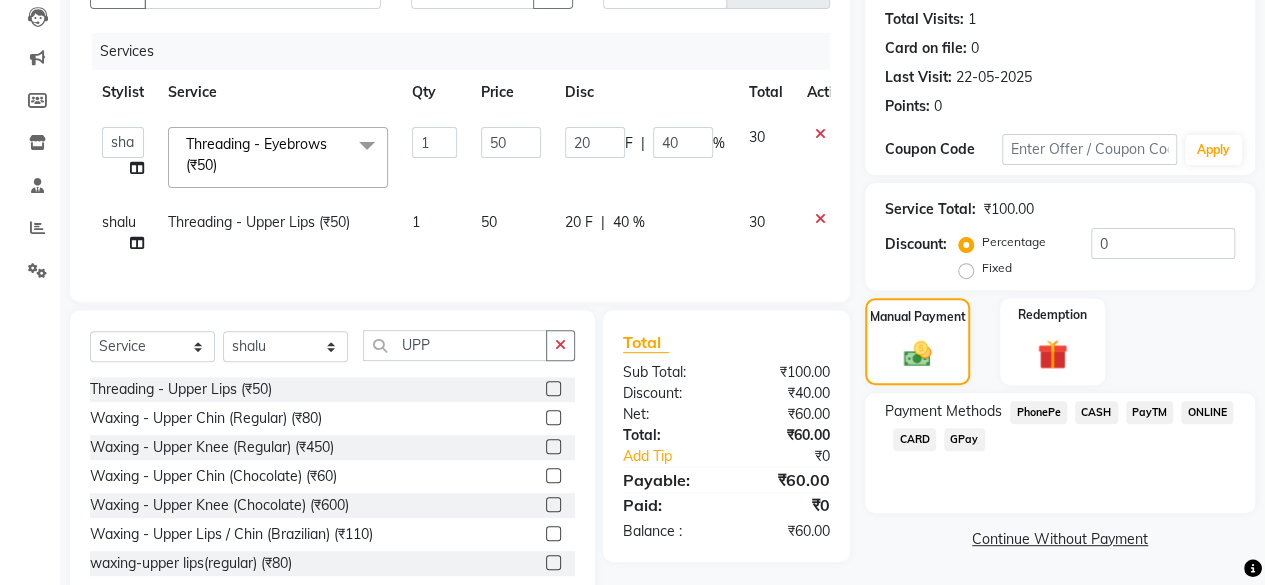 click on "CASH" 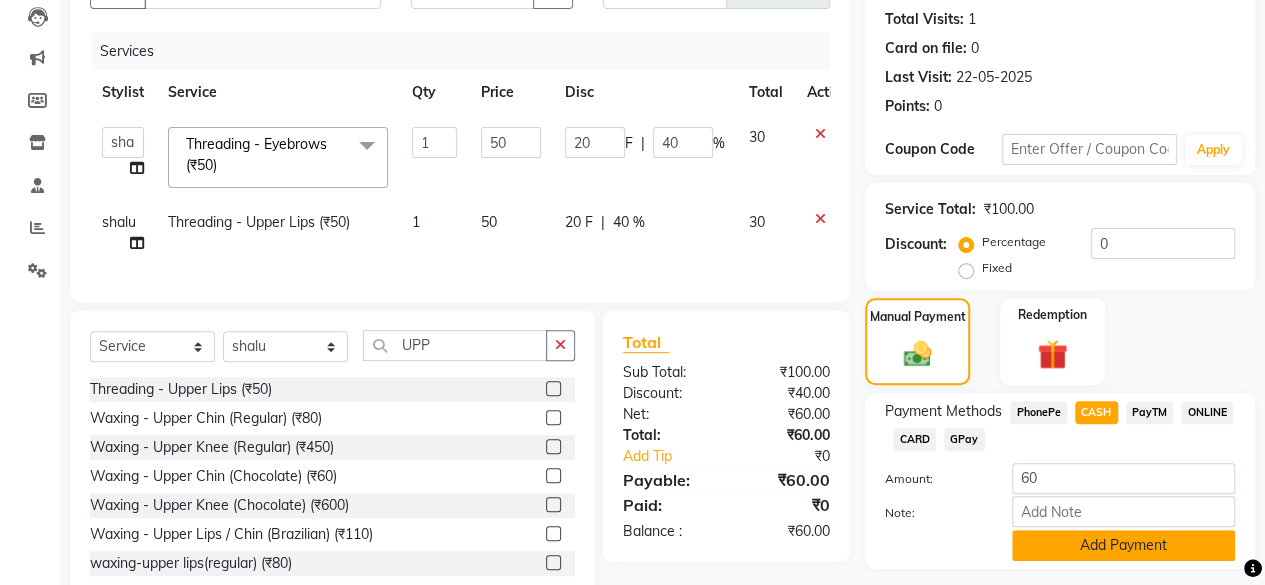 click on "Add Payment" 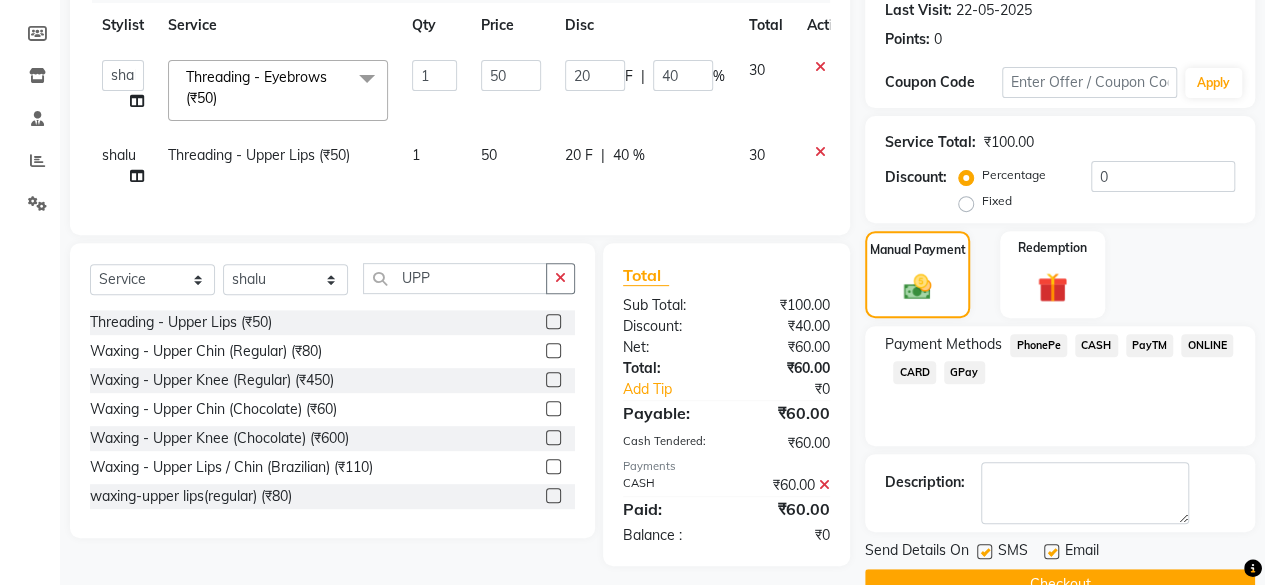 scroll, scrollTop: 324, scrollLeft: 0, axis: vertical 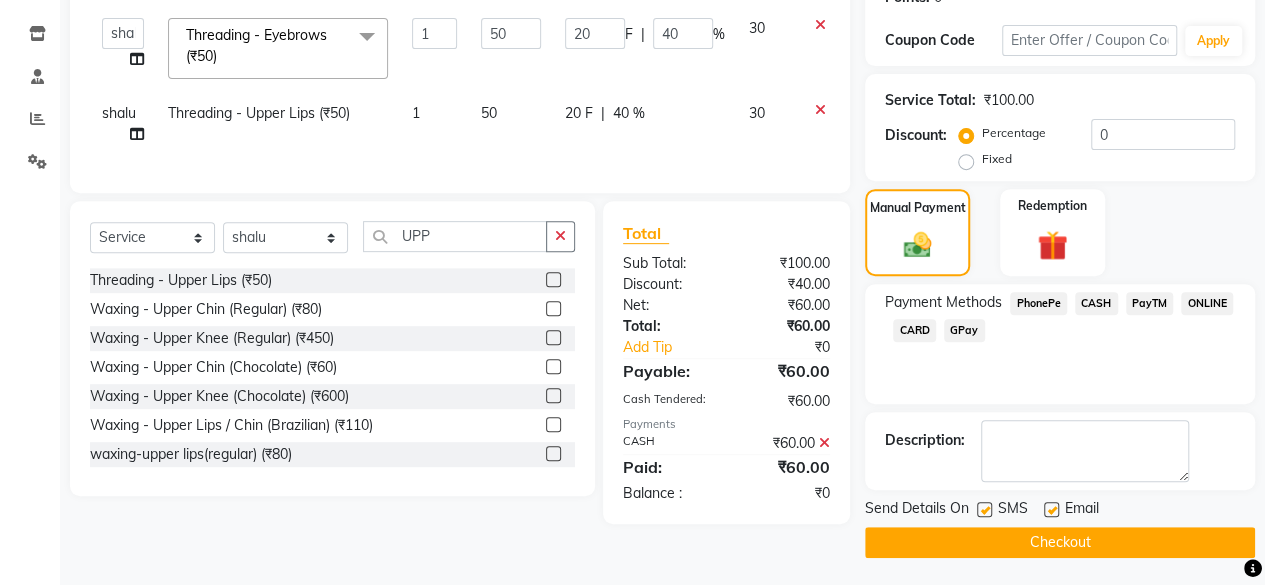 click on "Checkout" 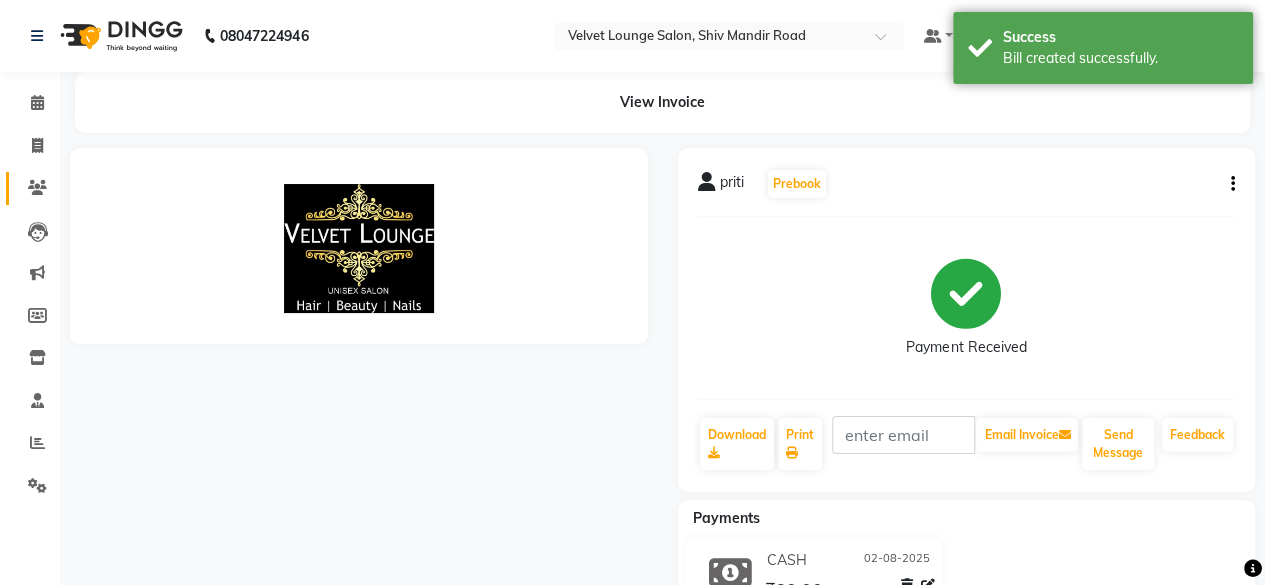 scroll, scrollTop: 0, scrollLeft: 0, axis: both 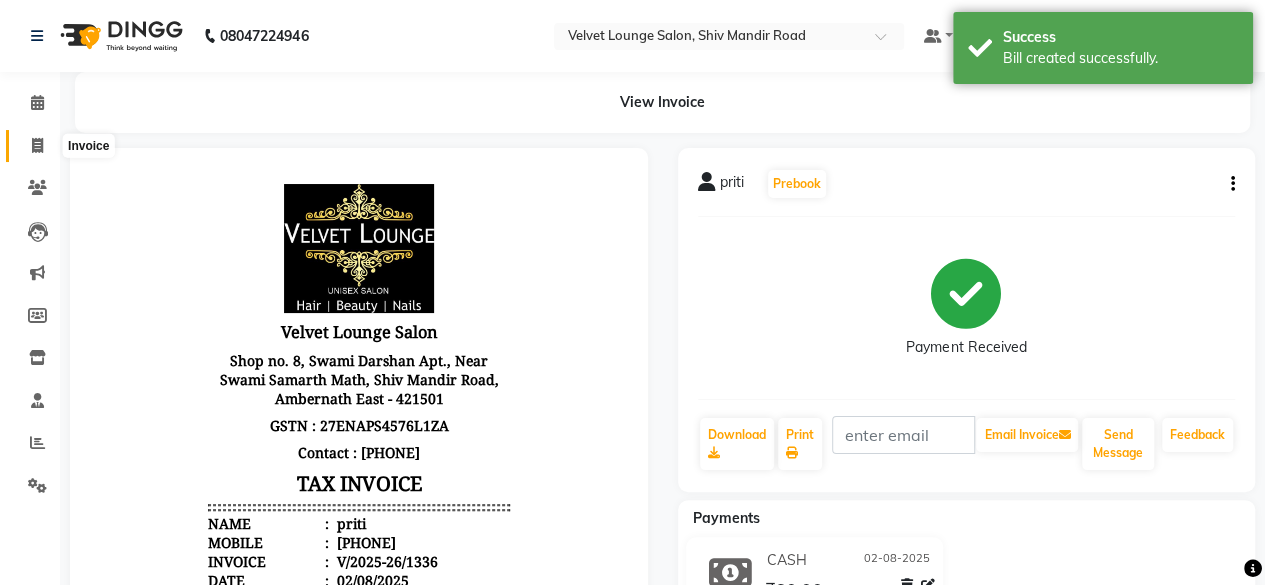 click 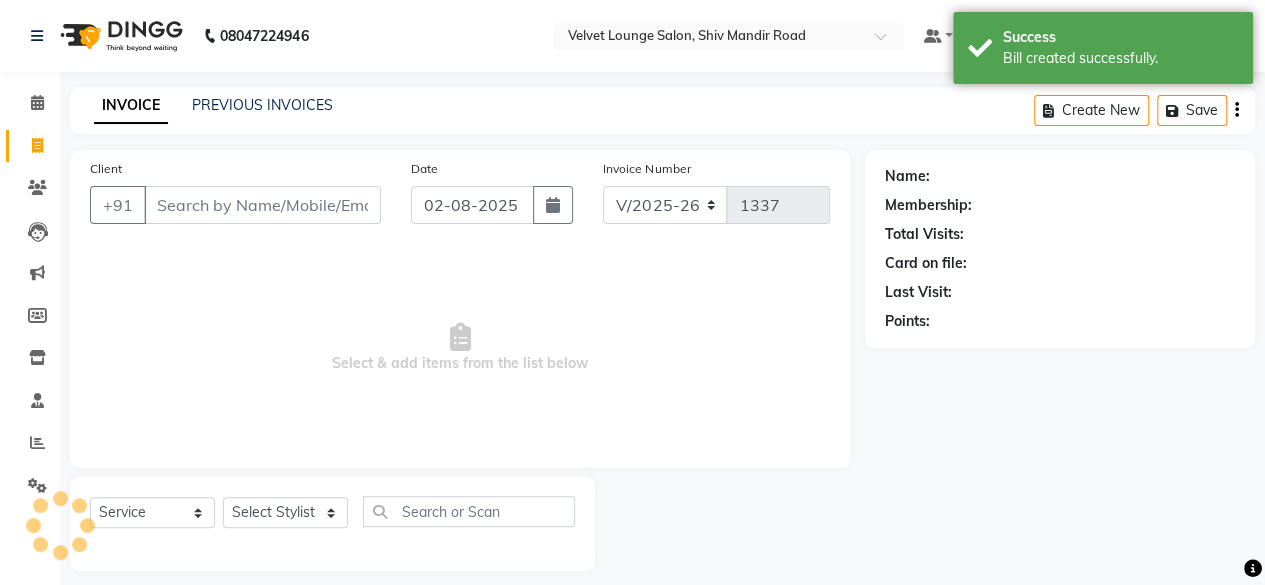 scroll, scrollTop: 15, scrollLeft: 0, axis: vertical 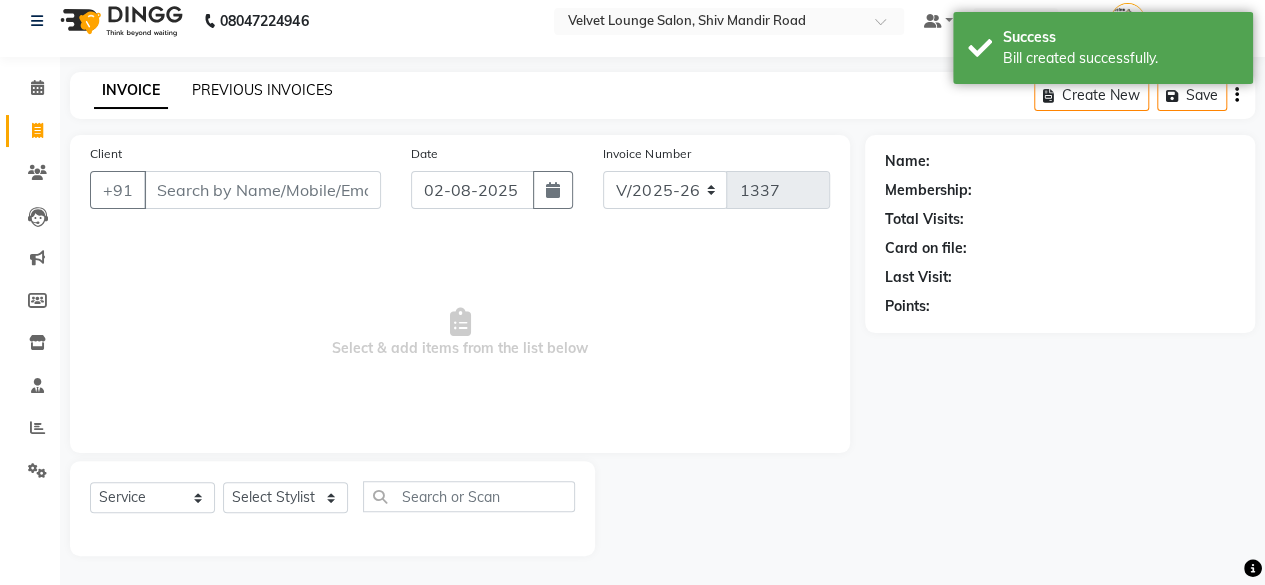 click on "PREVIOUS INVOICES" 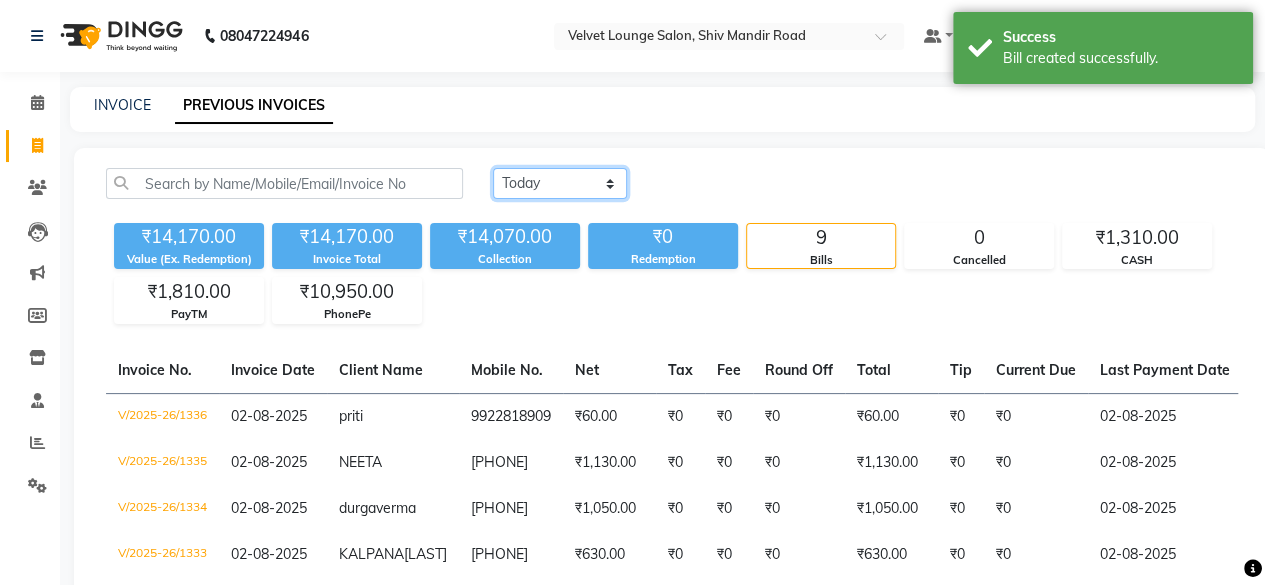 click on "Today Yesterday Custom Range" 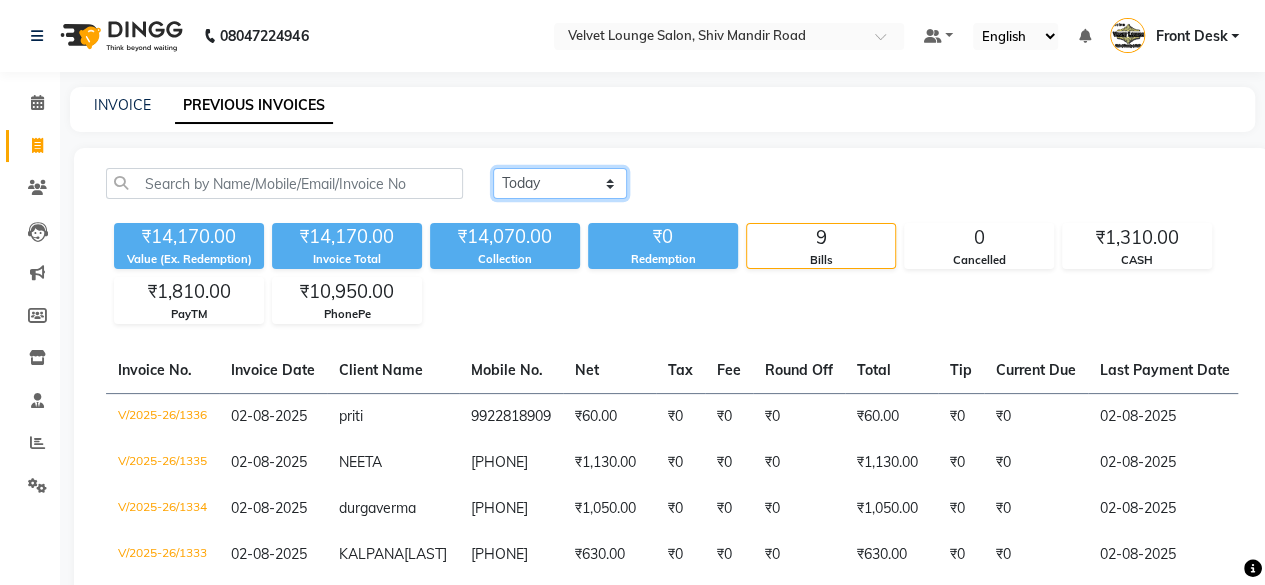 click on "Today Yesterday Custom Range" 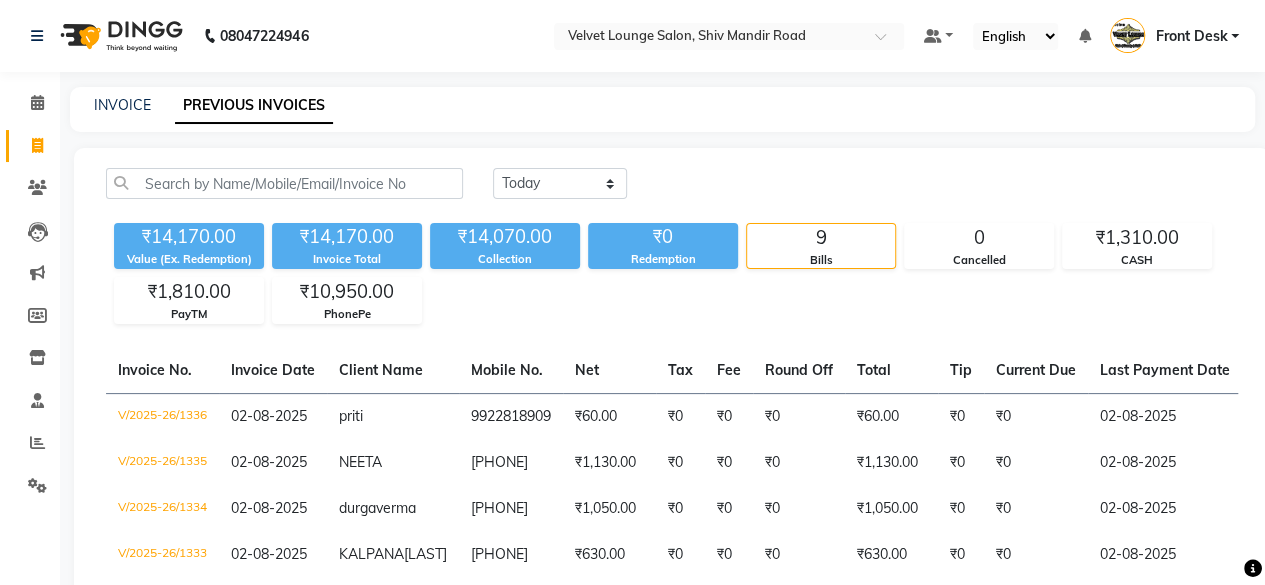 click on "Today Yesterday Custom Range" 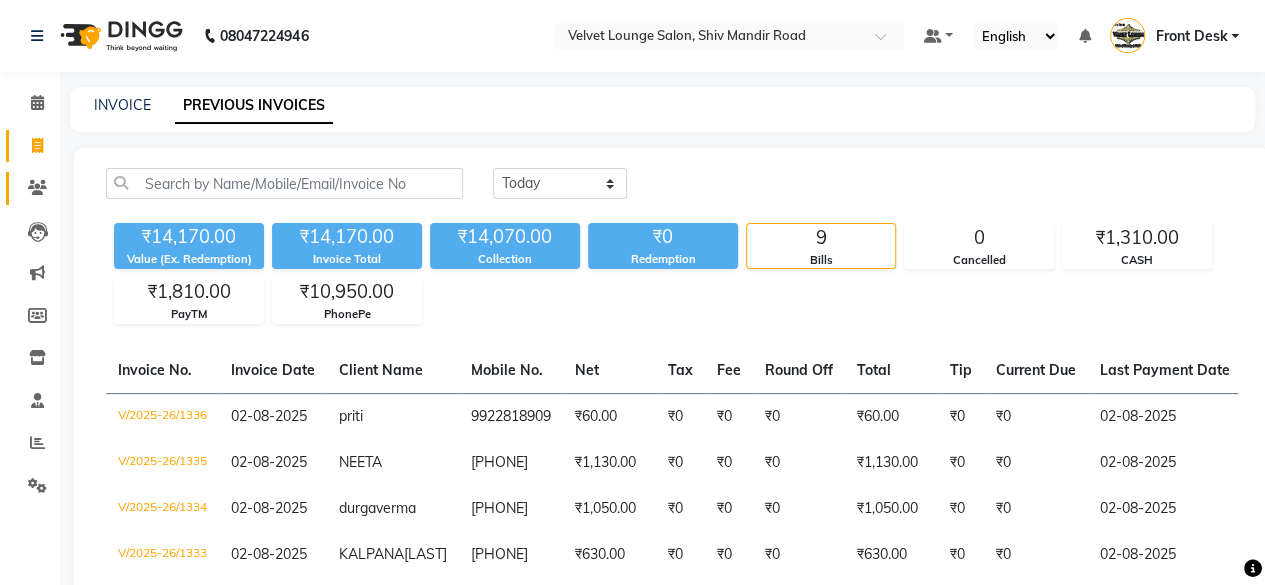 click on "Clients" 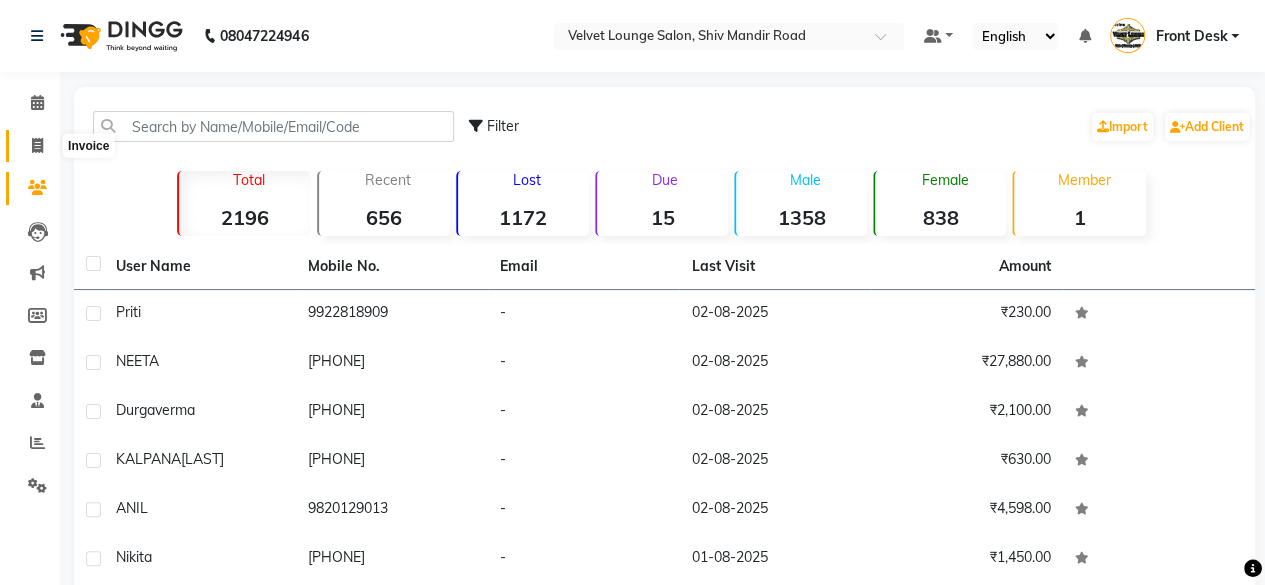 click 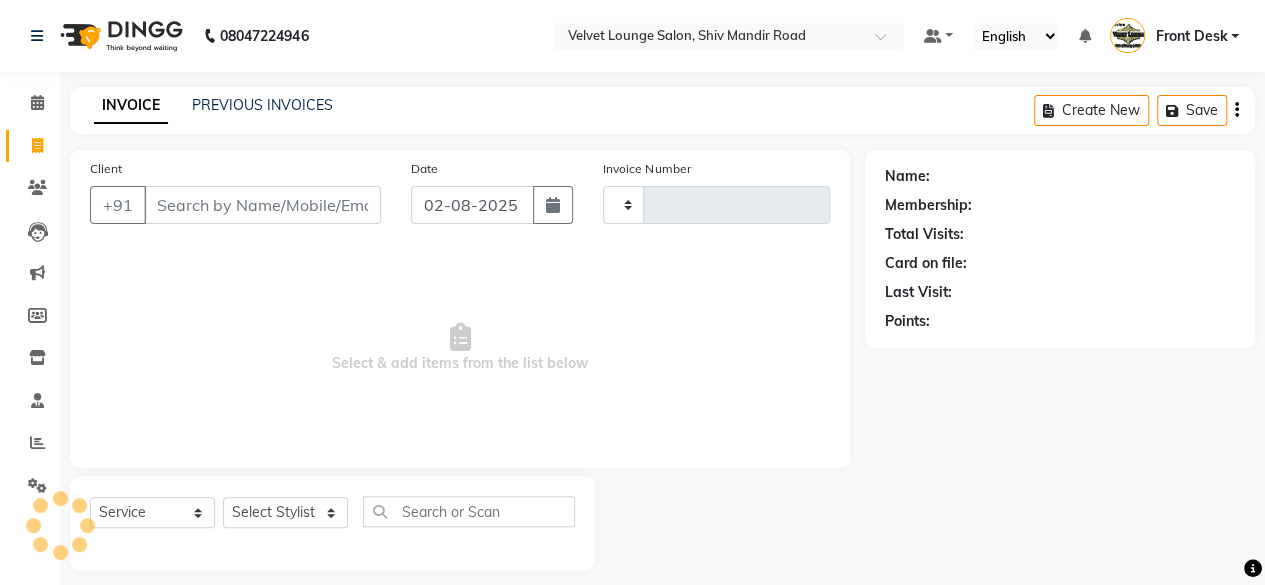 type on "1337" 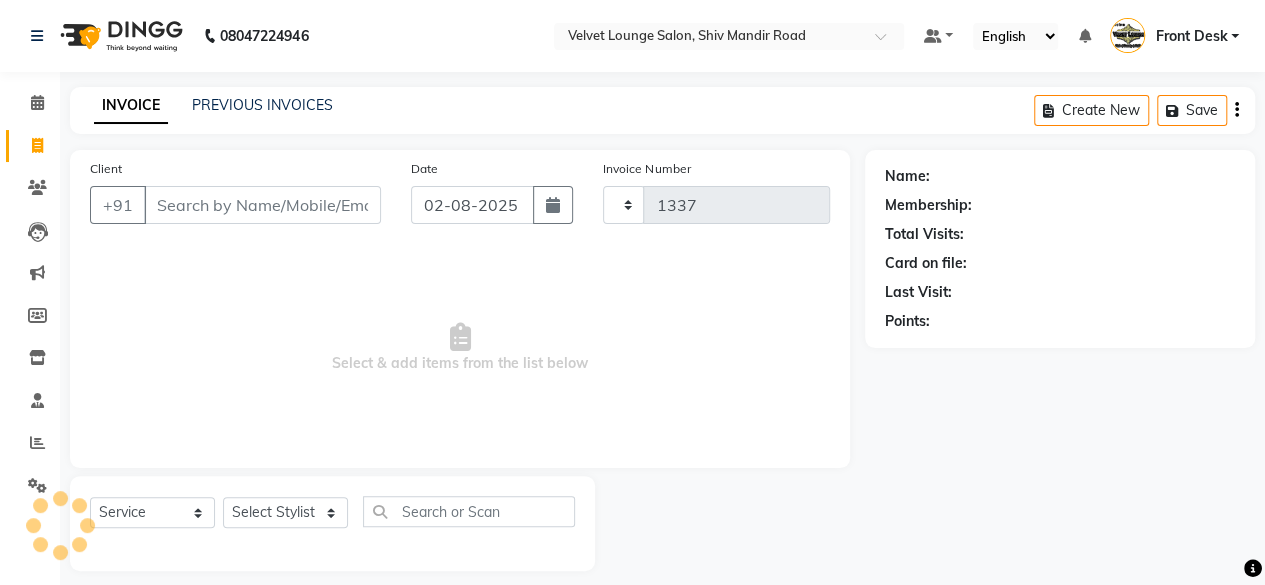 scroll, scrollTop: 15, scrollLeft: 0, axis: vertical 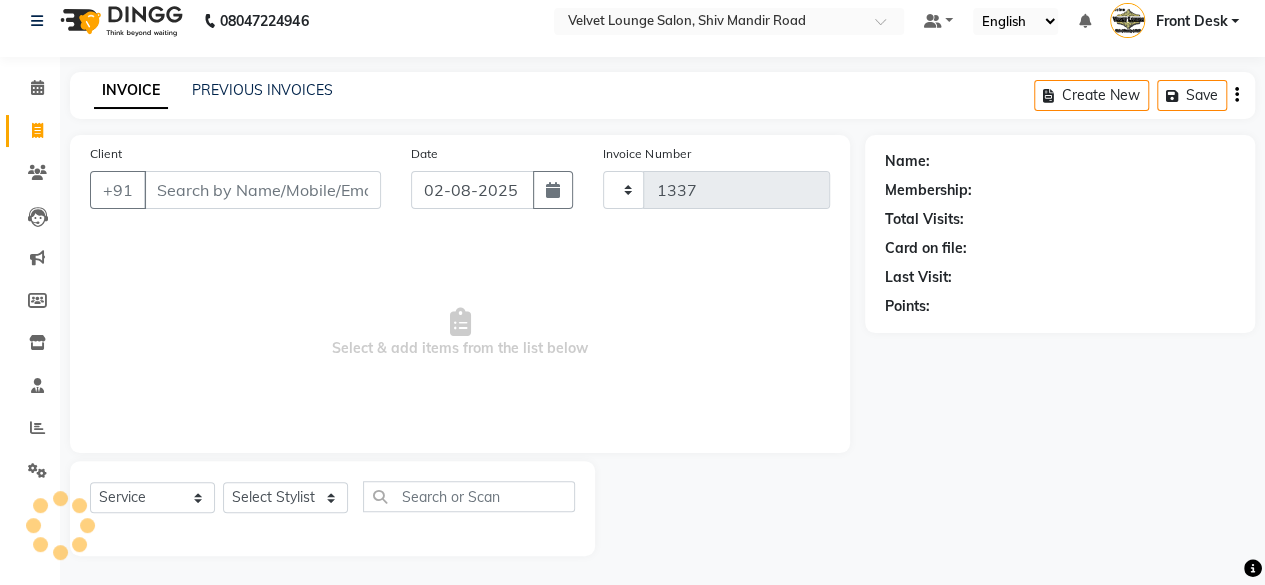 select on "5962" 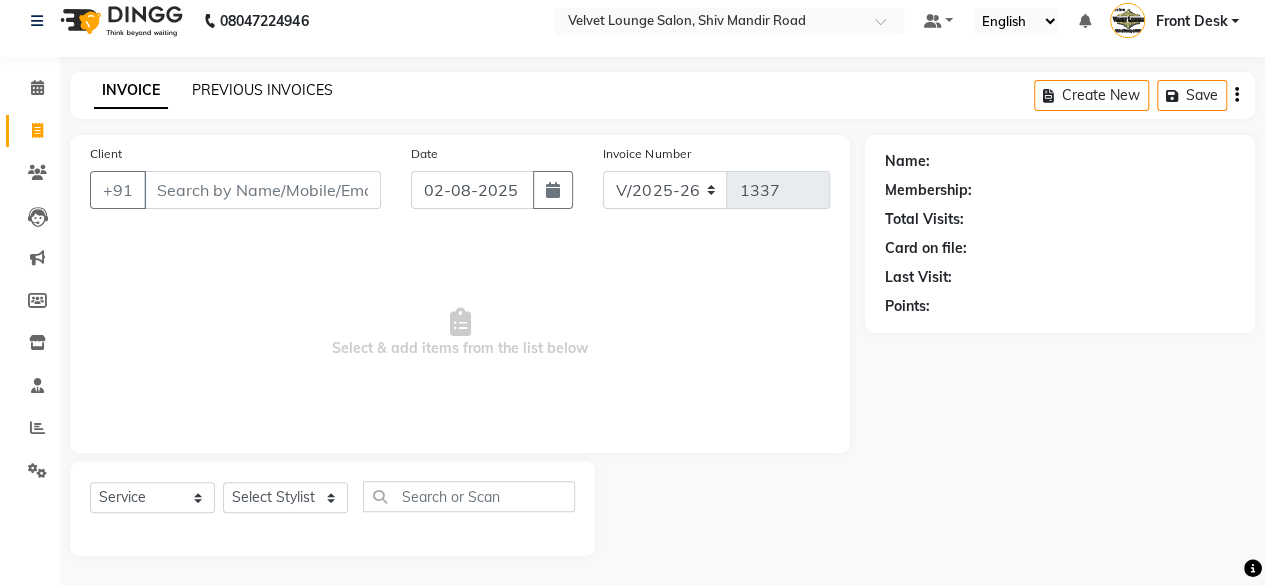 click on "PREVIOUS INVOICES" 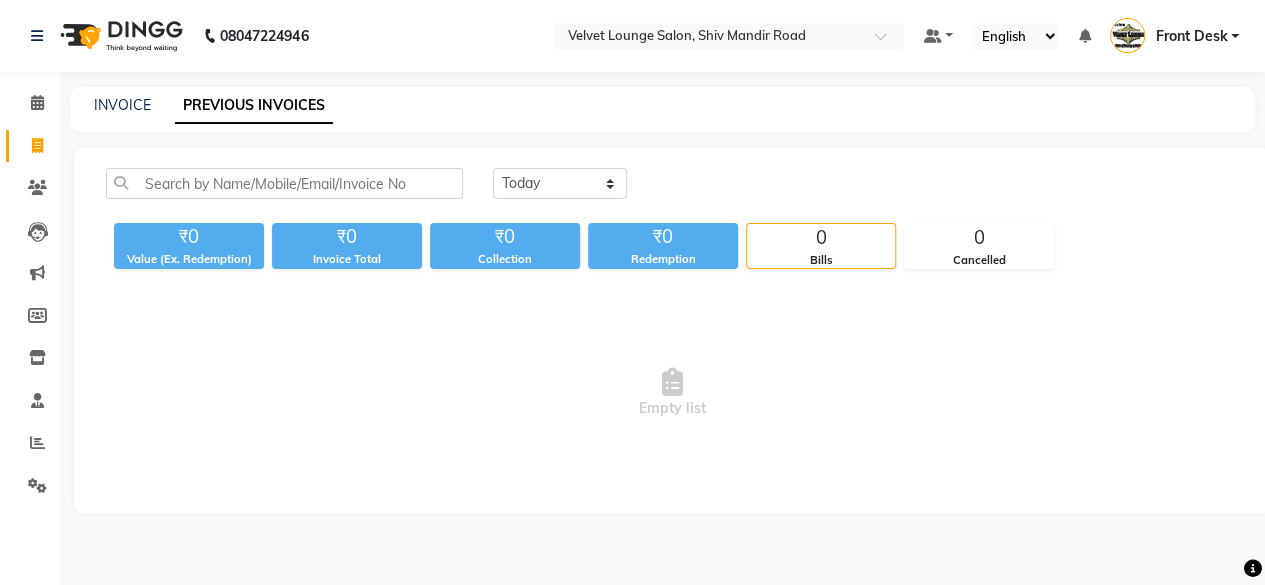 scroll, scrollTop: 0, scrollLeft: 0, axis: both 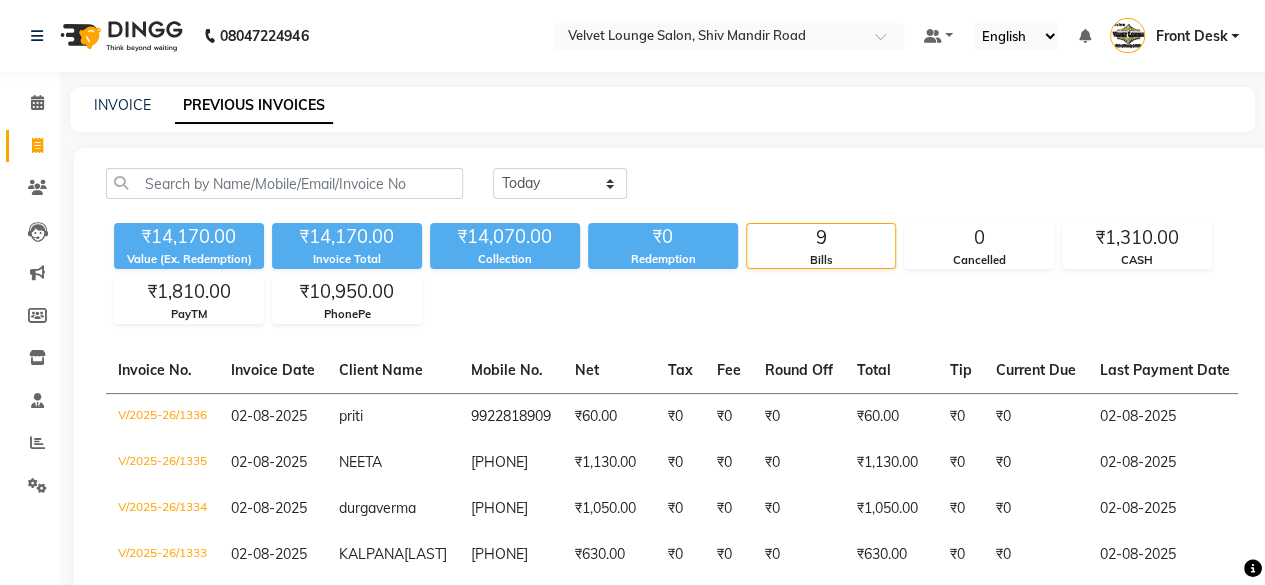 click on "INVOICE PREVIOUS INVOICES" 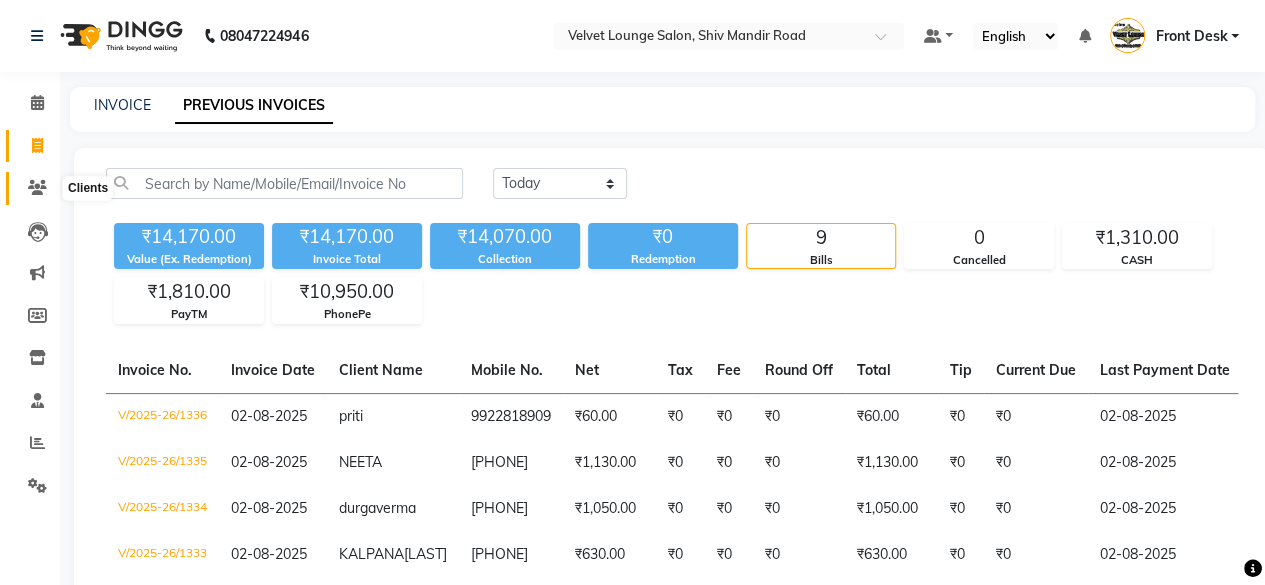click 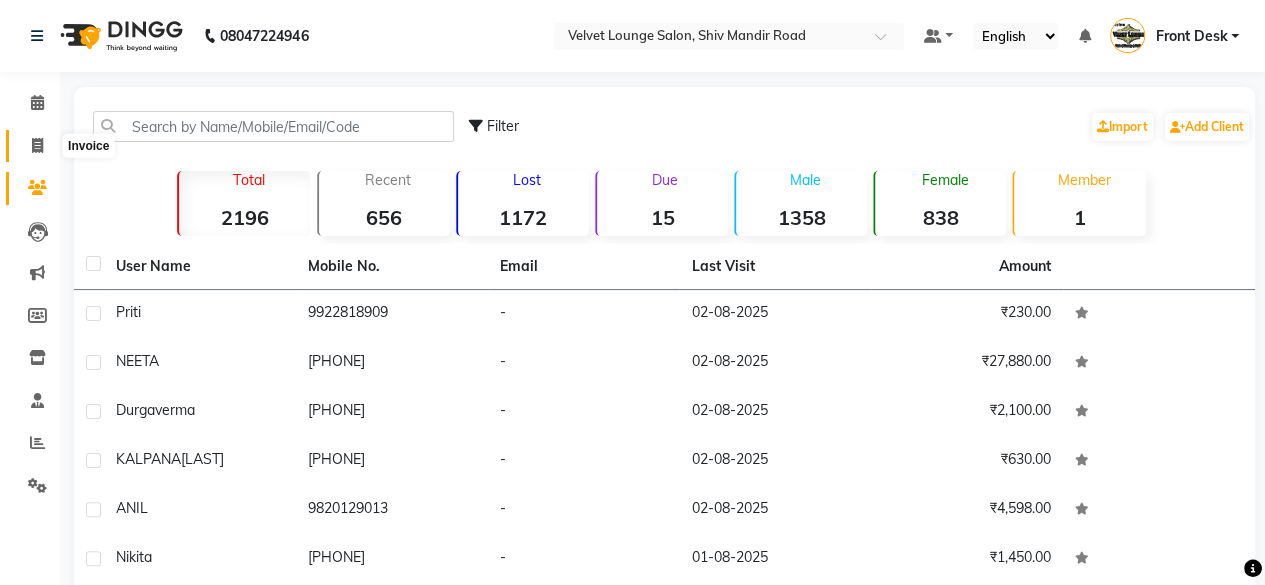 click 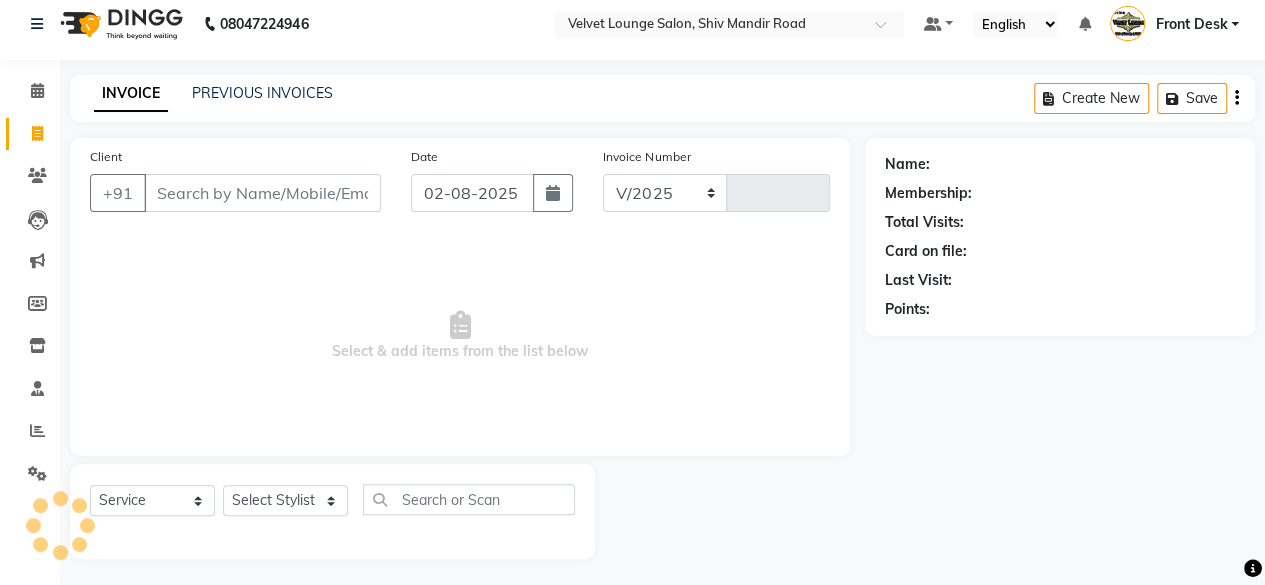 select on "5962" 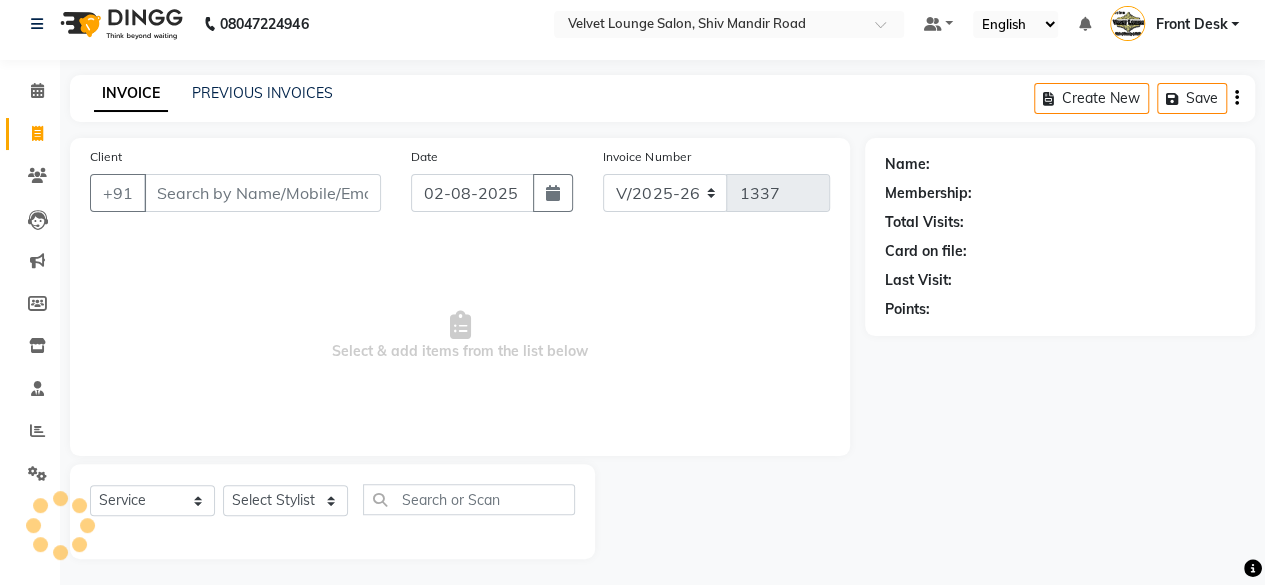 scroll, scrollTop: 15, scrollLeft: 0, axis: vertical 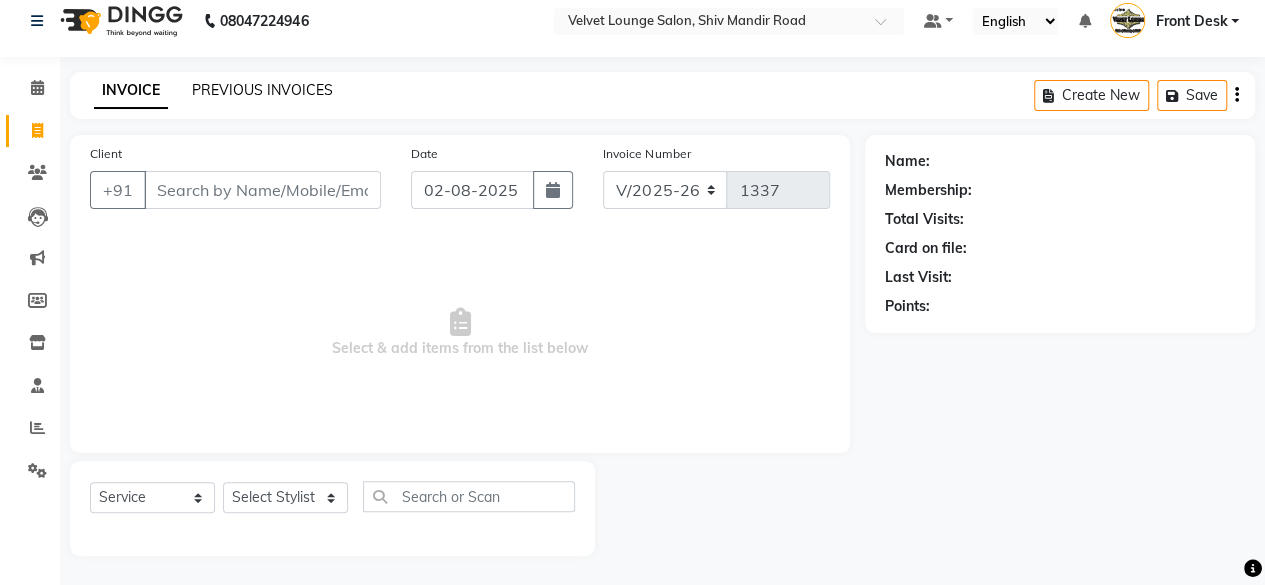 click on "PREVIOUS INVOICES" 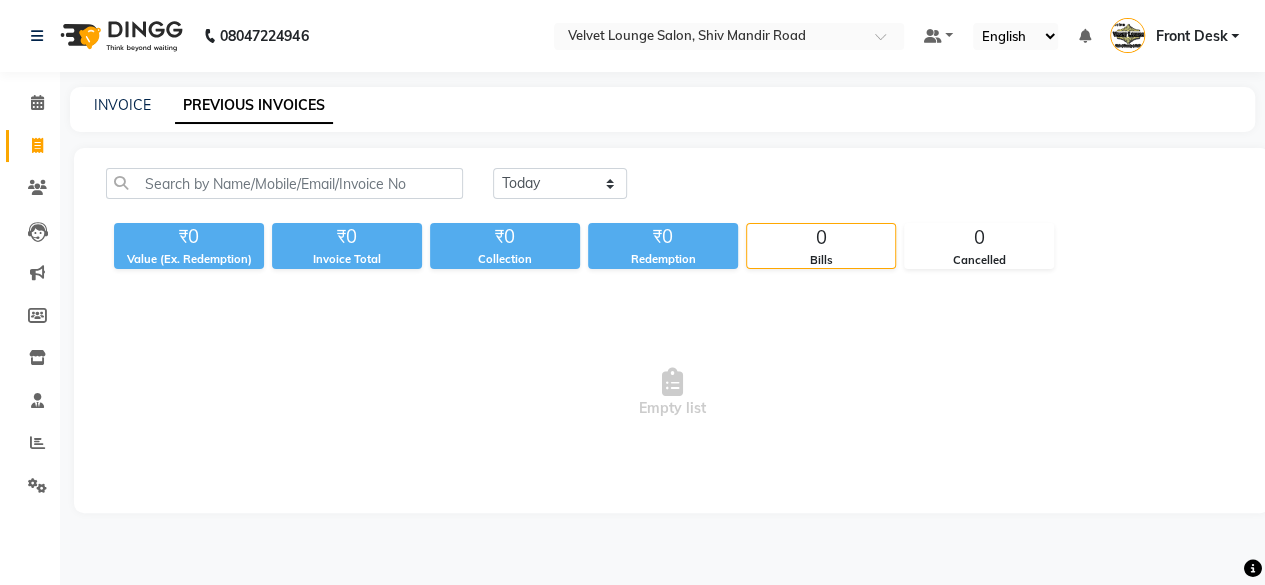 scroll, scrollTop: 0, scrollLeft: 0, axis: both 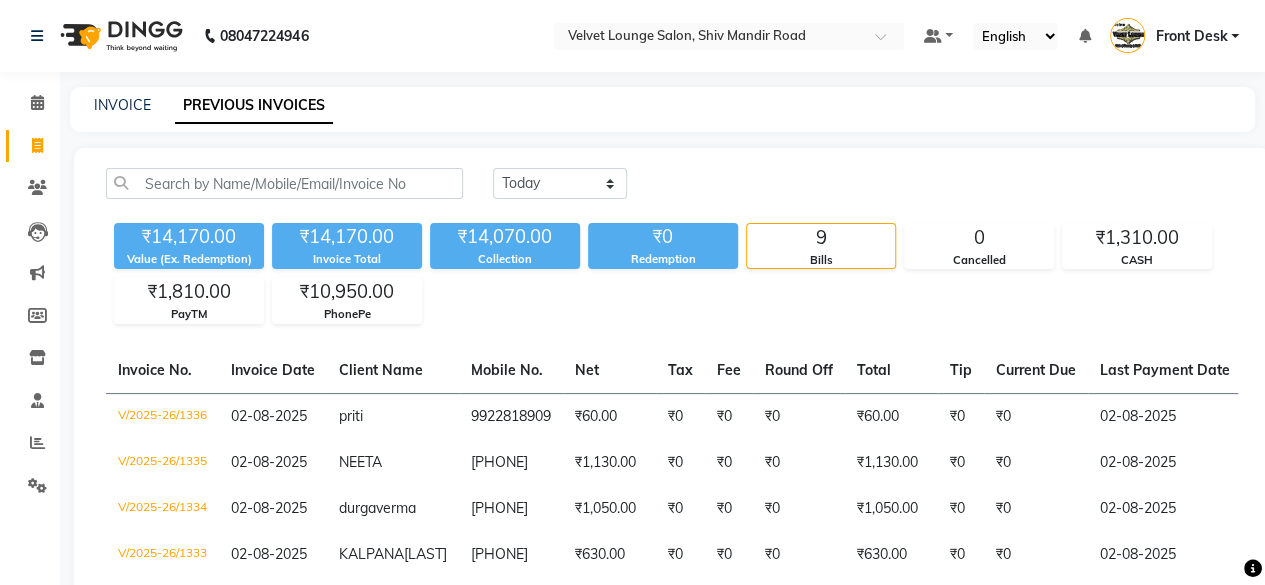 click on "₹14,170.00 Value (Ex. Redemption) ₹14,170.00 Invoice Total ₹14,070.00 Collection ₹0 Redemption 9 Bills 0 Cancelled ₹1,310.00 CASH ₹1,810.00 PayTM ₹10,950.00 PhonePe" 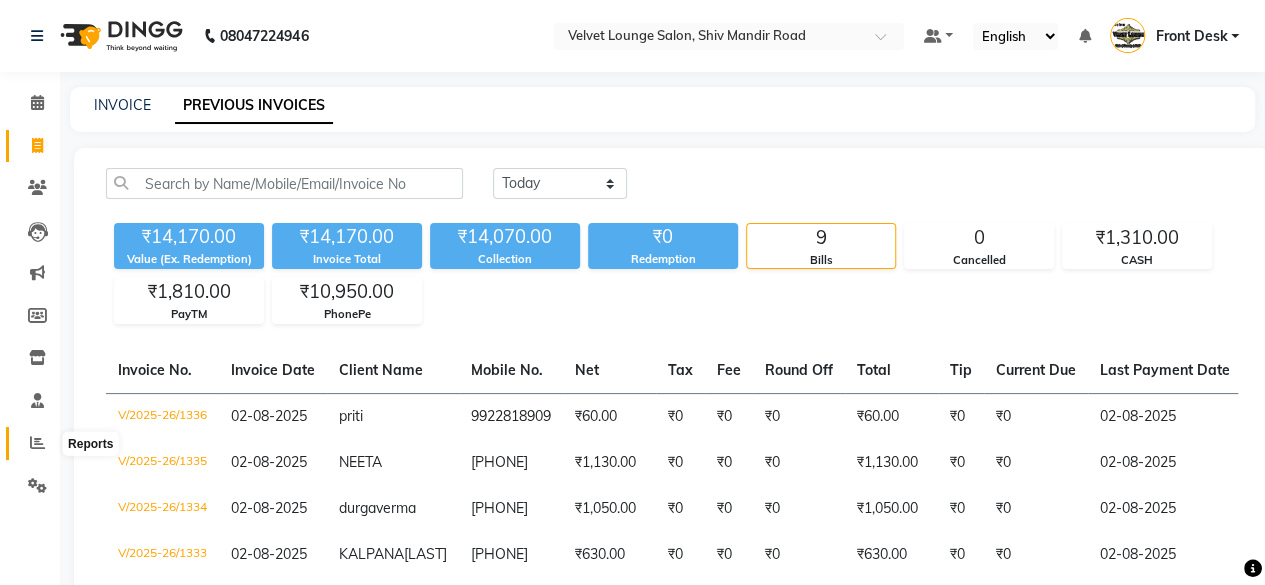 click 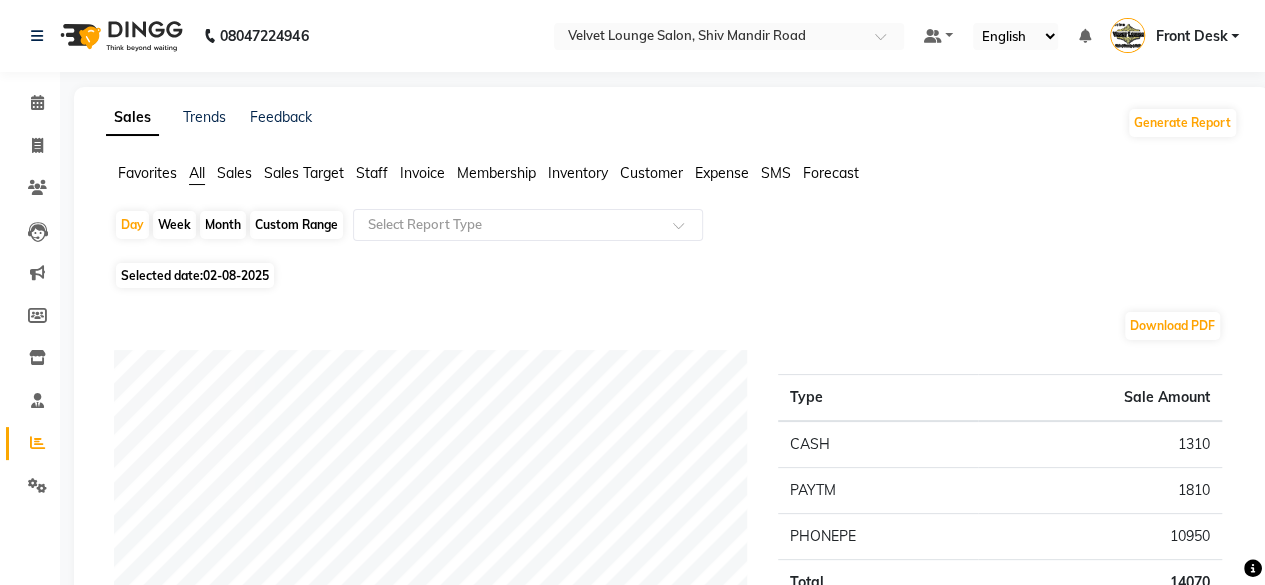 click on "Month" 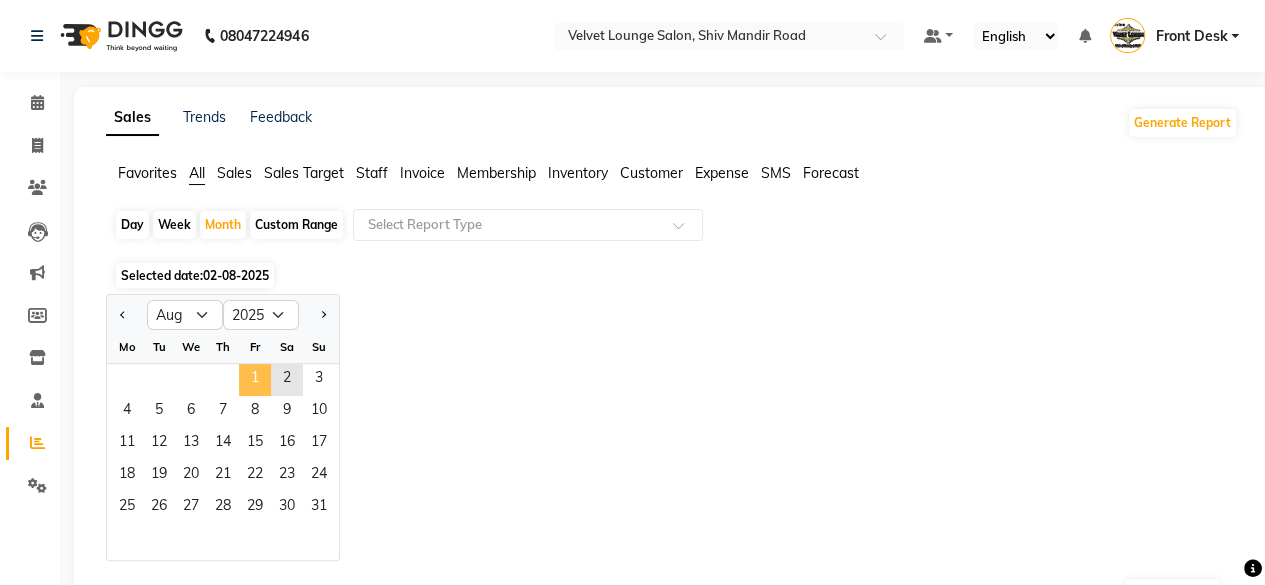 click on "1" 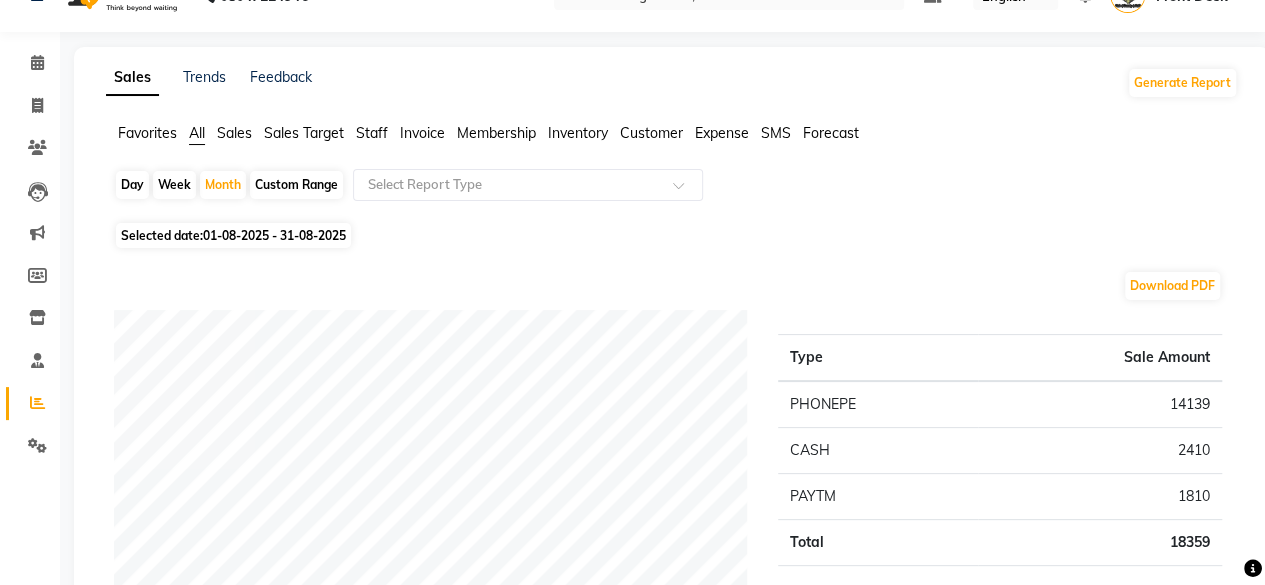 scroll, scrollTop: 80, scrollLeft: 0, axis: vertical 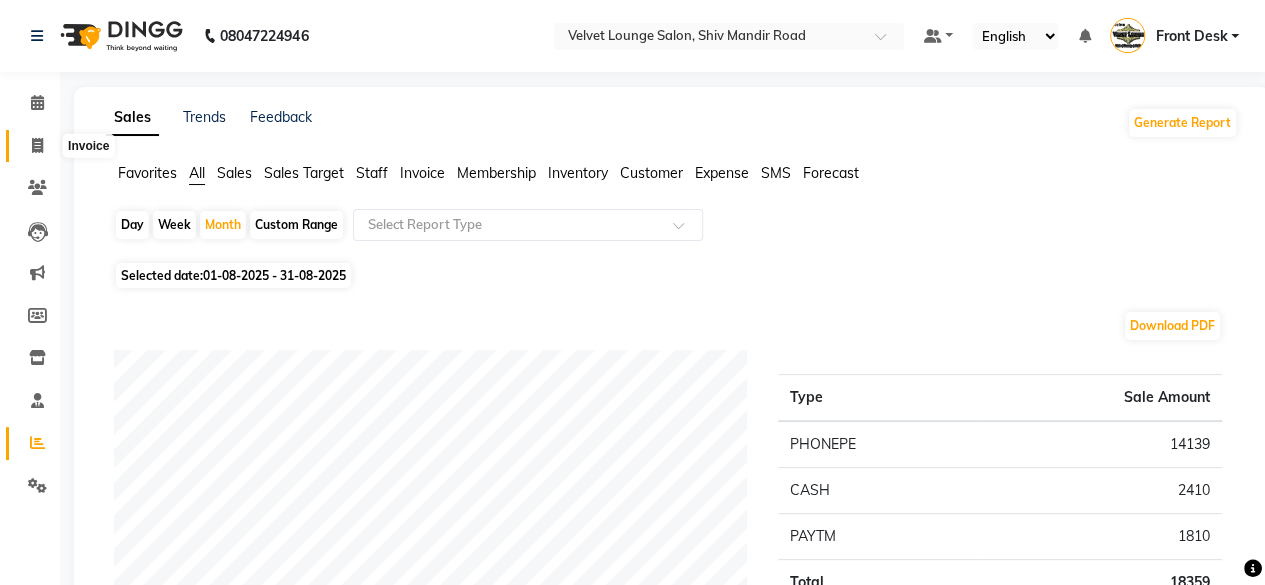 click 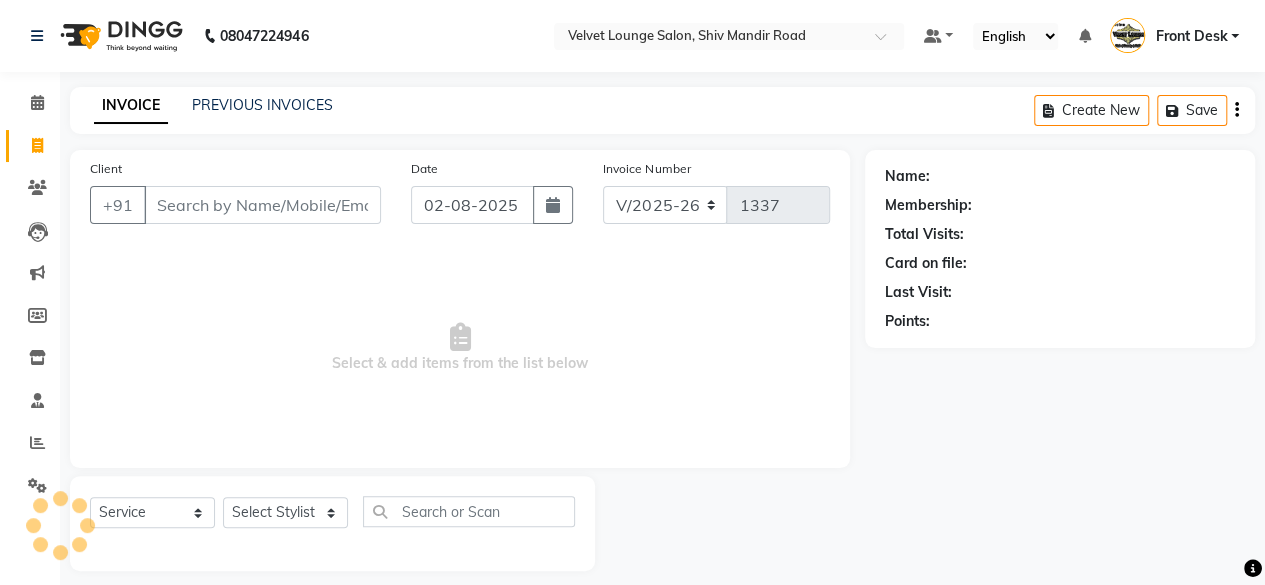 scroll, scrollTop: 15, scrollLeft: 0, axis: vertical 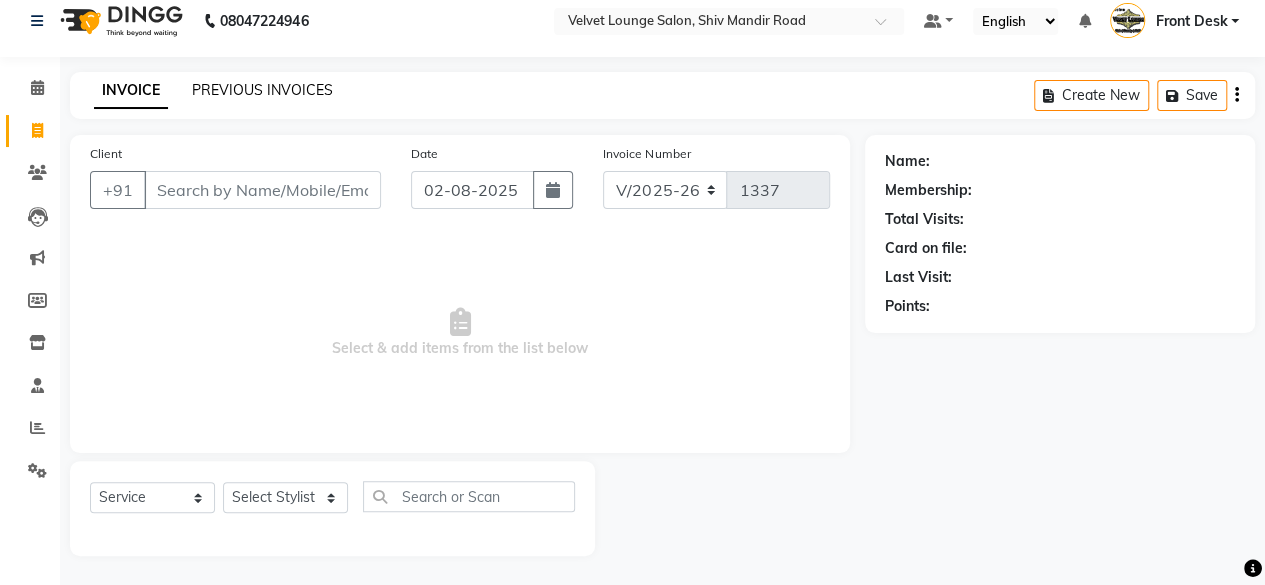click on "PREVIOUS INVOICES" 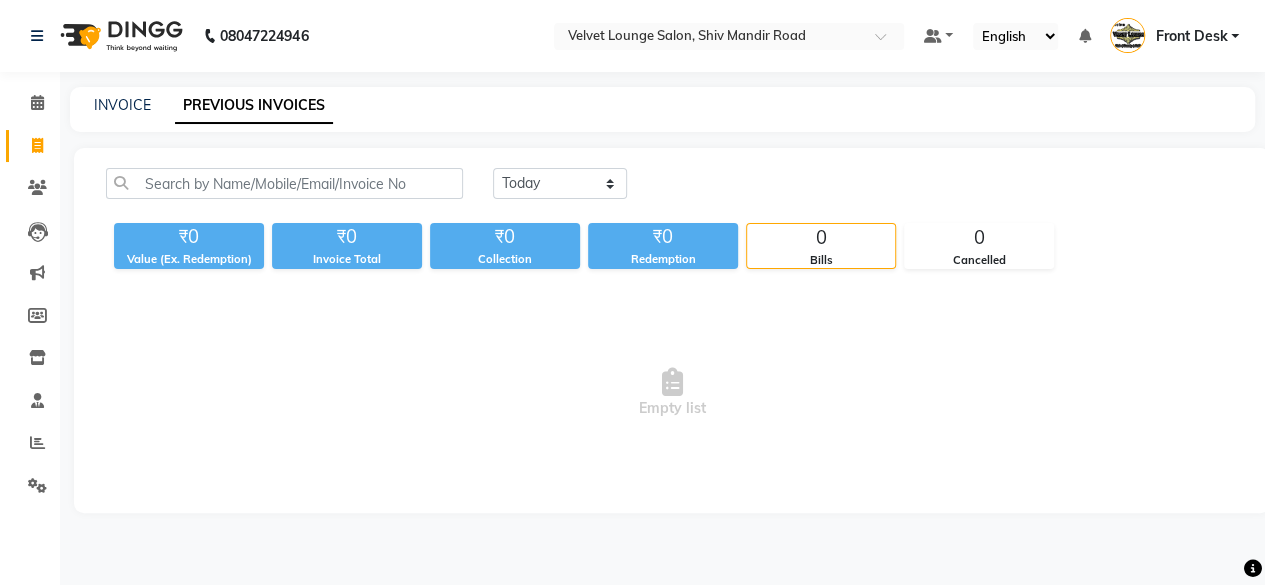 scroll, scrollTop: 0, scrollLeft: 0, axis: both 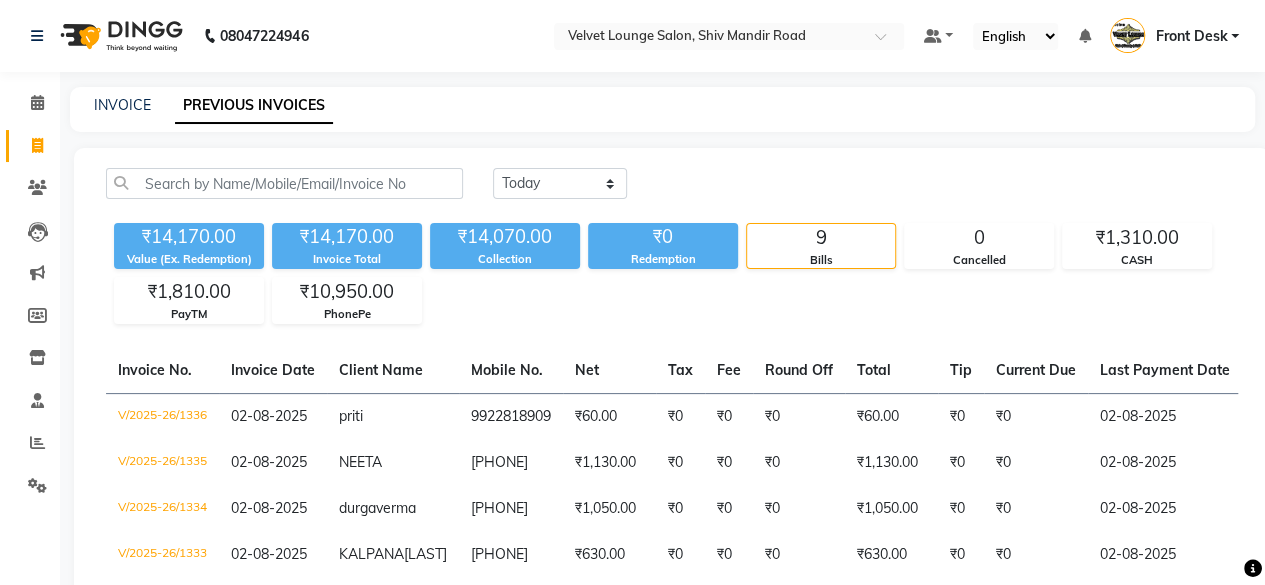 click on "Today Yesterday Custom Range" 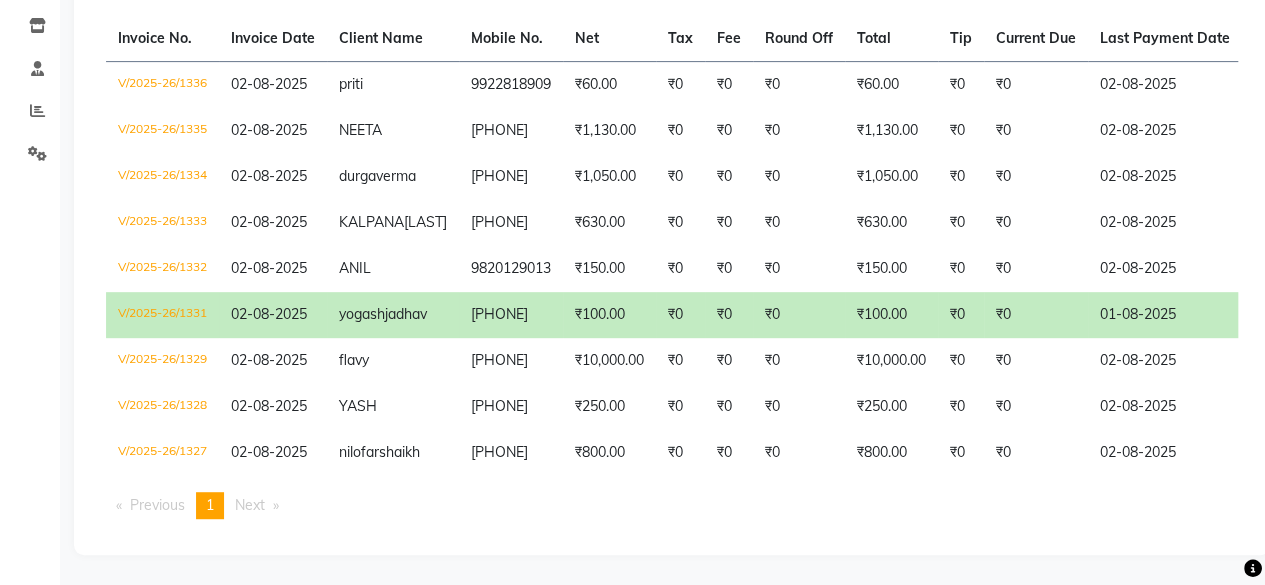 scroll, scrollTop: 0, scrollLeft: 0, axis: both 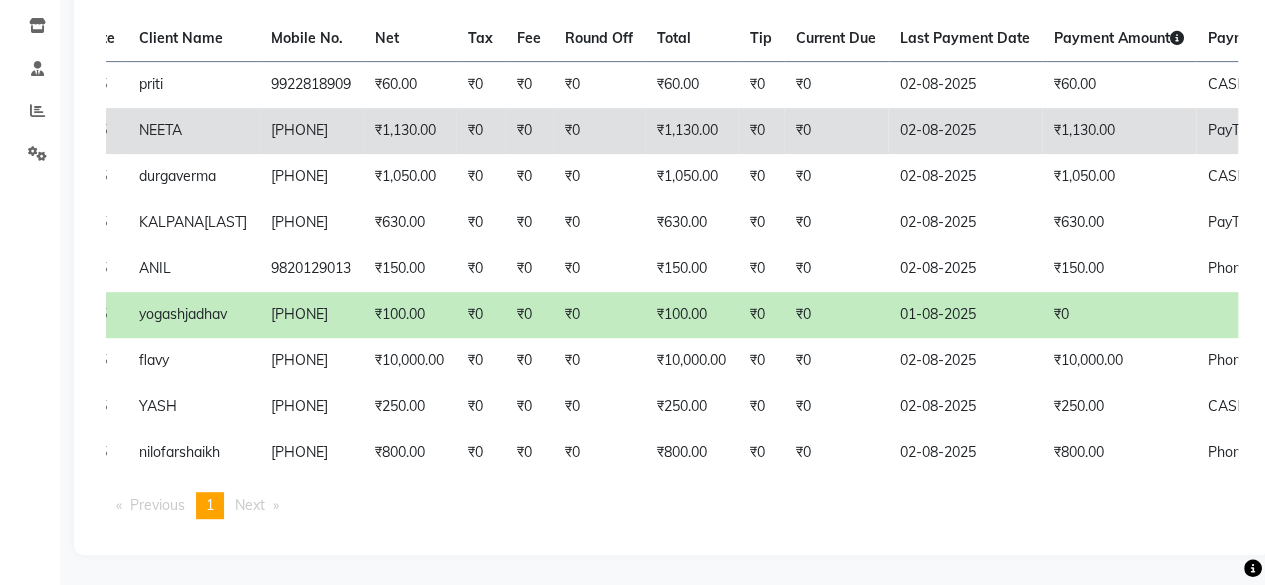 click on "₹1,130.00" 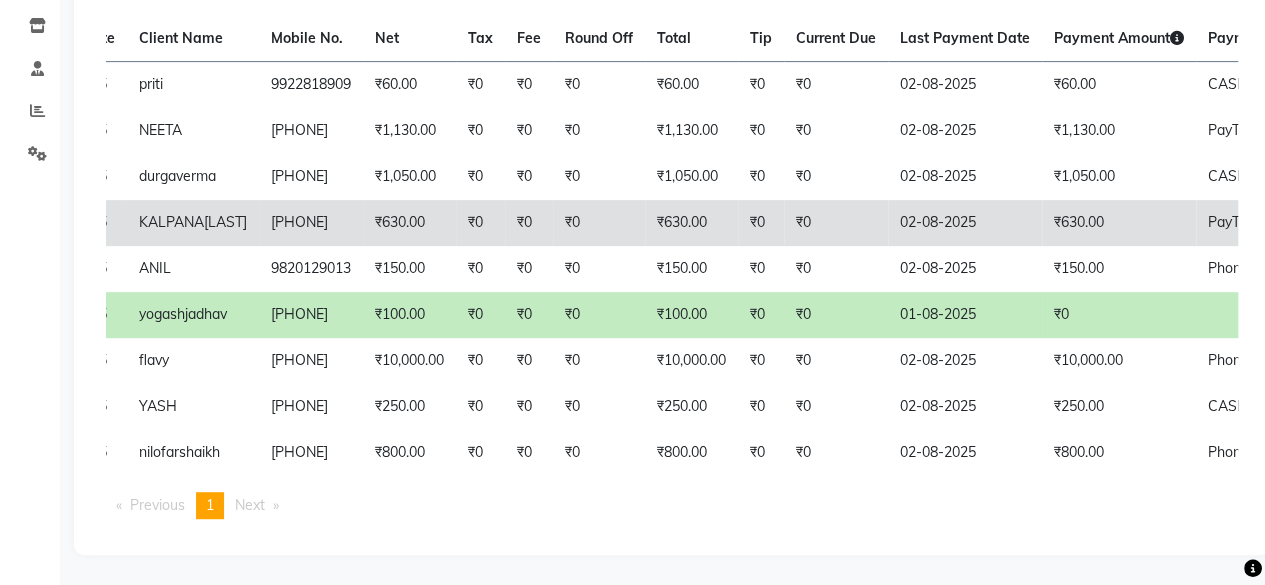 click on "PayTM" 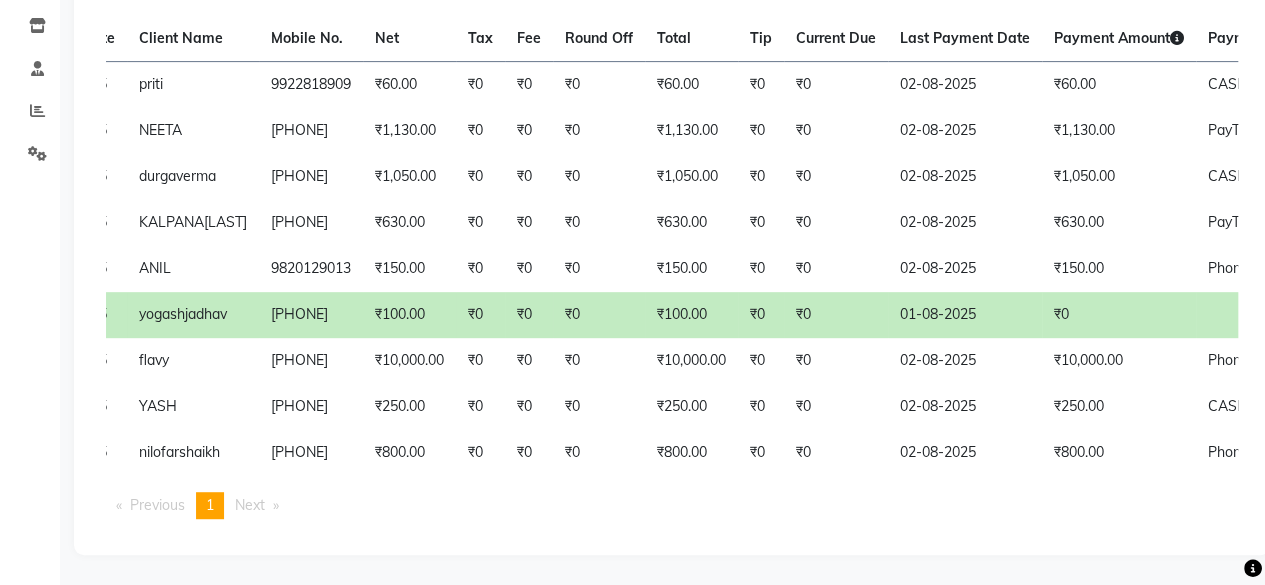 scroll, scrollTop: 0, scrollLeft: 0, axis: both 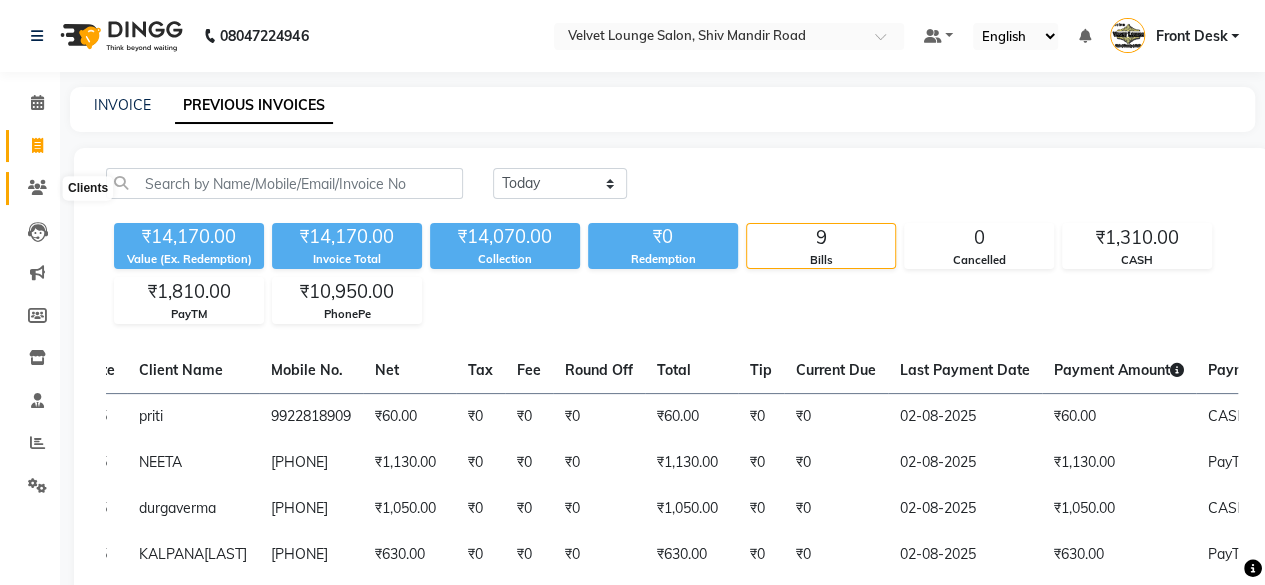 click 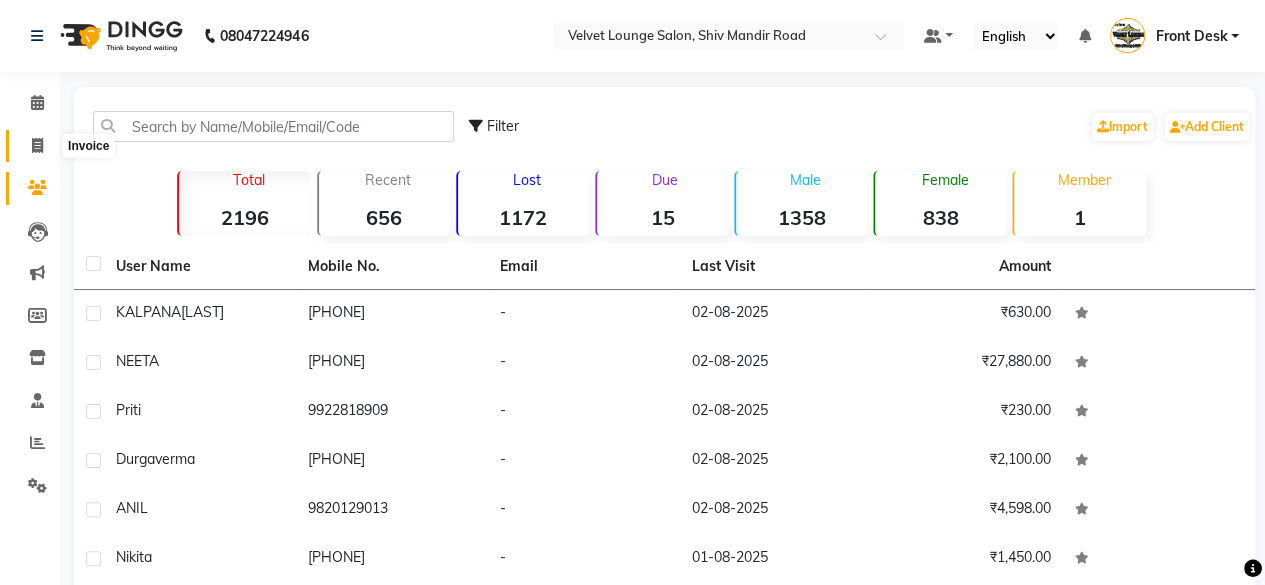 click 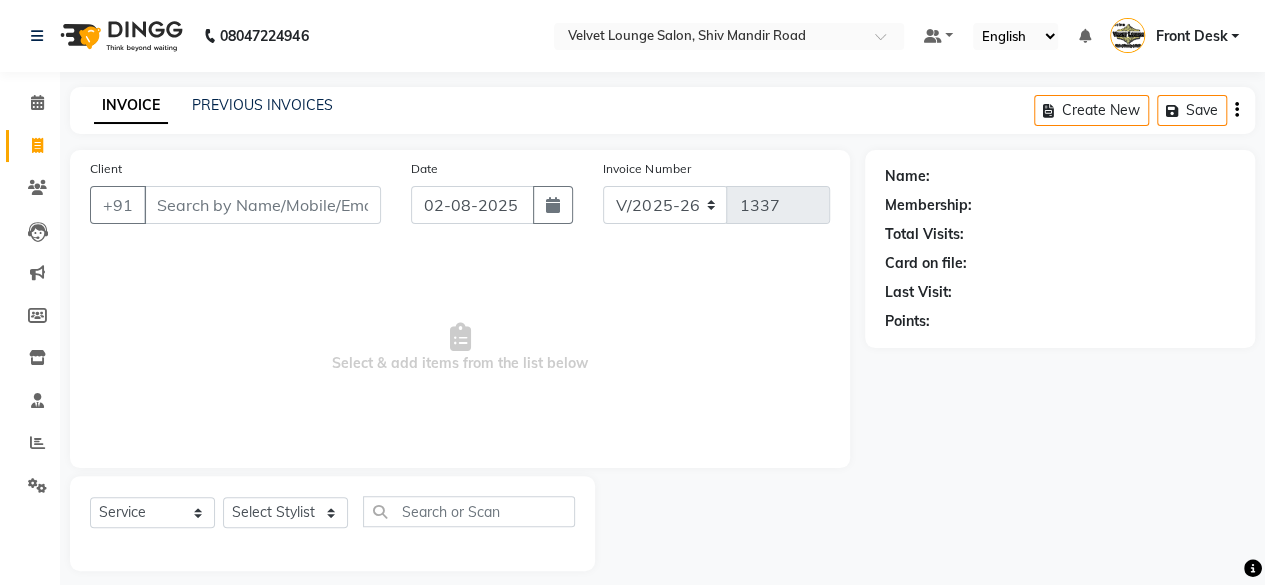 scroll, scrollTop: 15, scrollLeft: 0, axis: vertical 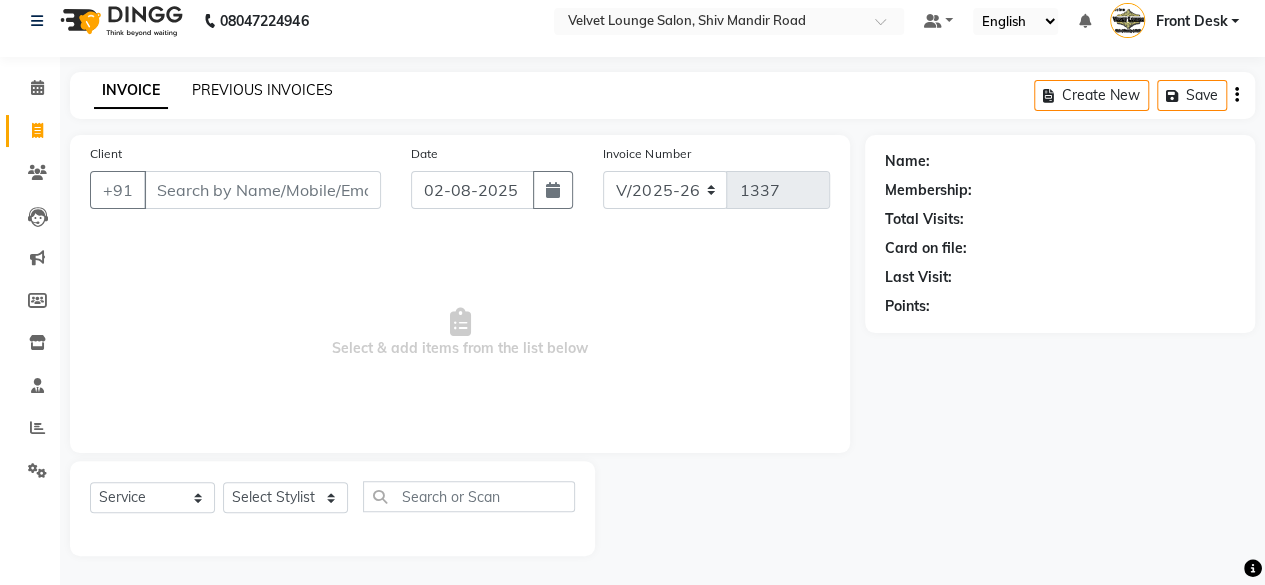 click on "PREVIOUS INVOICES" 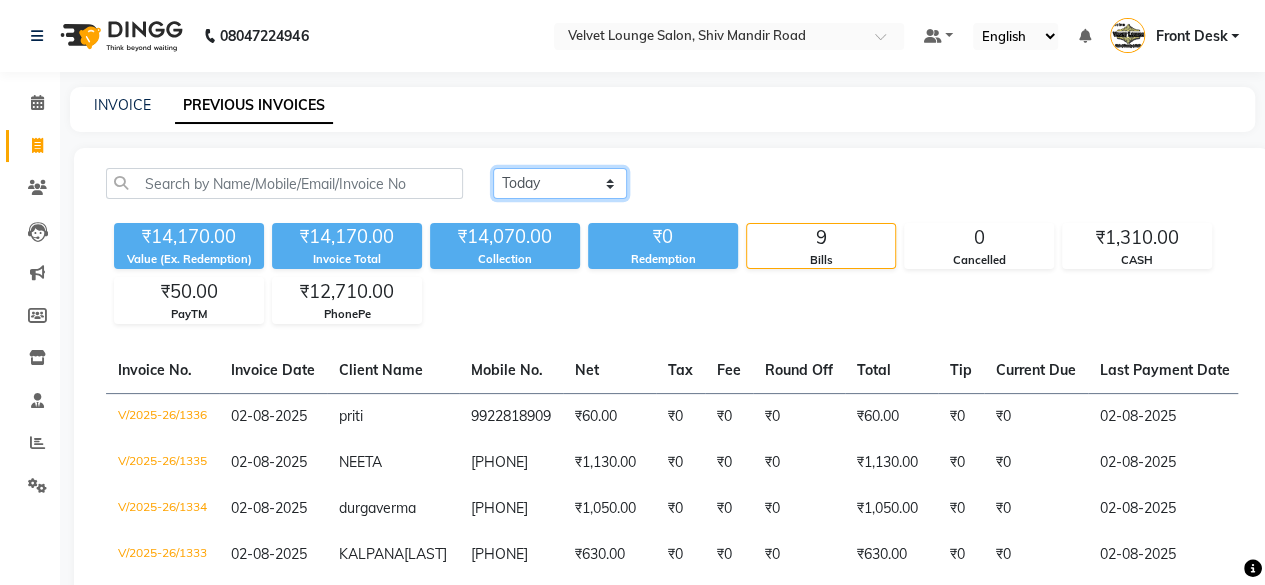 click on "Today Yesterday Custom Range" 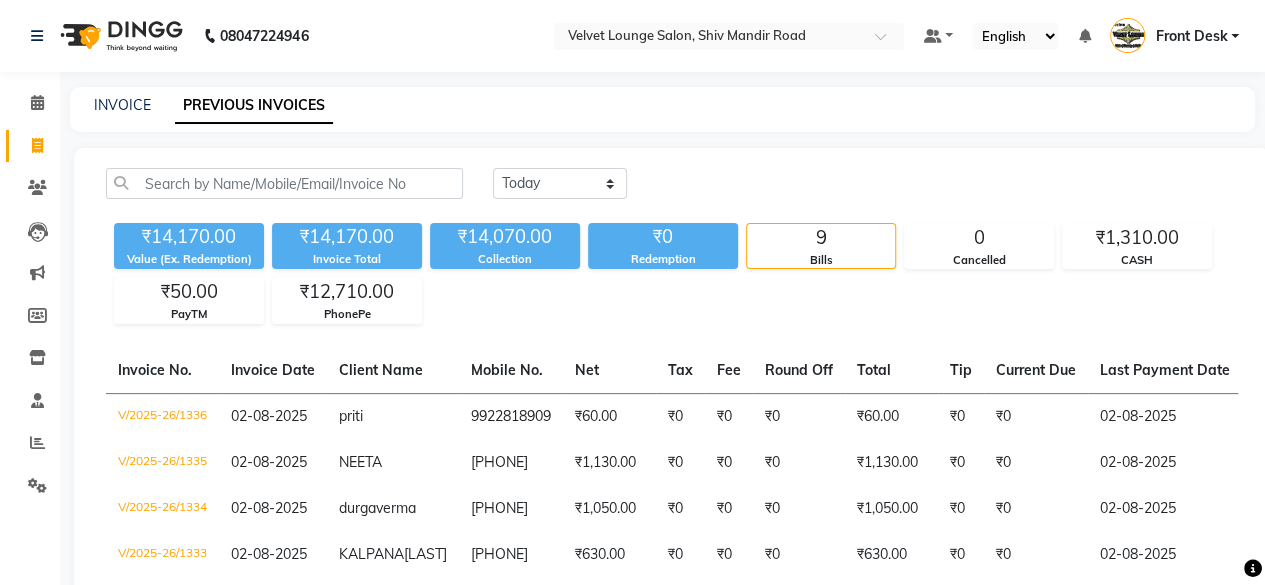 click on "Today Yesterday Custom Range" 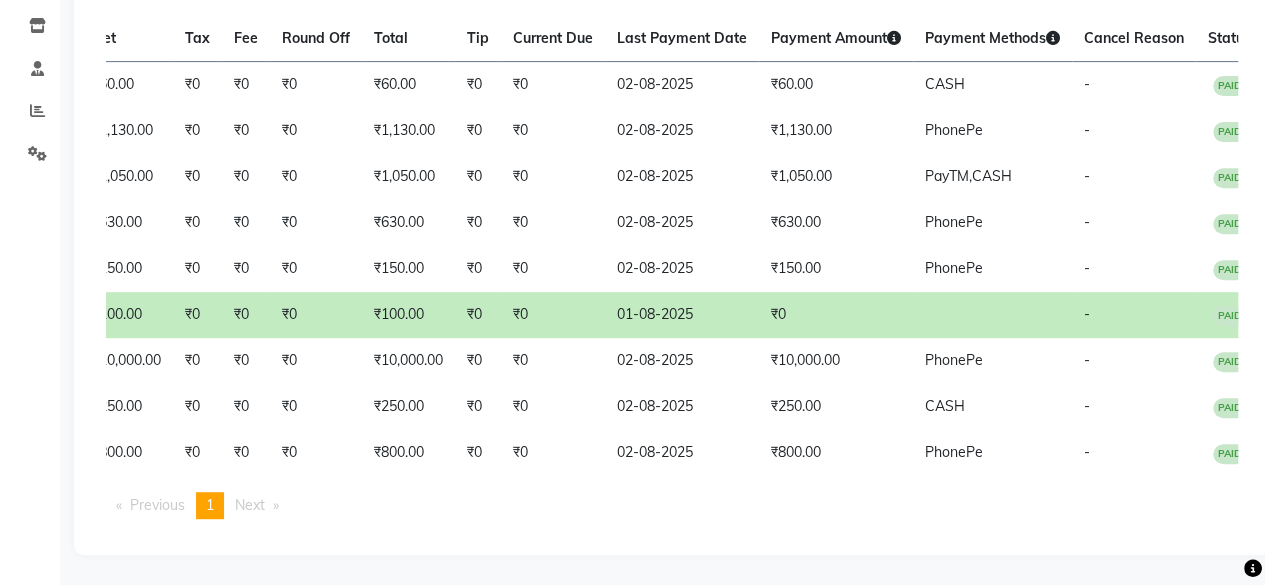 scroll, scrollTop: 0, scrollLeft: 500, axis: horizontal 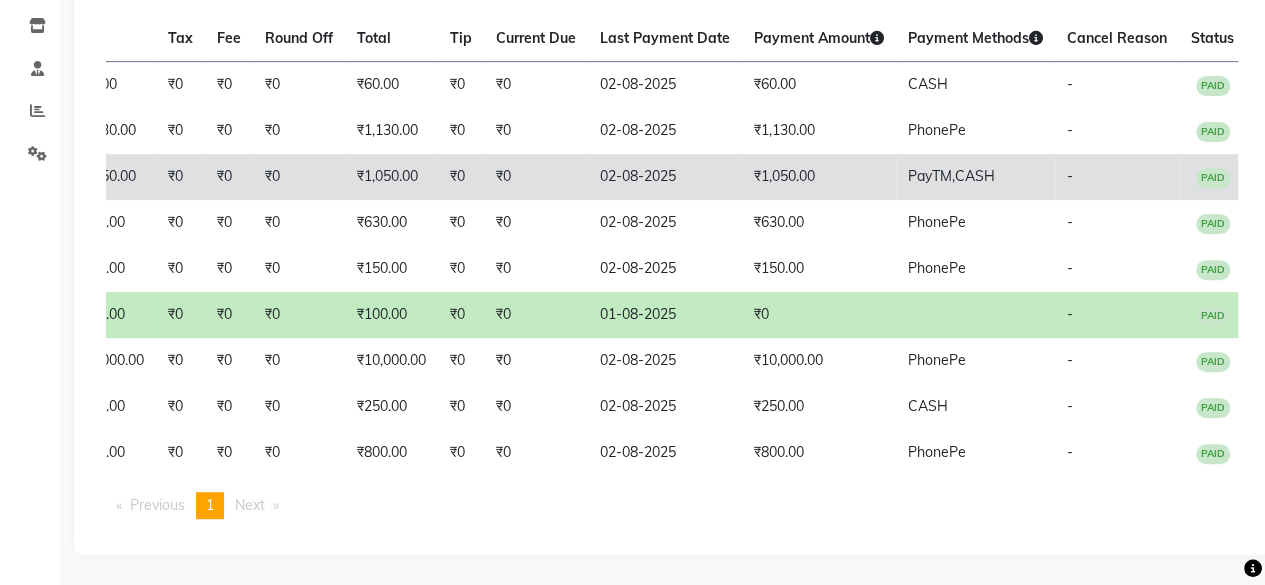 click on "-" 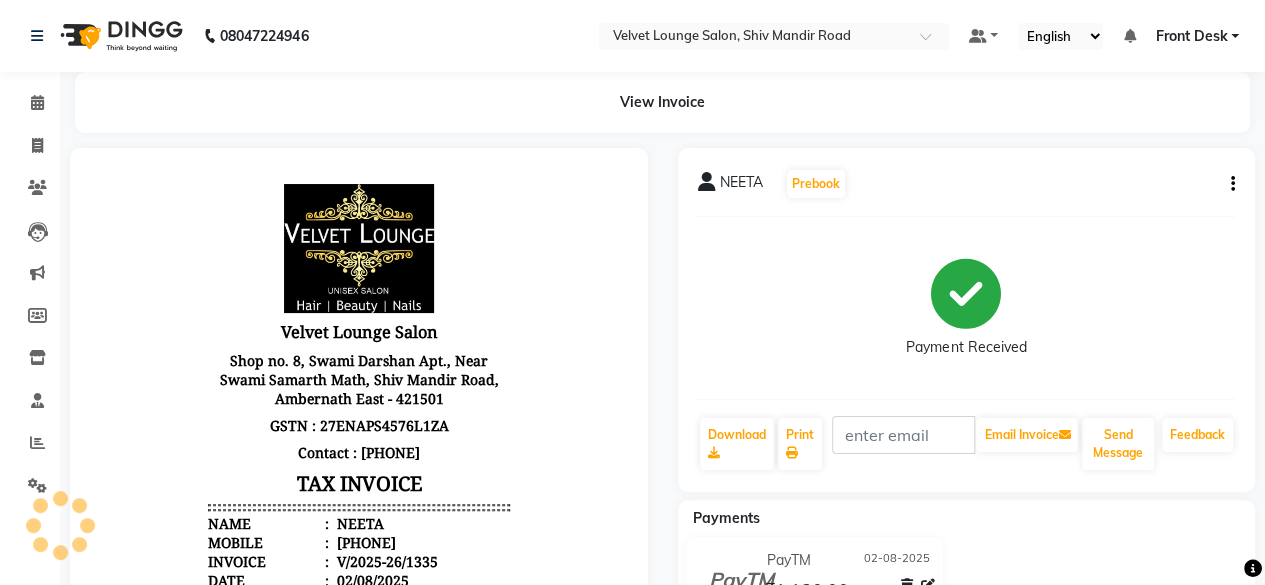 scroll, scrollTop: 0, scrollLeft: 0, axis: both 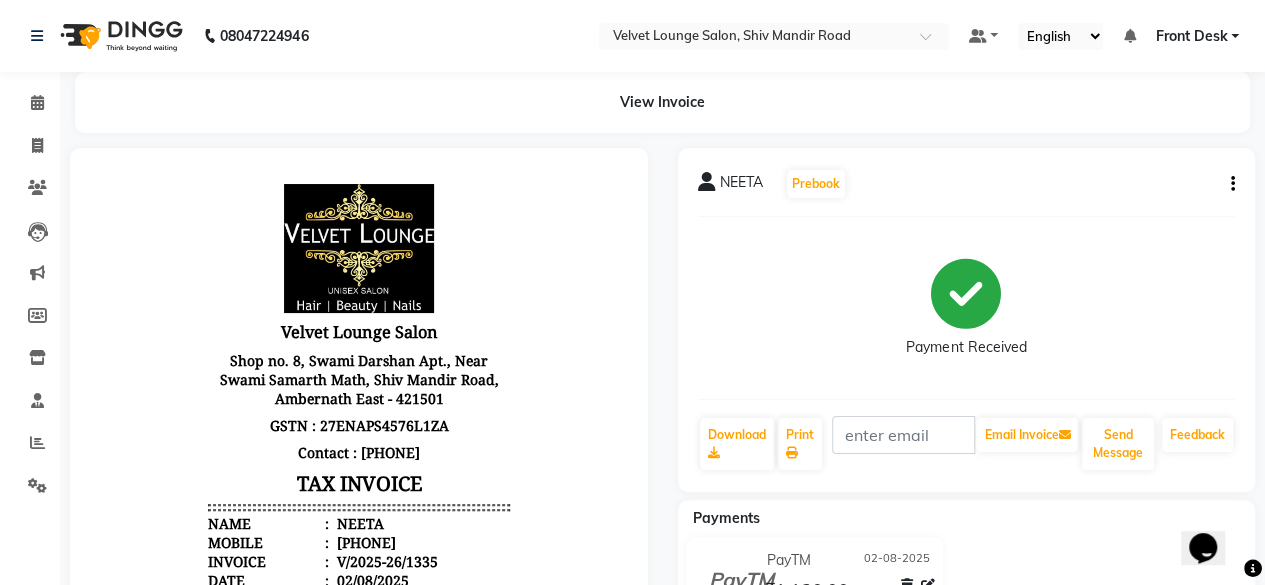 click 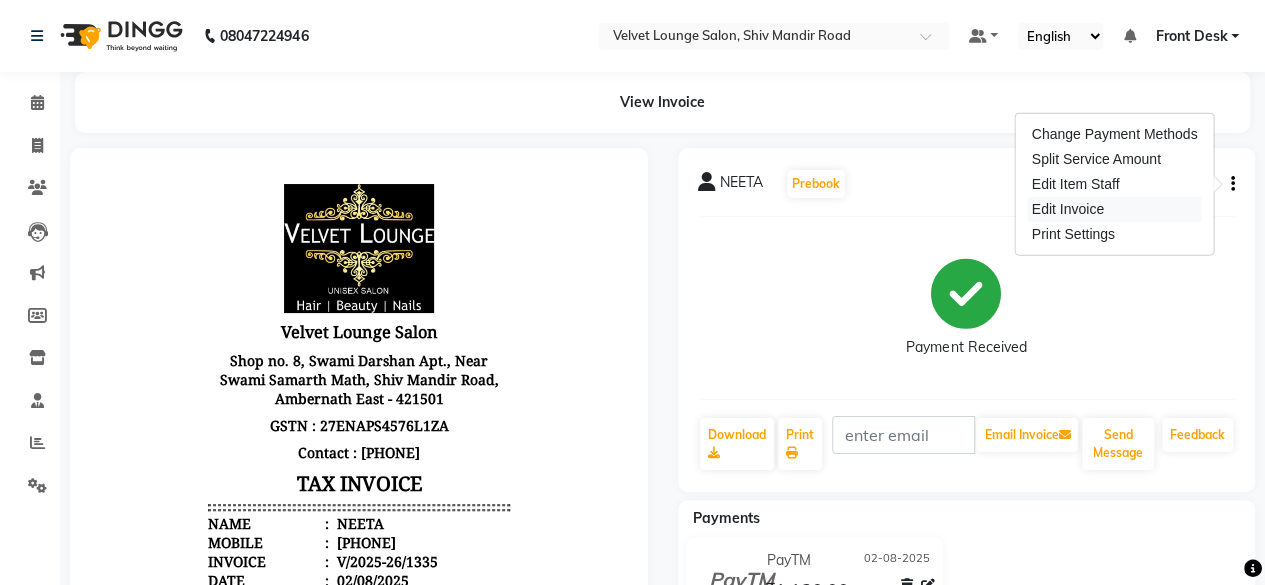 click on "Edit Invoice" at bounding box center (1115, 209) 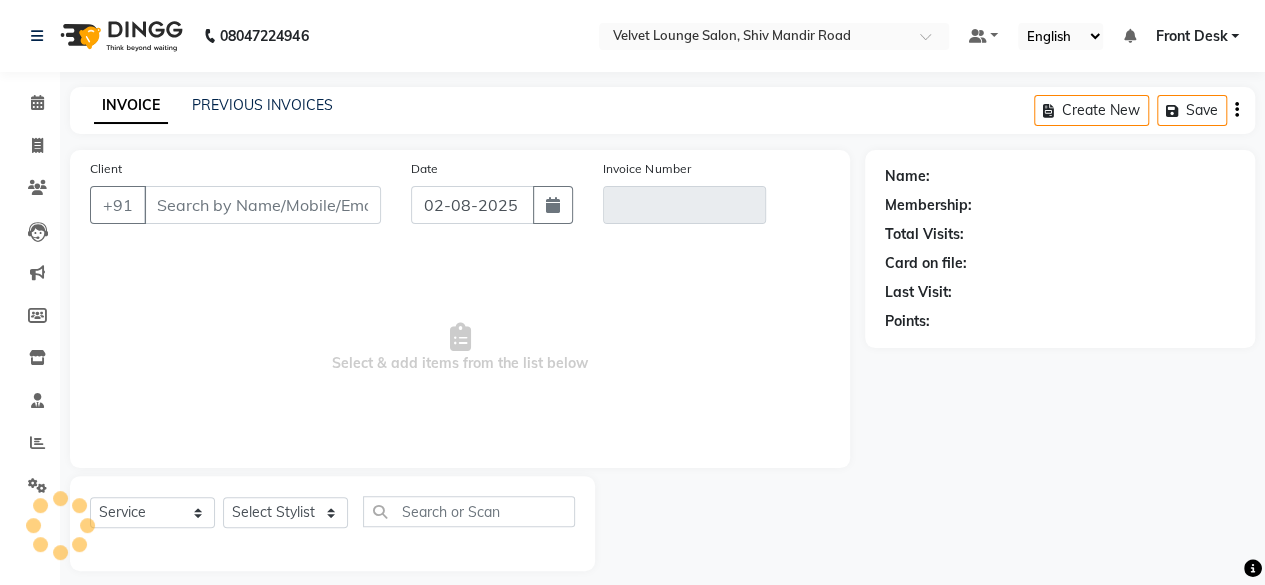 scroll, scrollTop: 15, scrollLeft: 0, axis: vertical 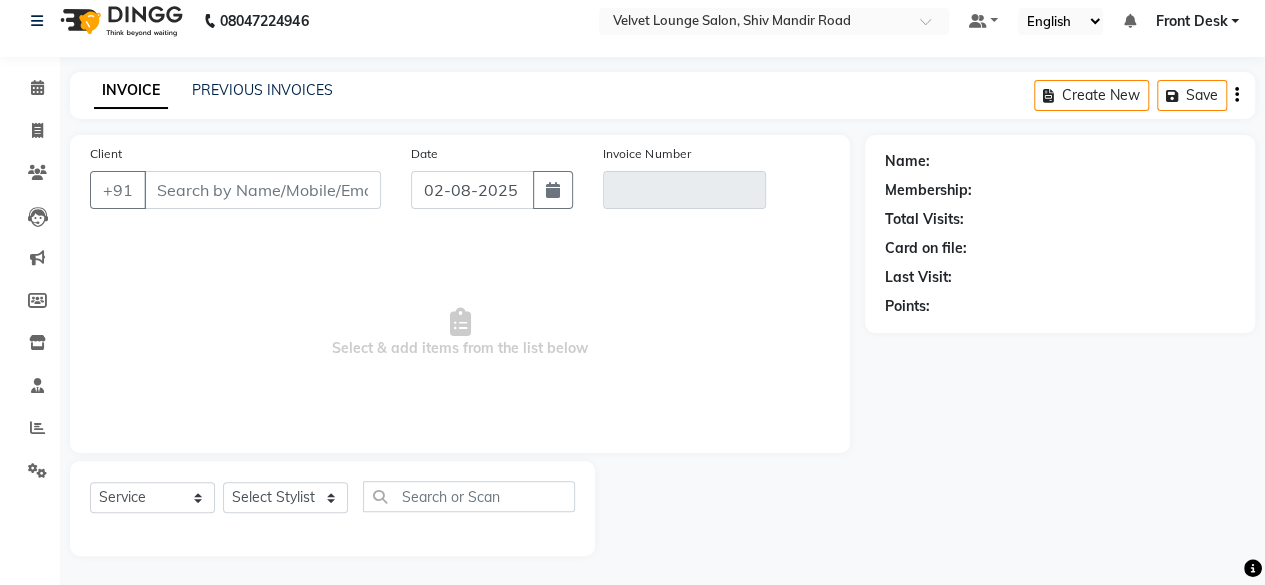 type on "[PHONE]" 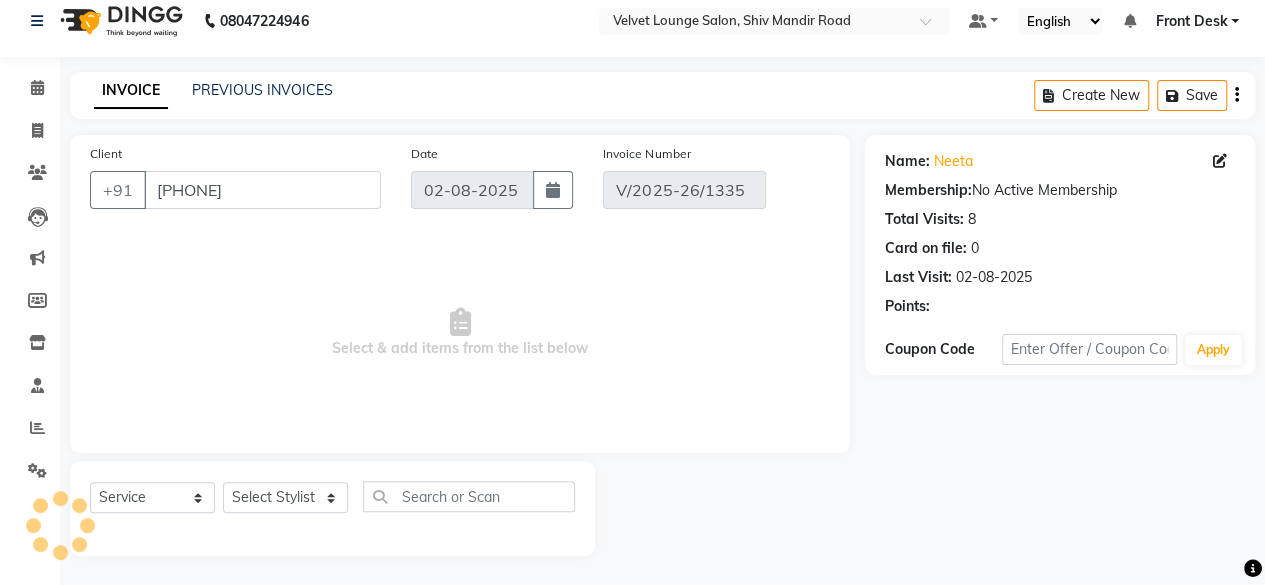 select on "select" 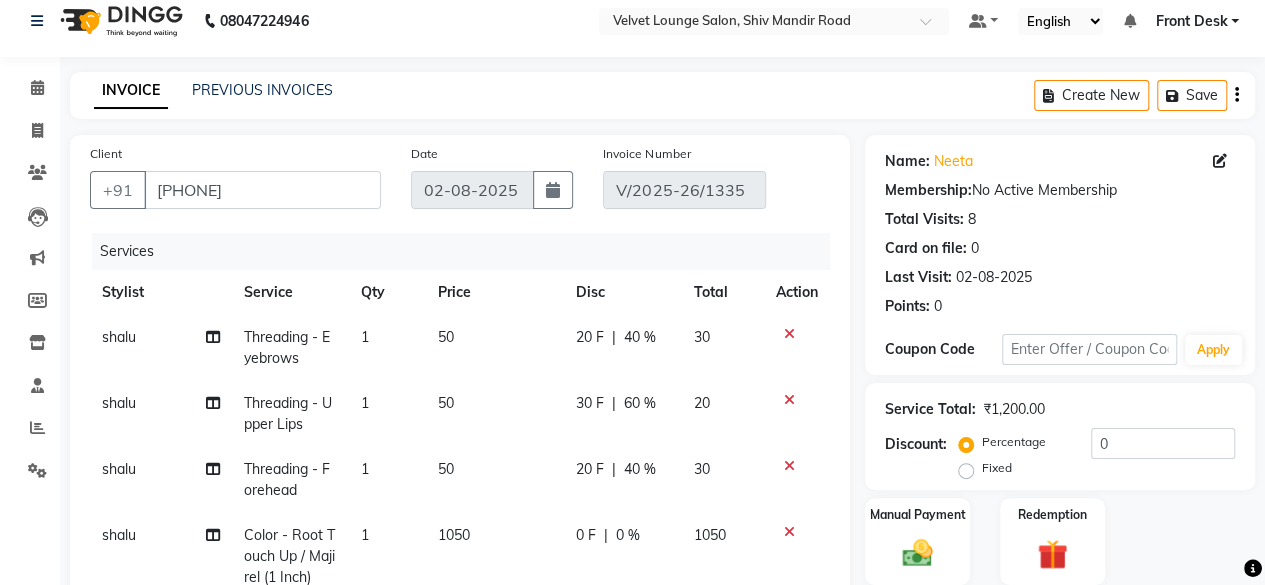 scroll, scrollTop: 411, scrollLeft: 0, axis: vertical 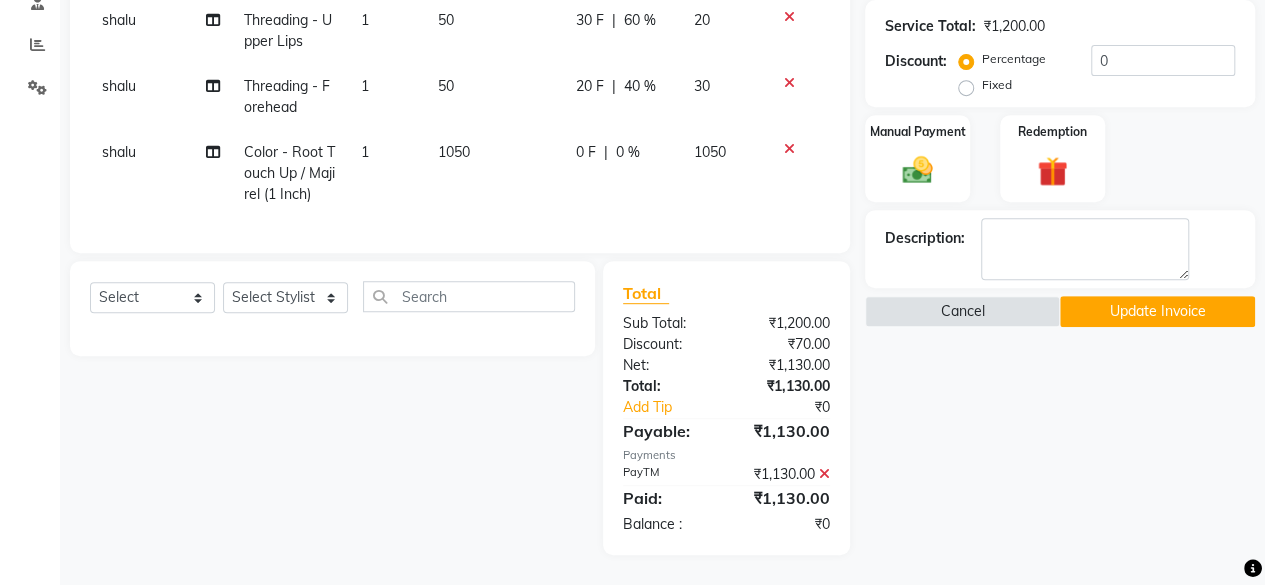 click on "₹1,130.00" 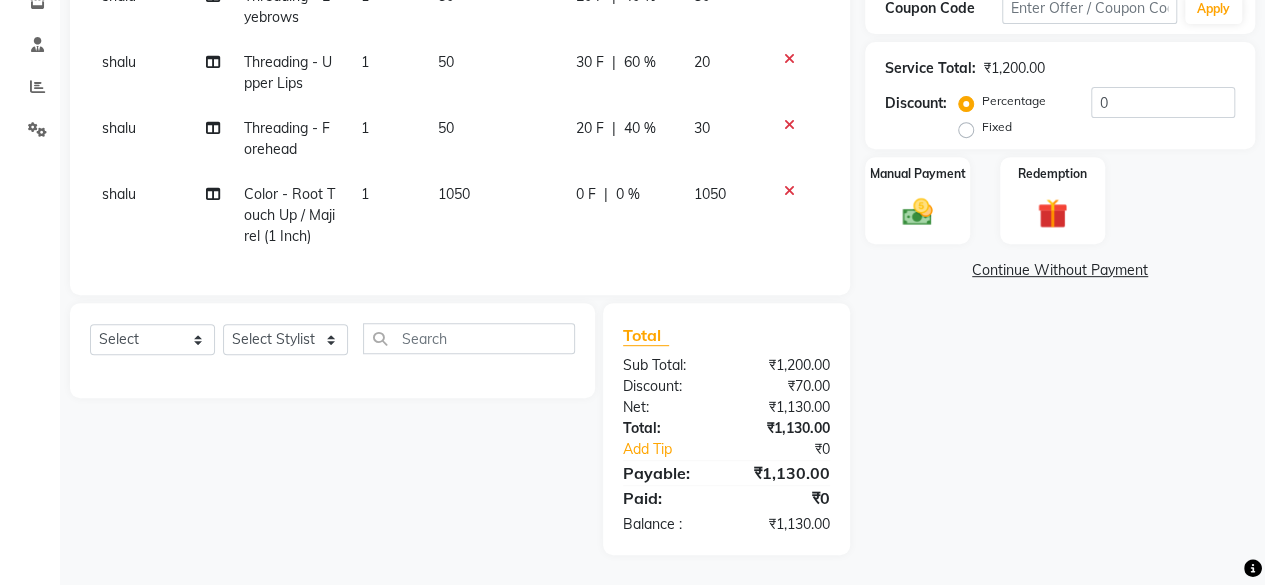 click on "Name: Neeta  Membership:  No Active Membership  Total Visits:  8 Card on file:  0 Last Visit:   02-08-2025 Points:   0  Coupon Code Apply Service Total:  ₹1,200.00  Discount:  Percentage   Fixed  0 Manual Payment Redemption  Continue Without Payment" 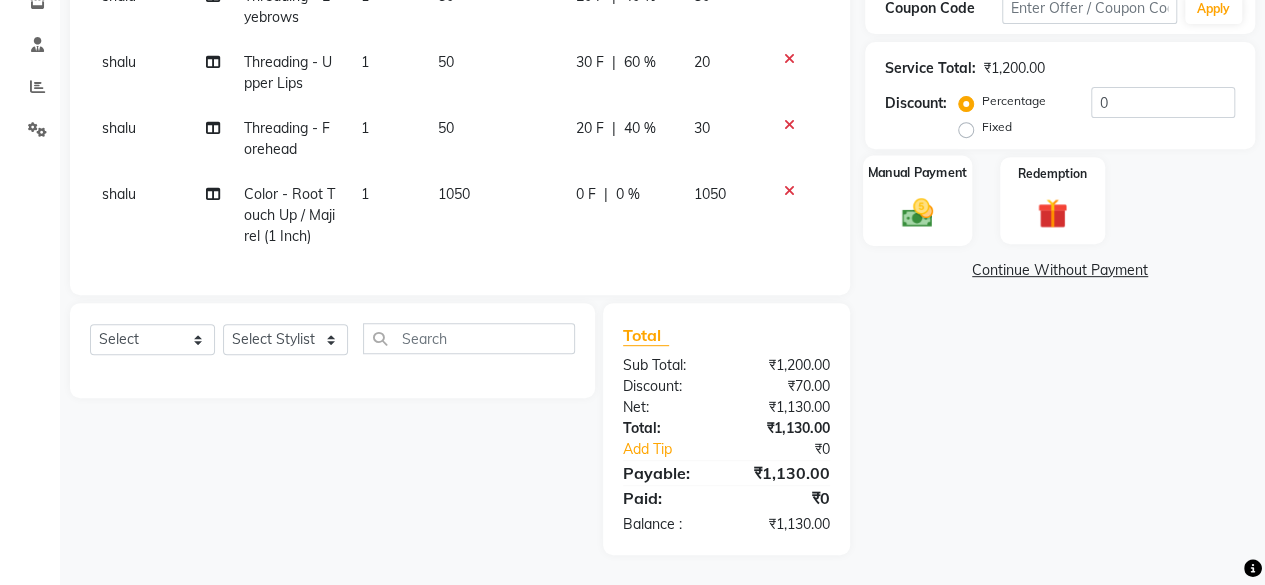 click 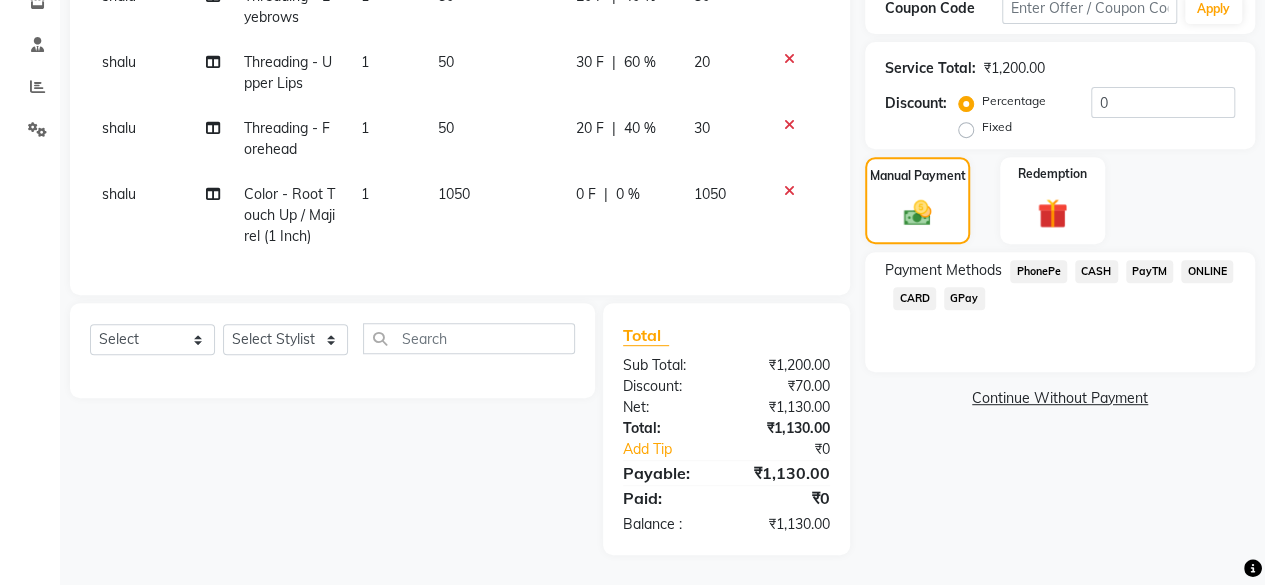 click on "PhonePe" 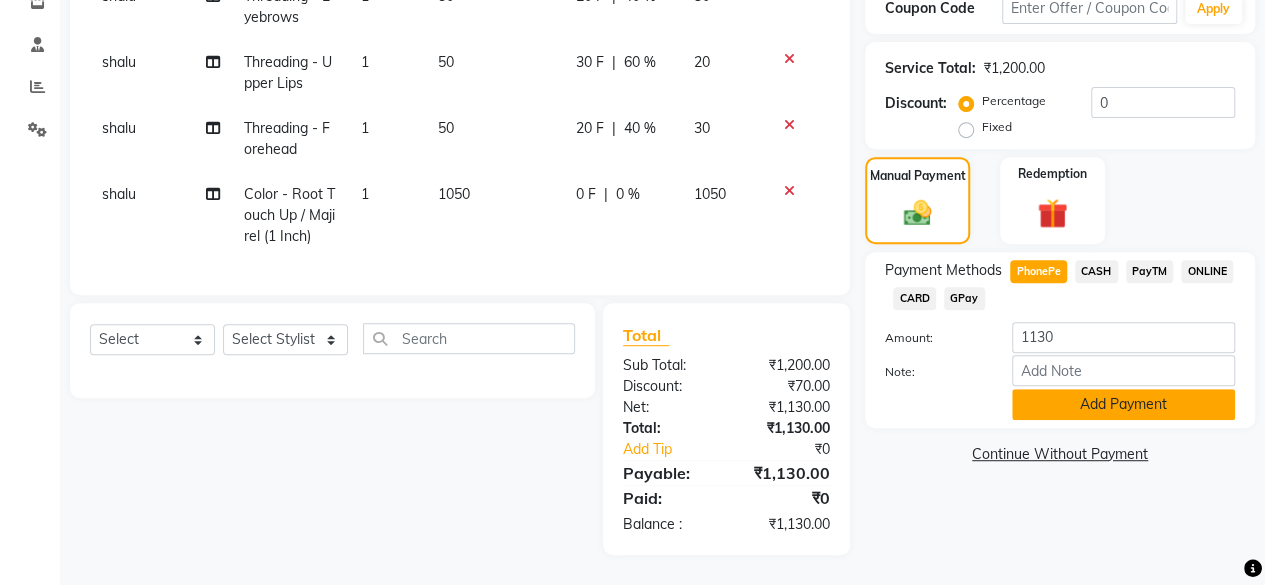 click on "Add Payment" 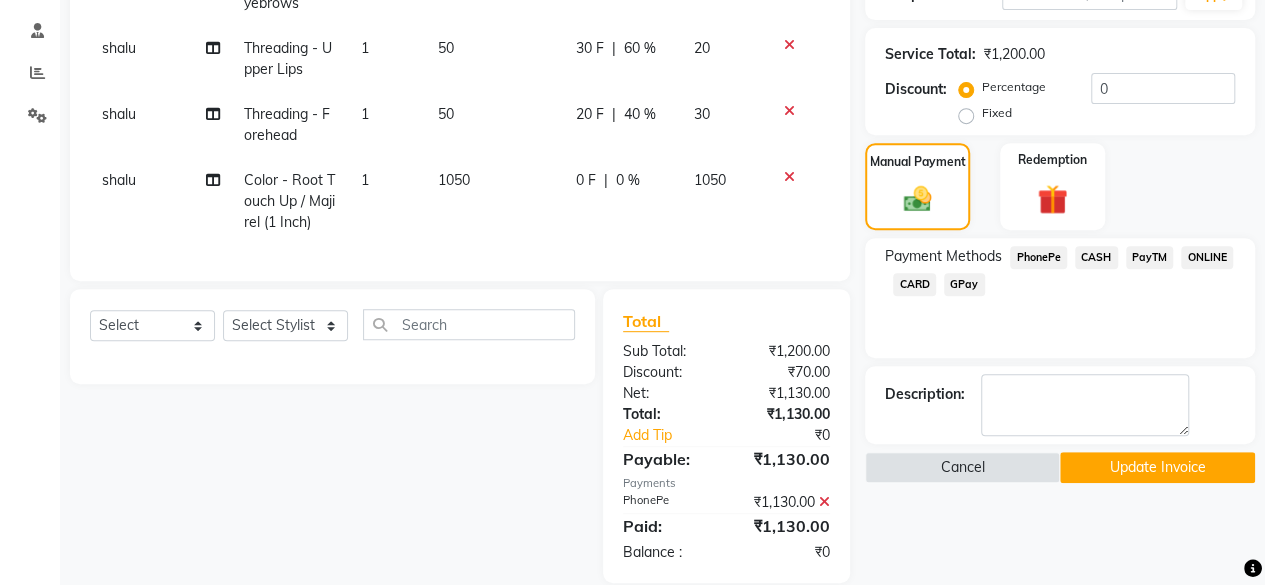 click on "Update Invoice" 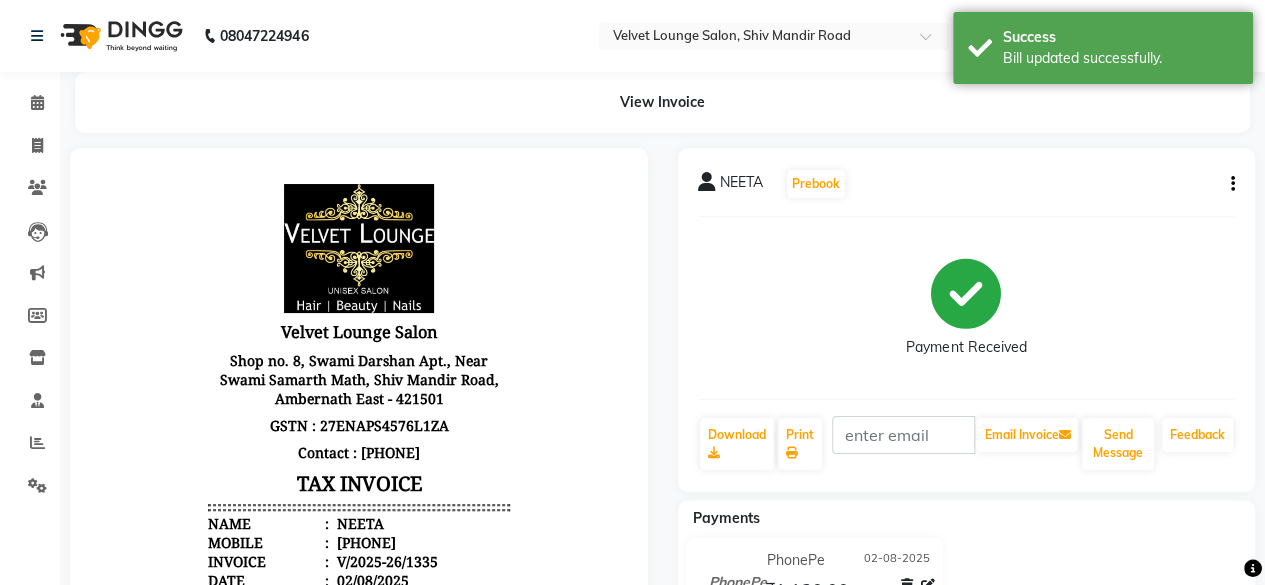 scroll, scrollTop: 0, scrollLeft: 0, axis: both 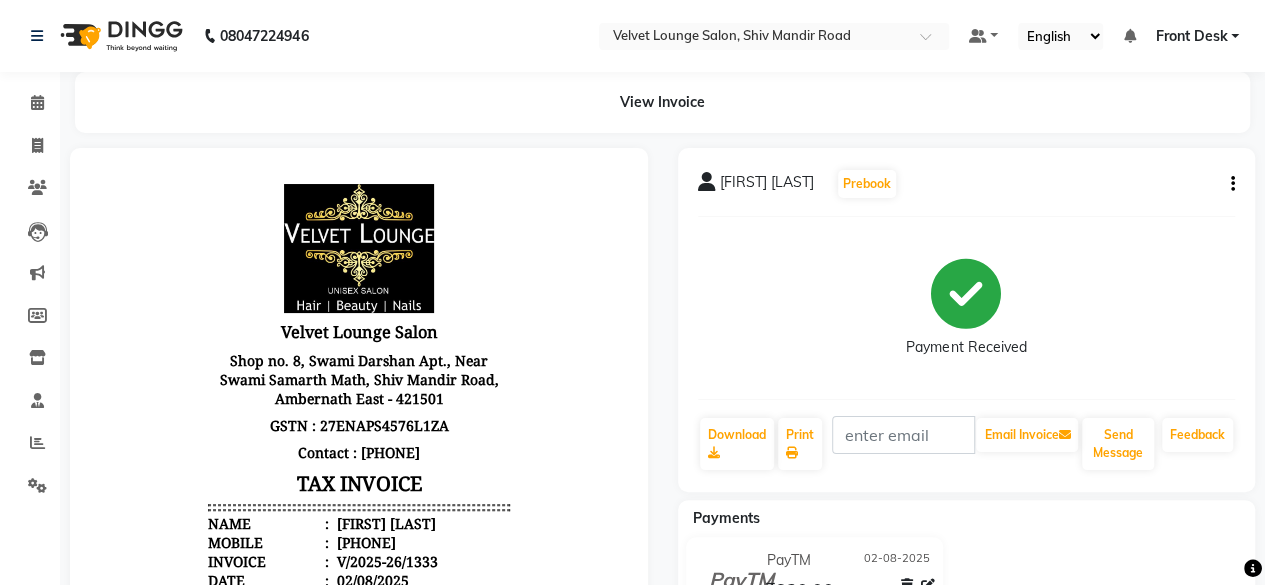 click 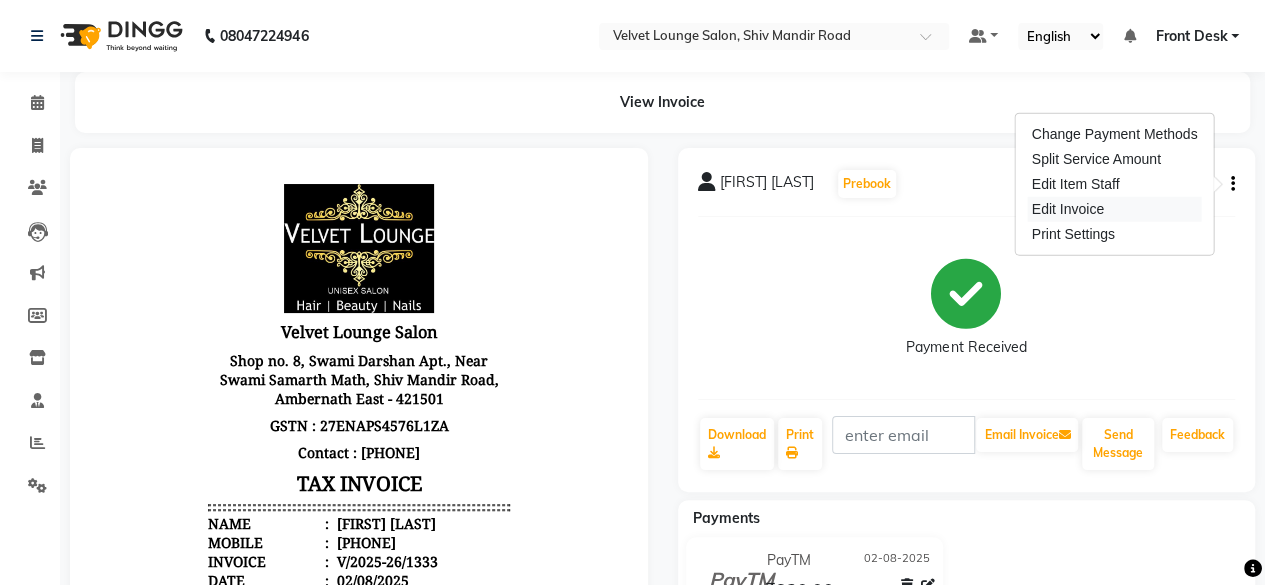 click on "Edit Invoice" at bounding box center (1115, 209) 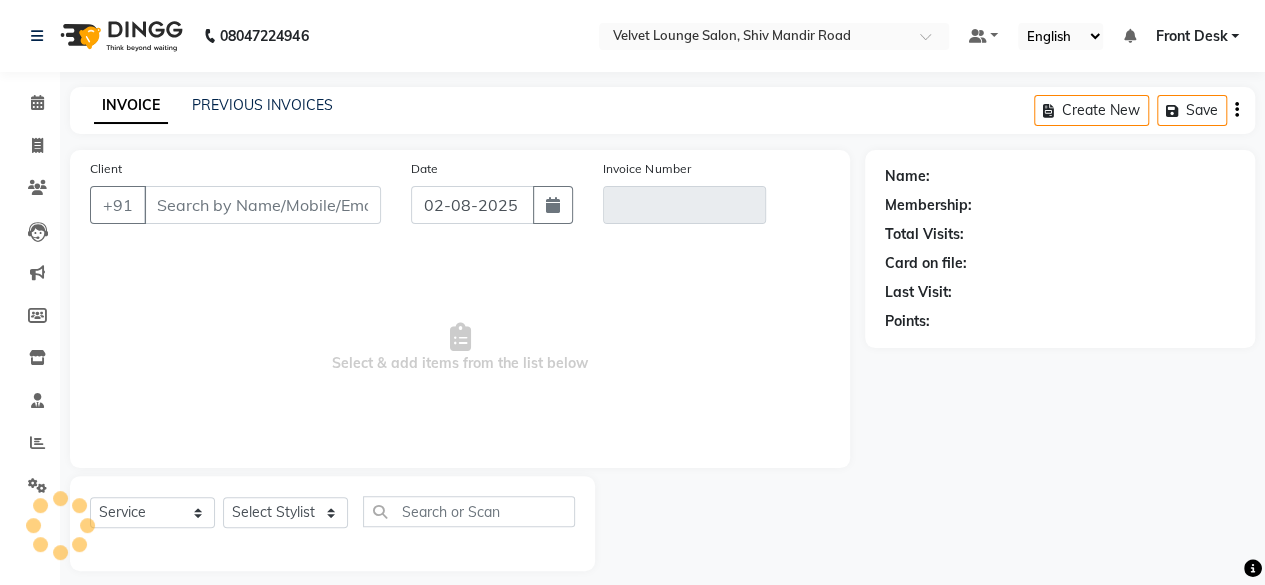 scroll, scrollTop: 15, scrollLeft: 0, axis: vertical 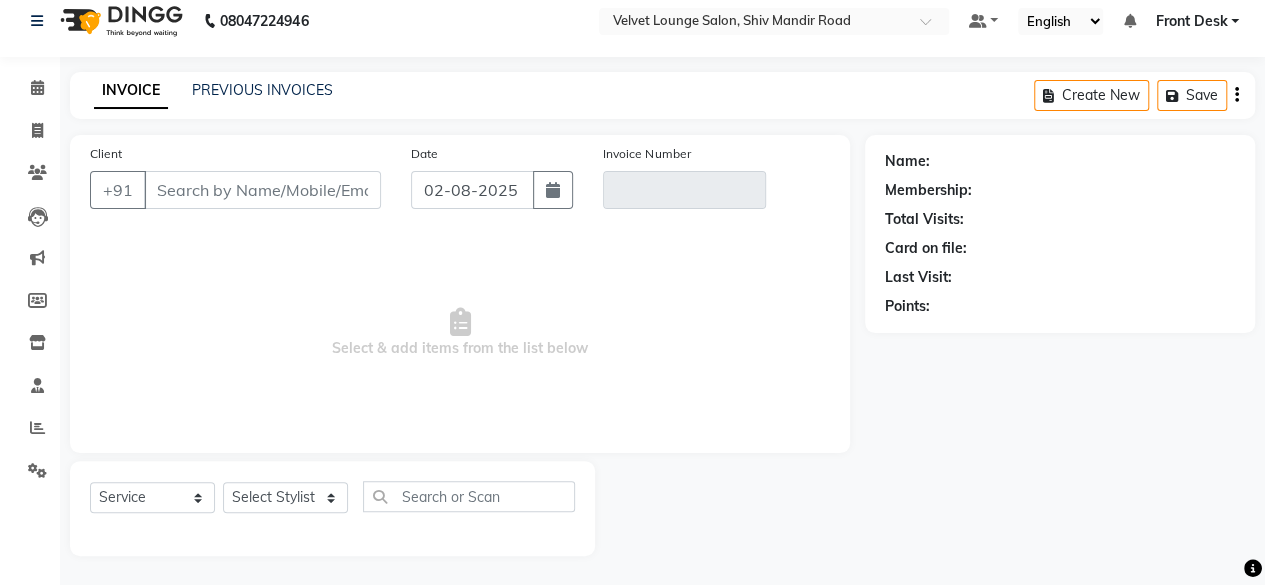 type on "[PHONE]" 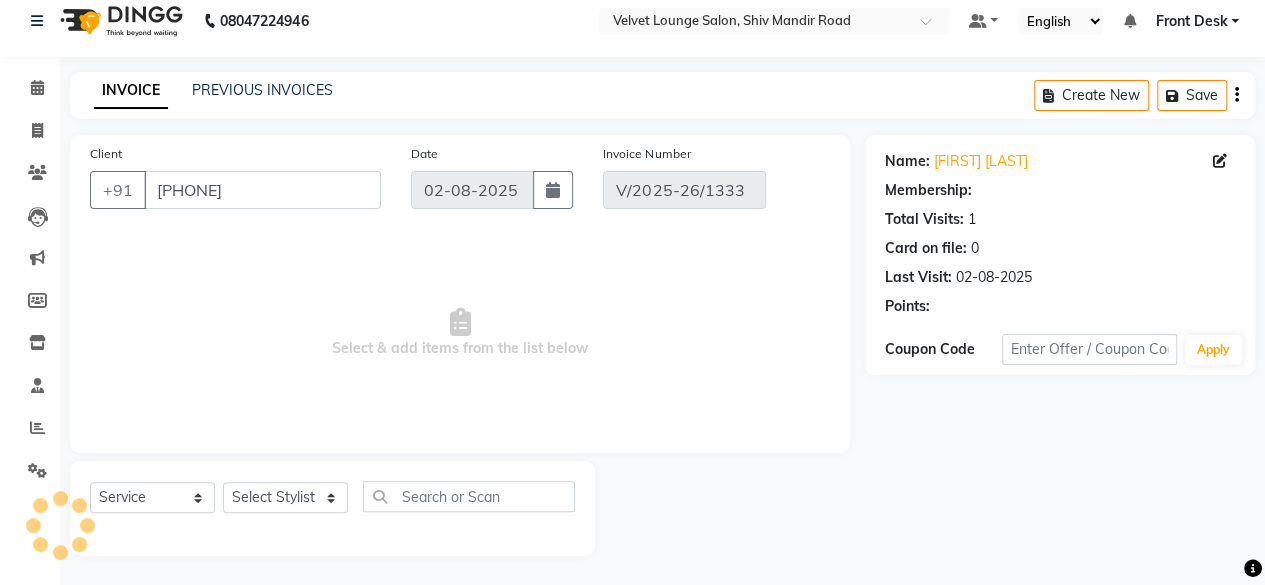 select on "select" 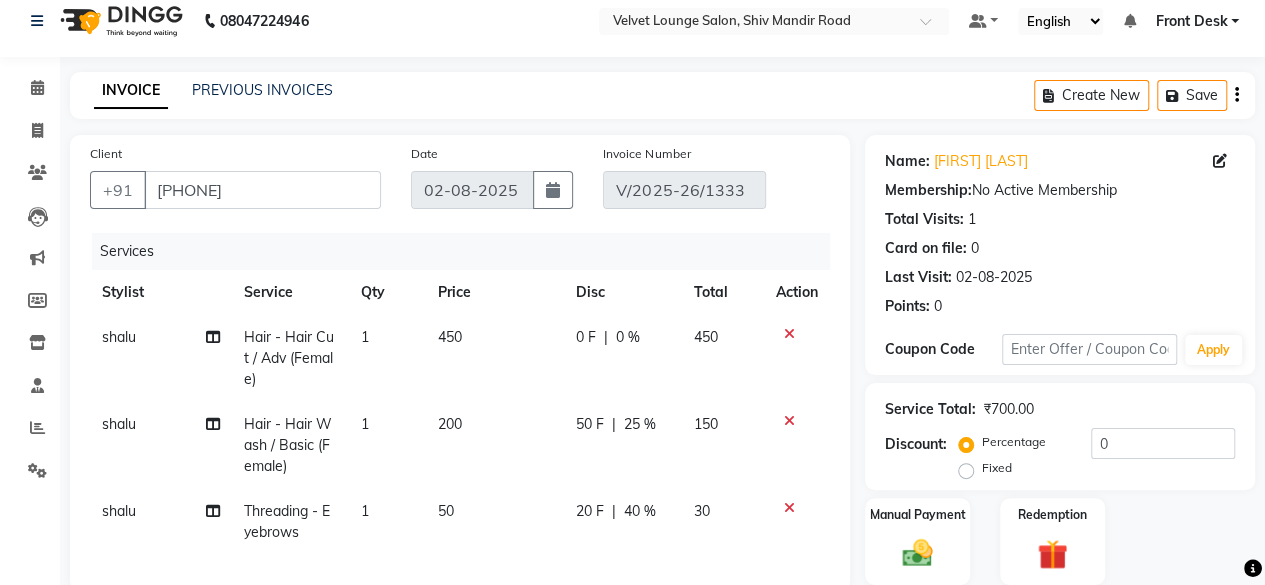 scroll, scrollTop: 366, scrollLeft: 0, axis: vertical 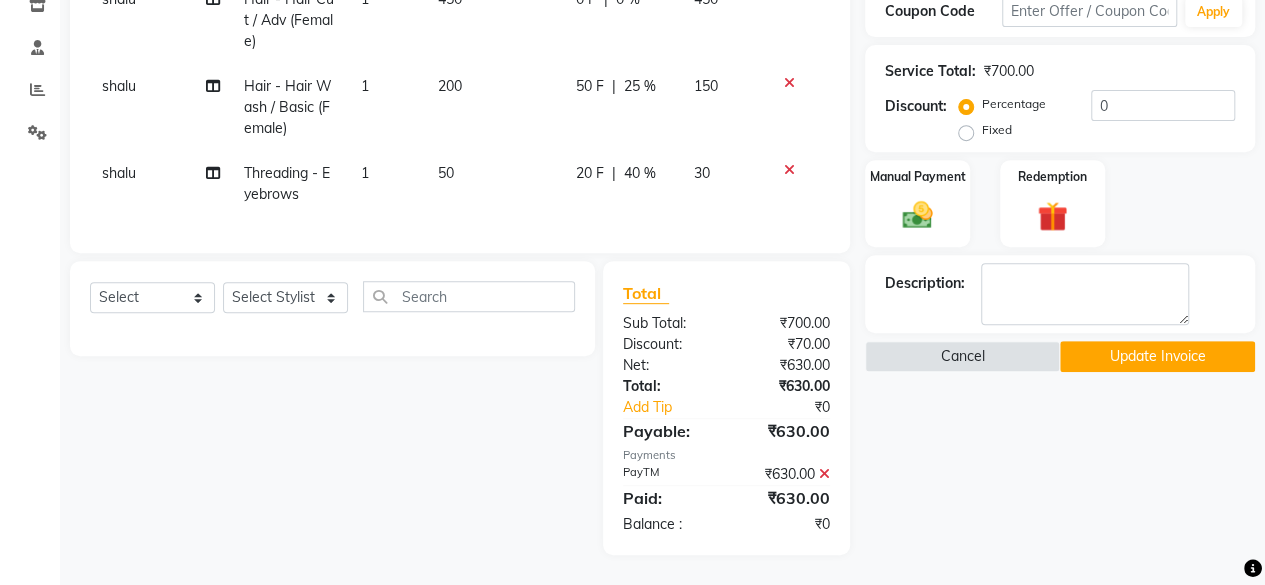 click 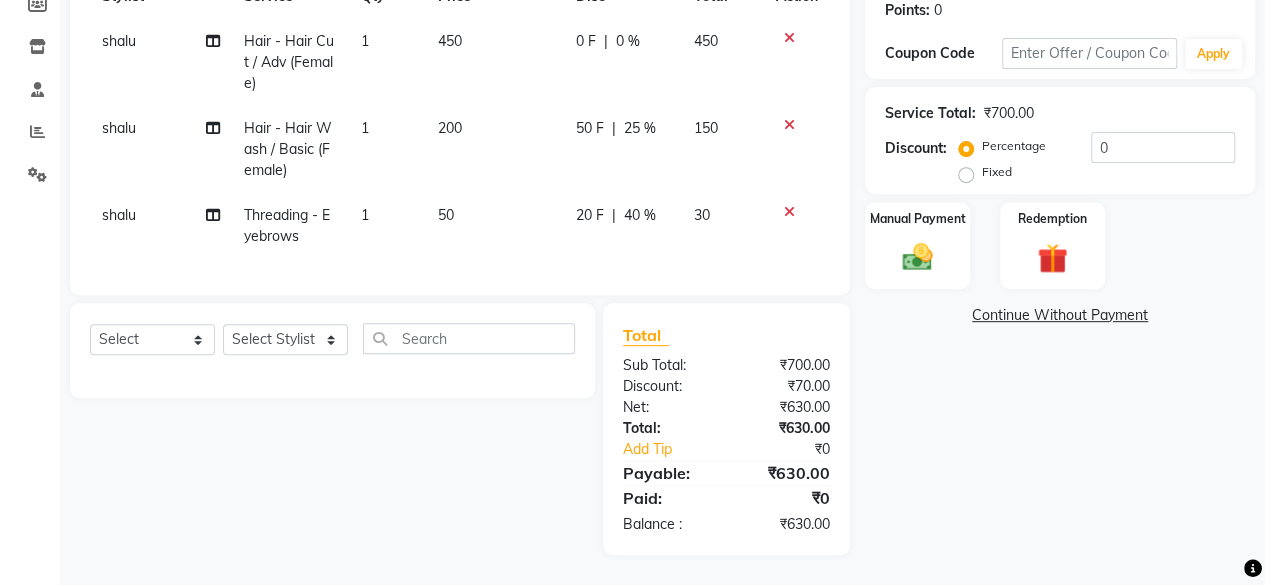 scroll, scrollTop: 324, scrollLeft: 0, axis: vertical 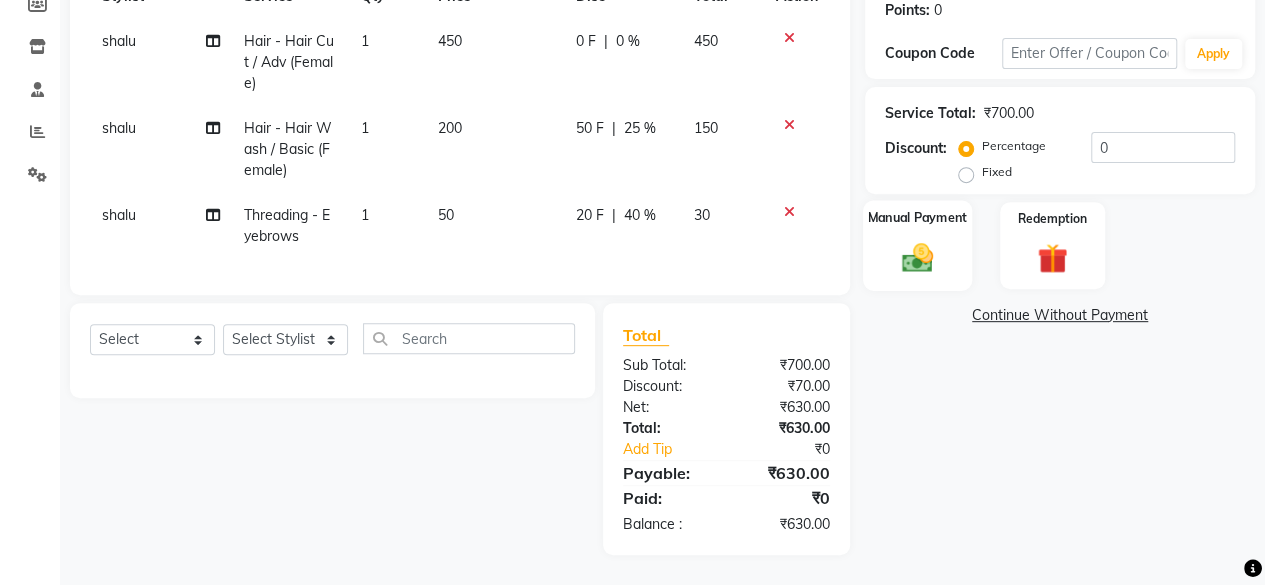 click 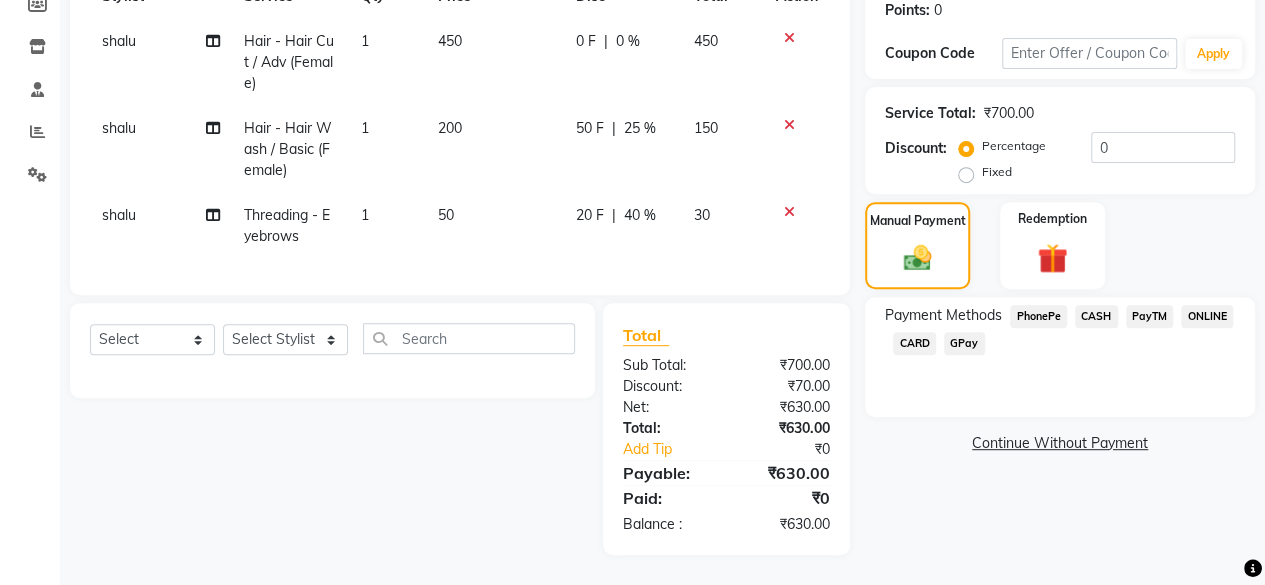 click on "PhonePe" 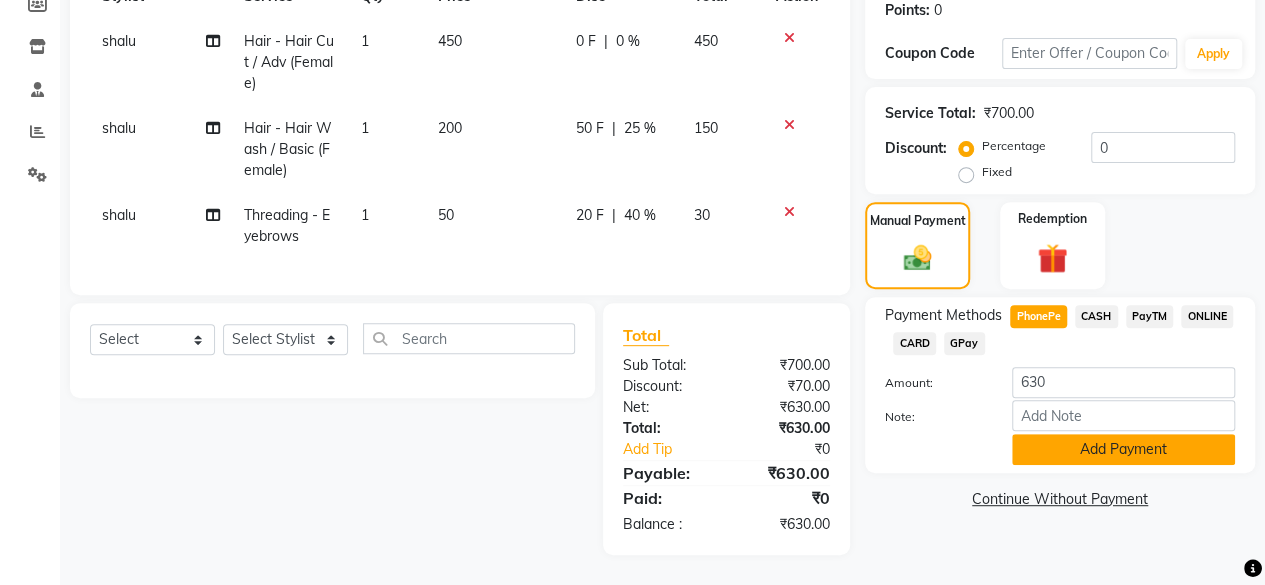 click on "Add Payment" 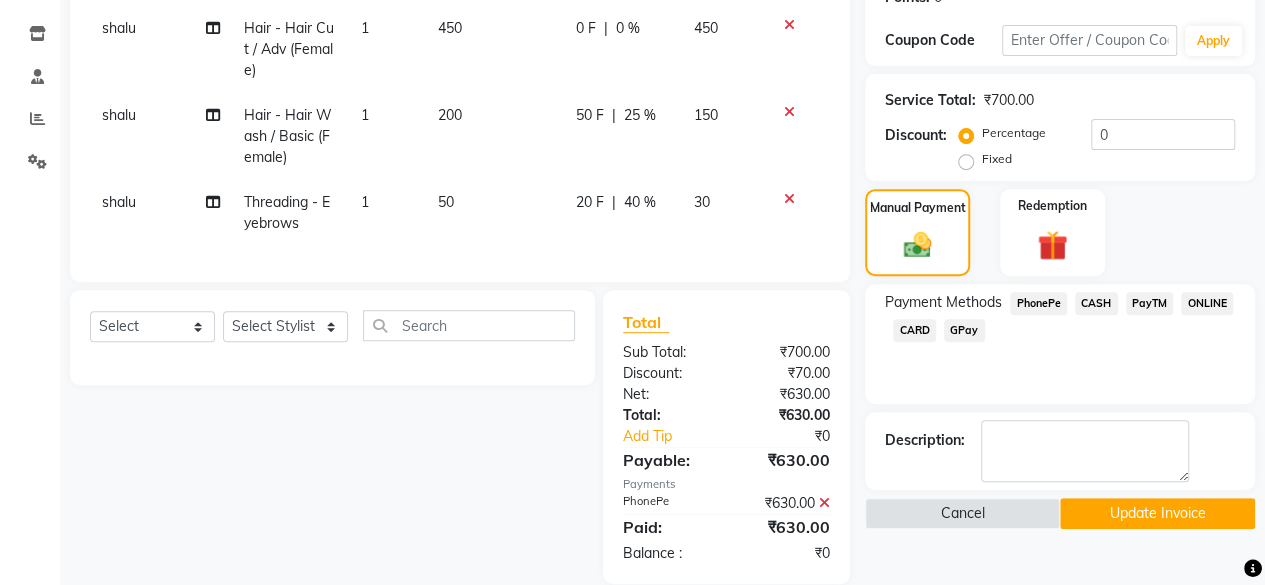 click on "Update Invoice" 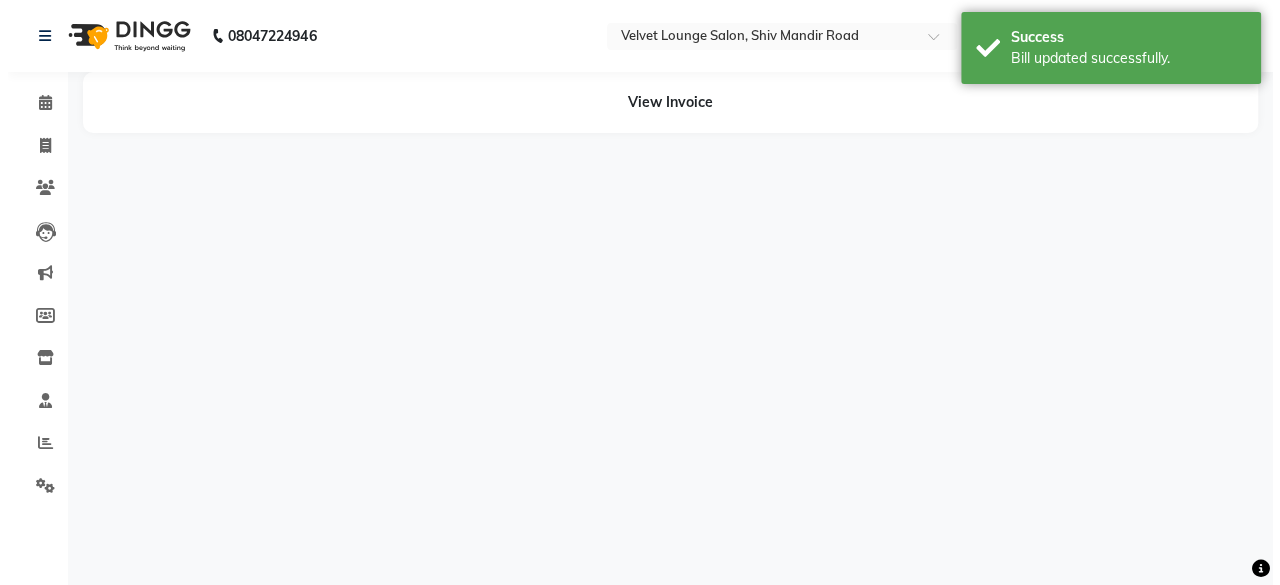 scroll, scrollTop: 0, scrollLeft: 0, axis: both 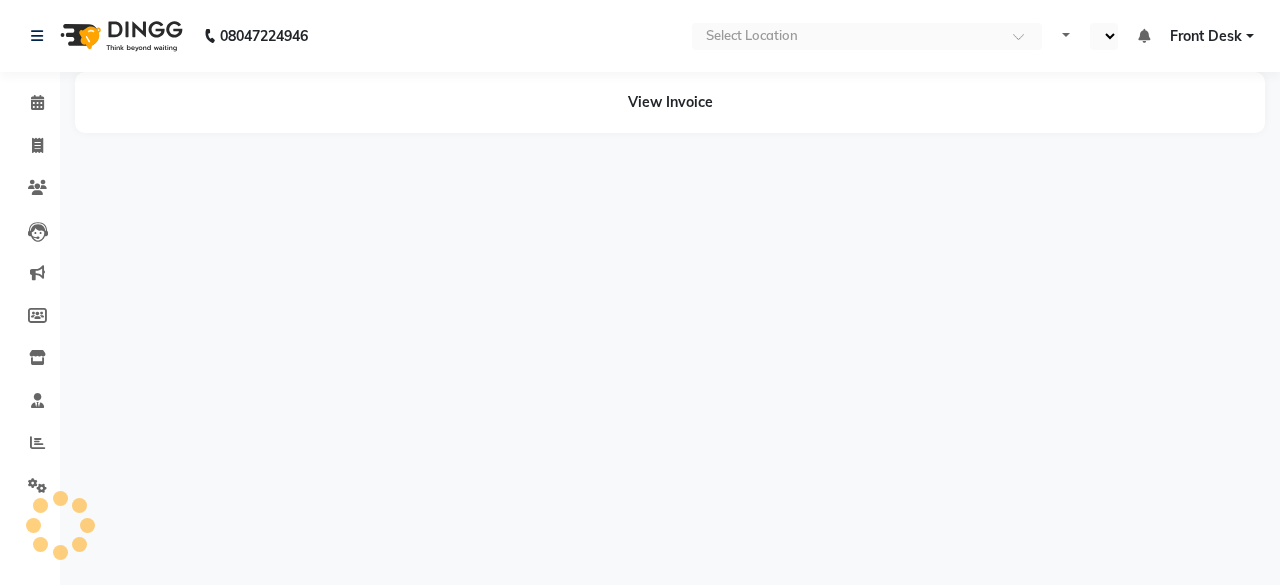 select on "en" 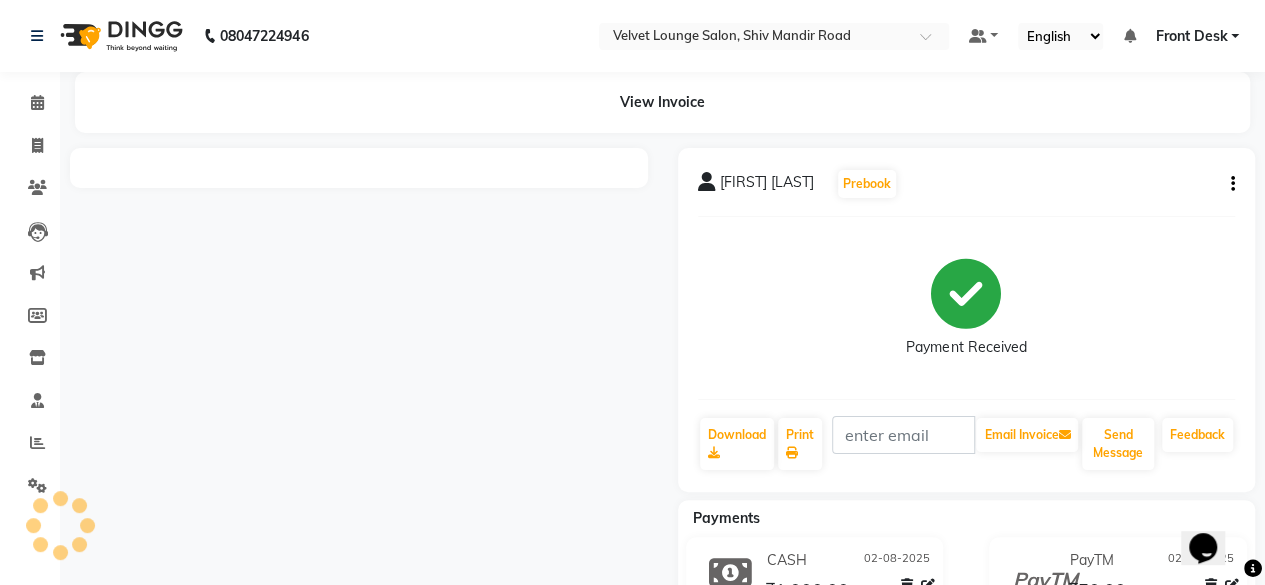 scroll, scrollTop: 0, scrollLeft: 0, axis: both 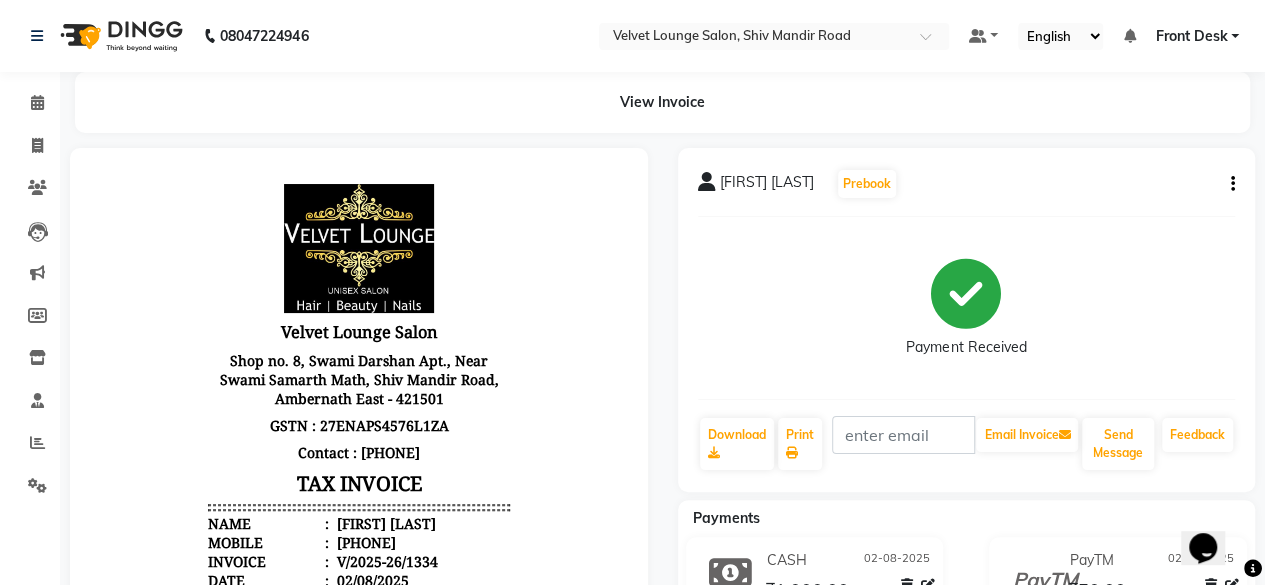 click 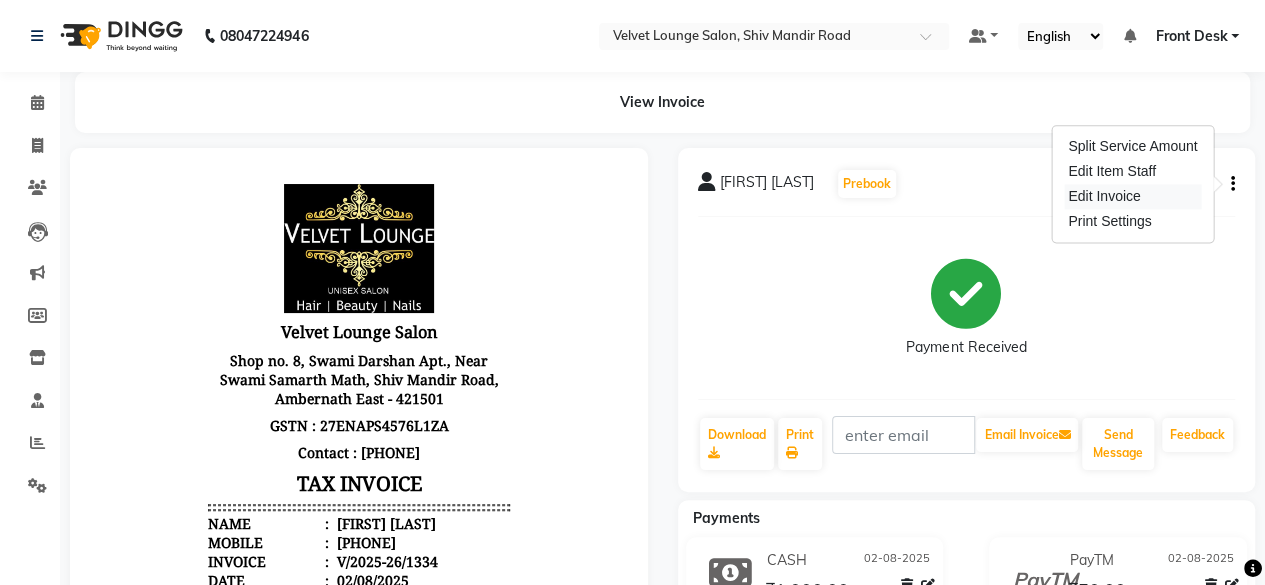 click on "Edit Invoice" at bounding box center [1132, 196] 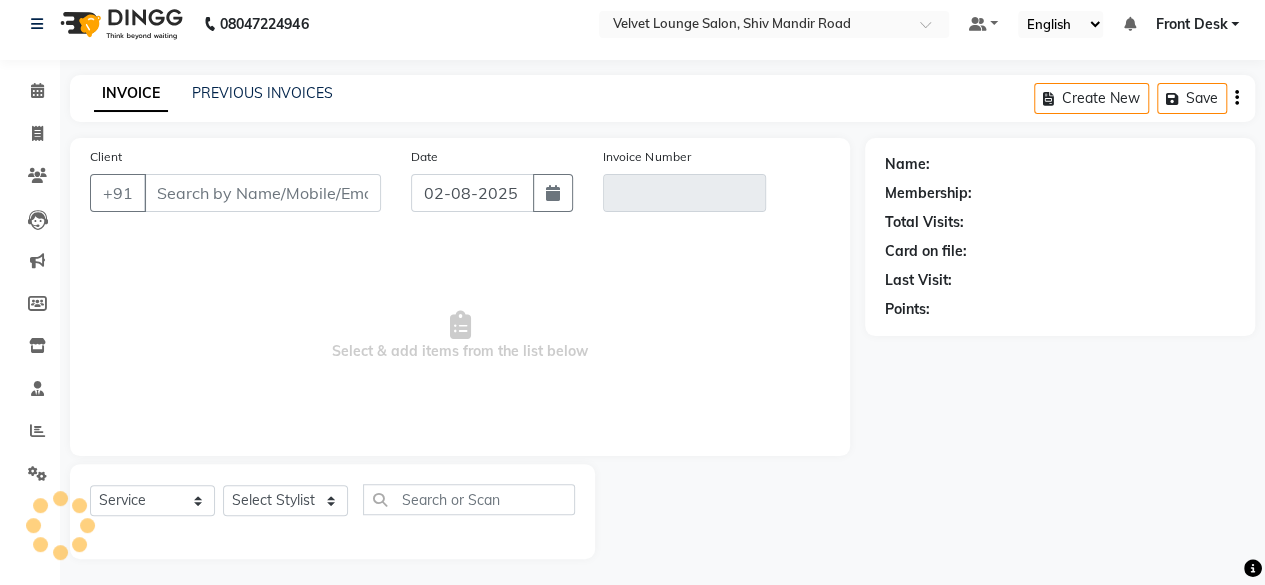 scroll, scrollTop: 15, scrollLeft: 0, axis: vertical 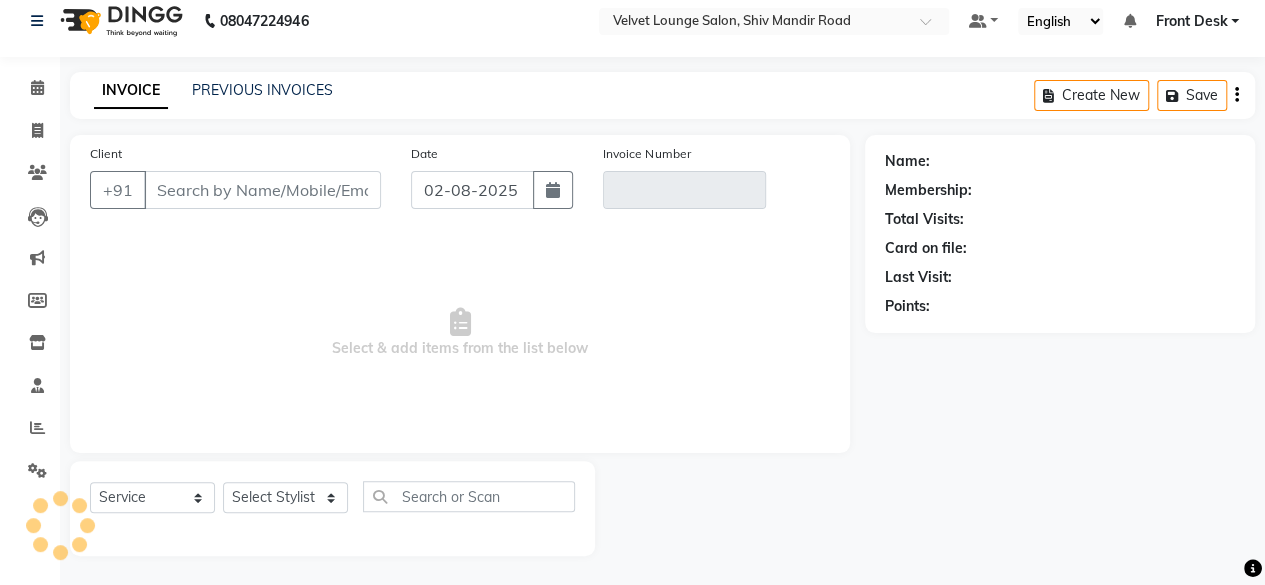 type on "[PHONE]" 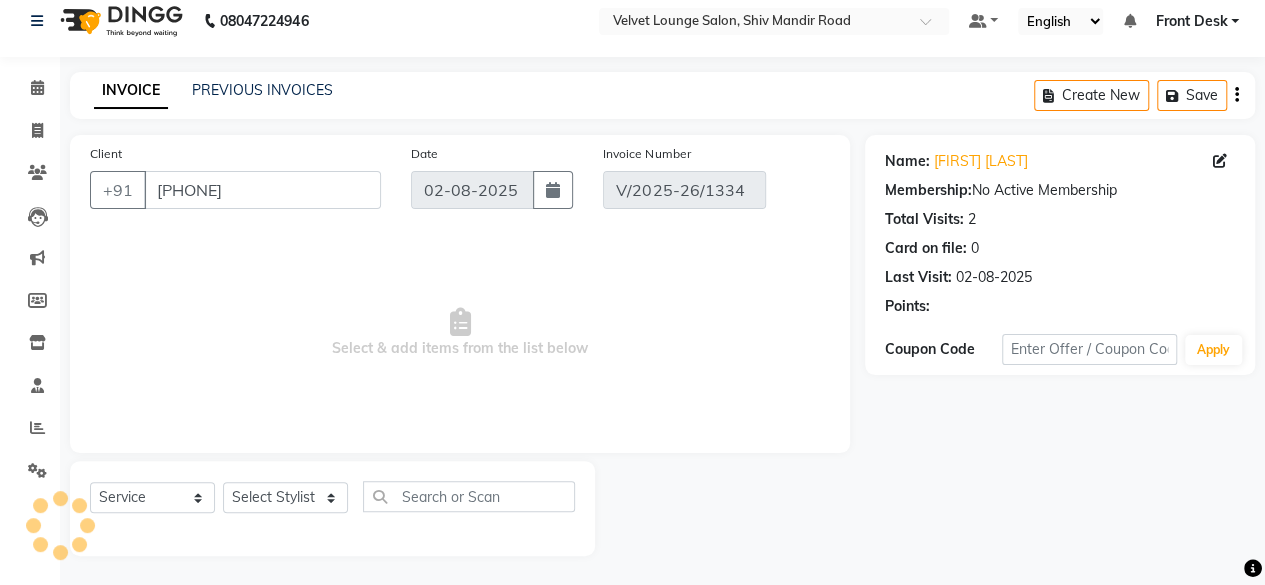 select on "select" 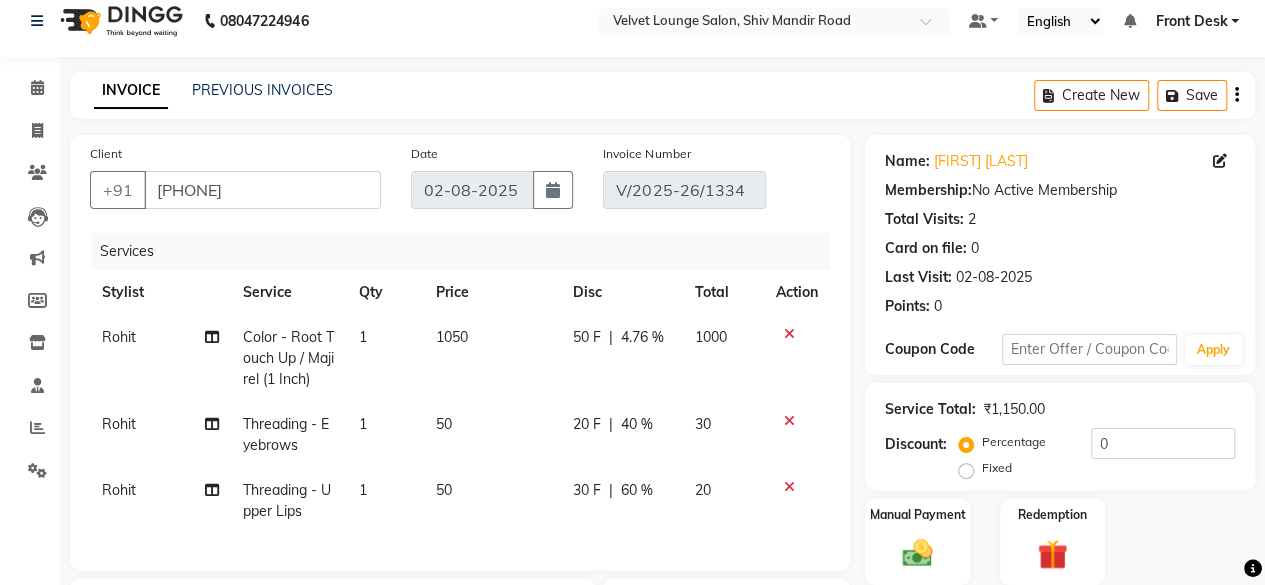 scroll, scrollTop: 395, scrollLeft: 0, axis: vertical 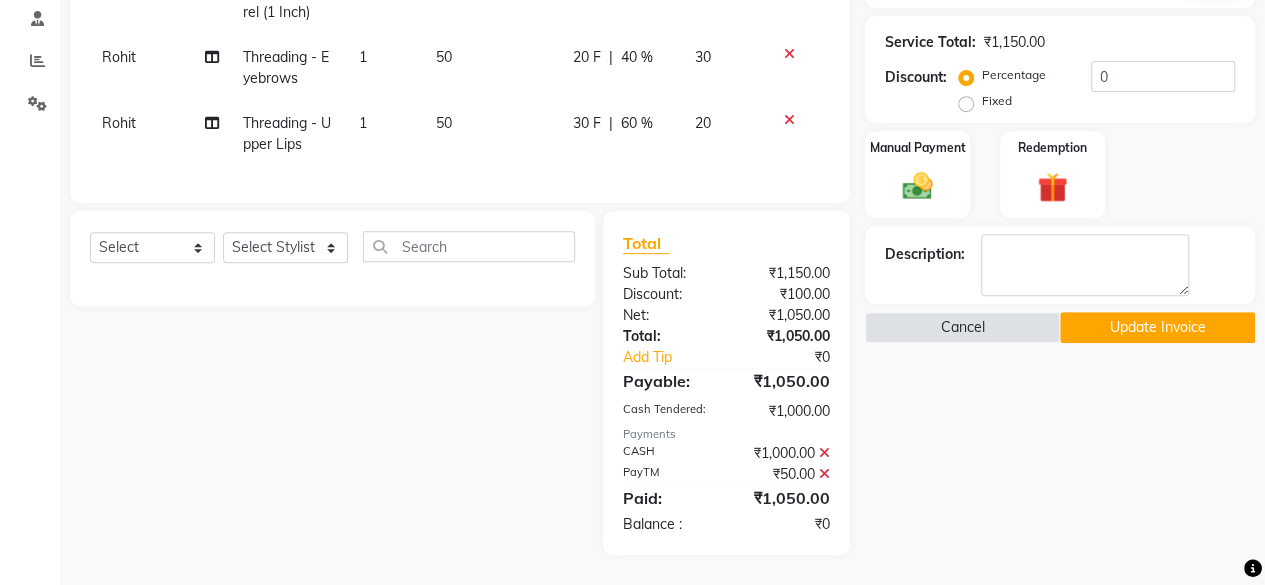 click 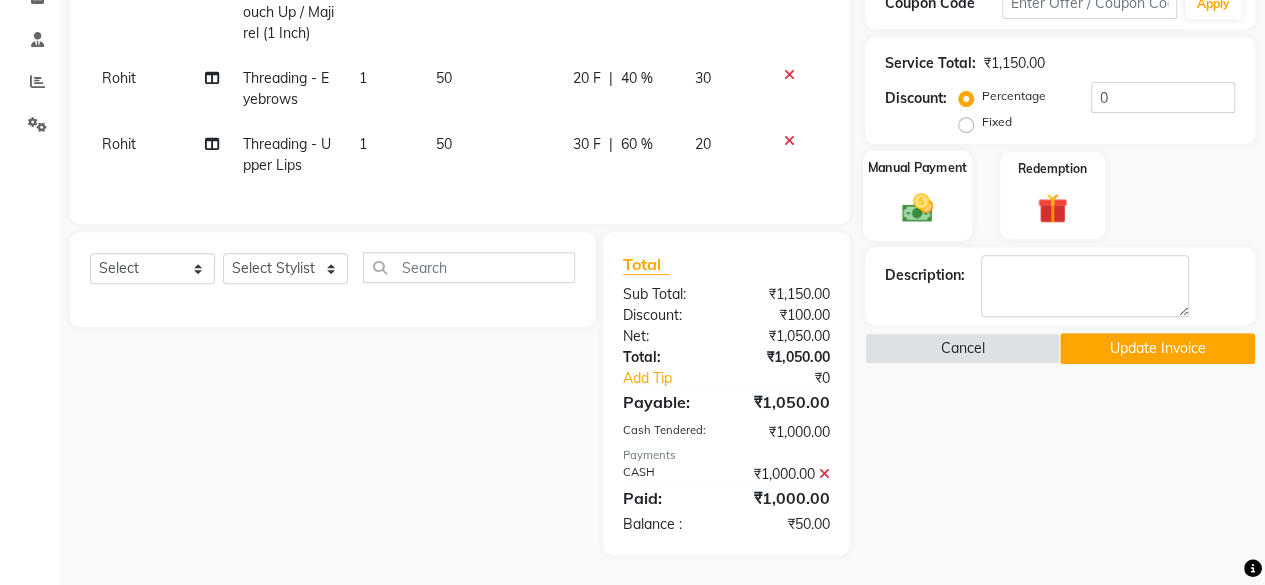 click 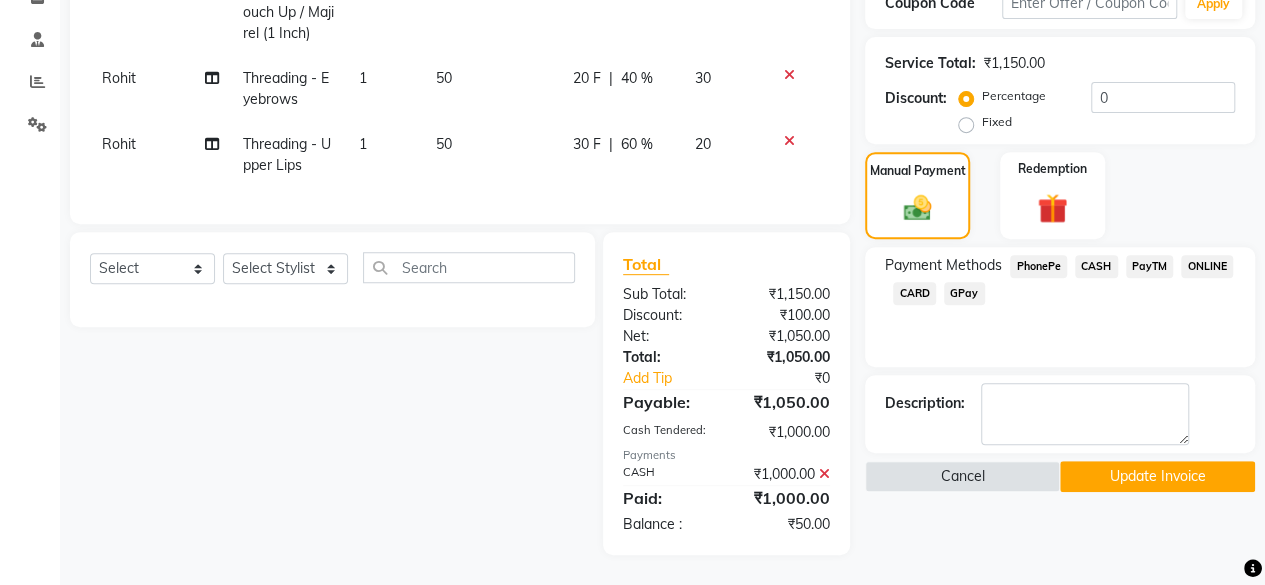 click on "PhonePe" 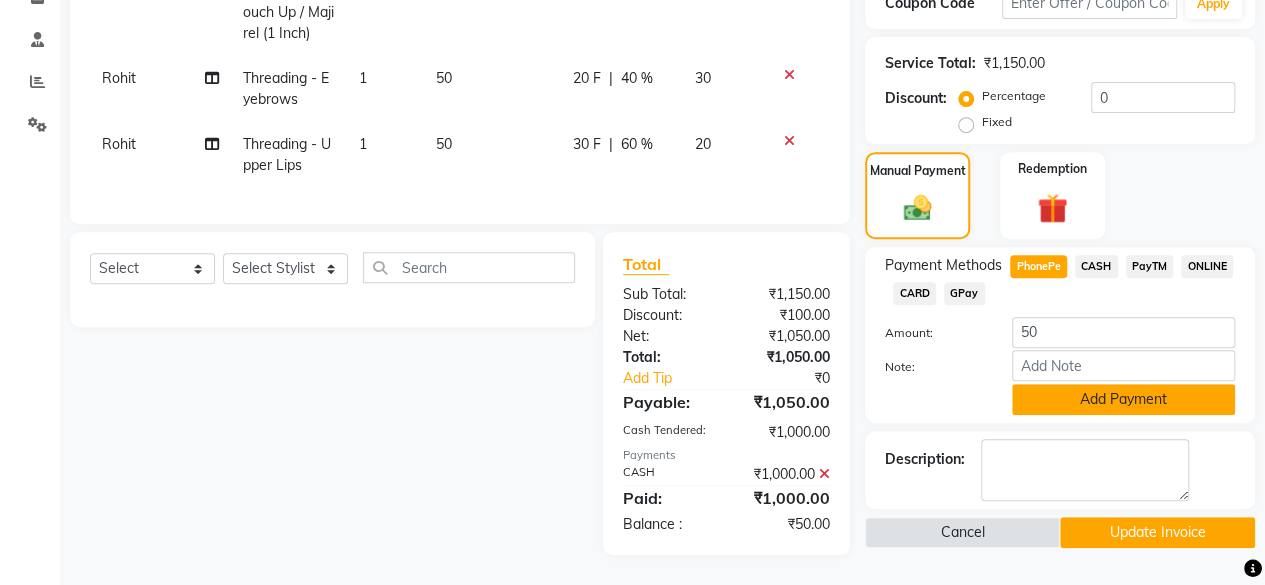 click on "Add Payment" 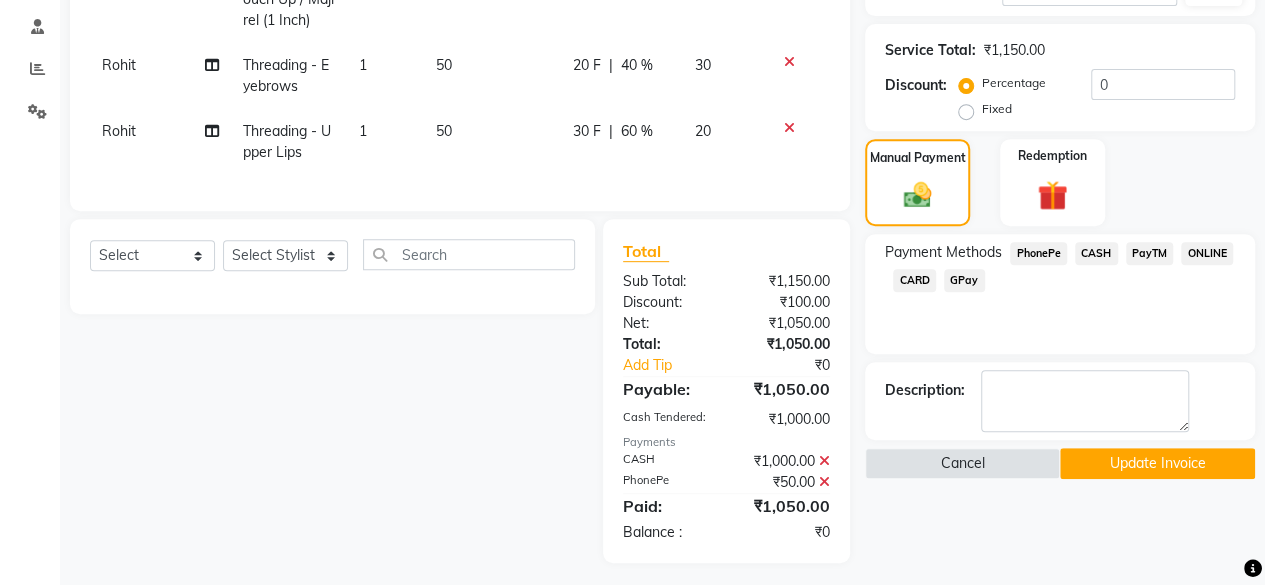 click on "Update Invoice" 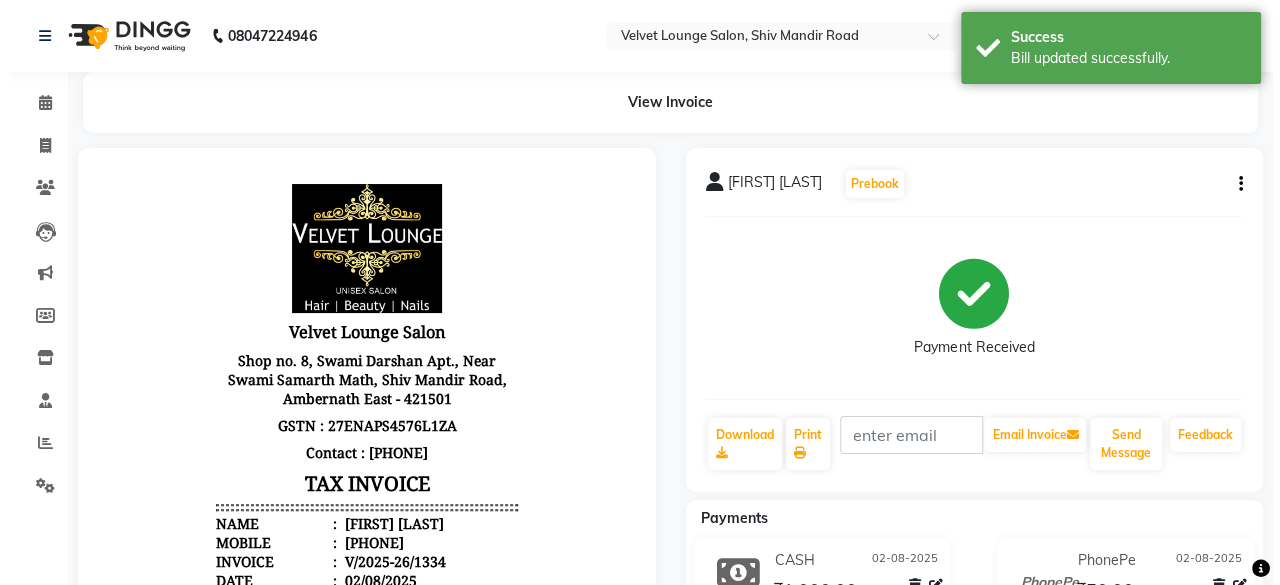 scroll, scrollTop: 0, scrollLeft: 0, axis: both 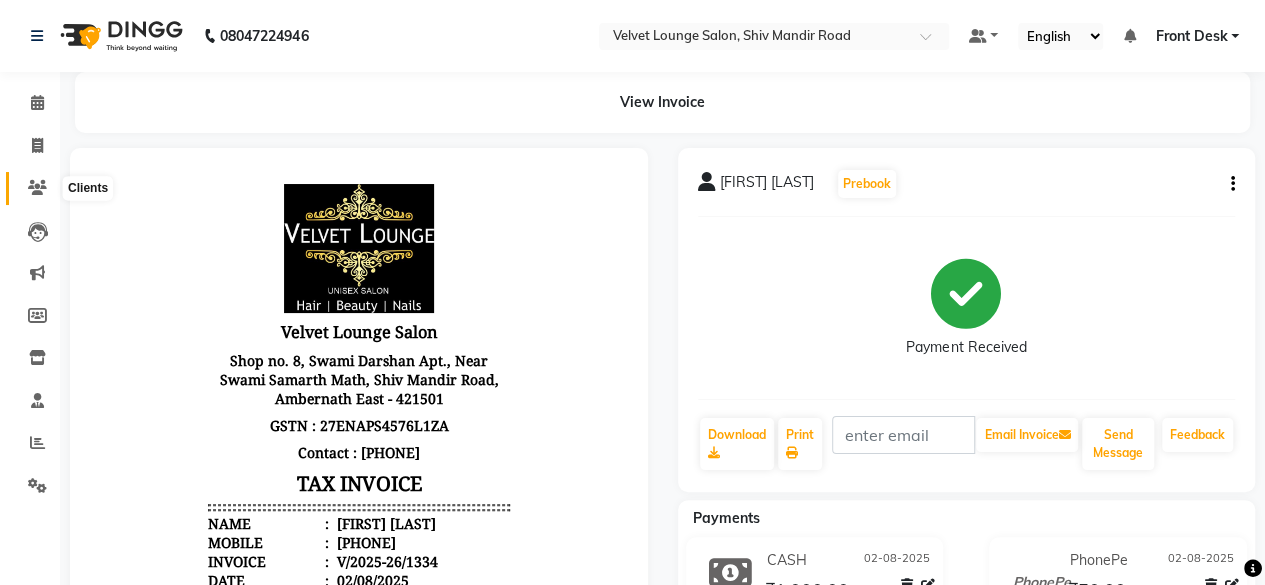 click 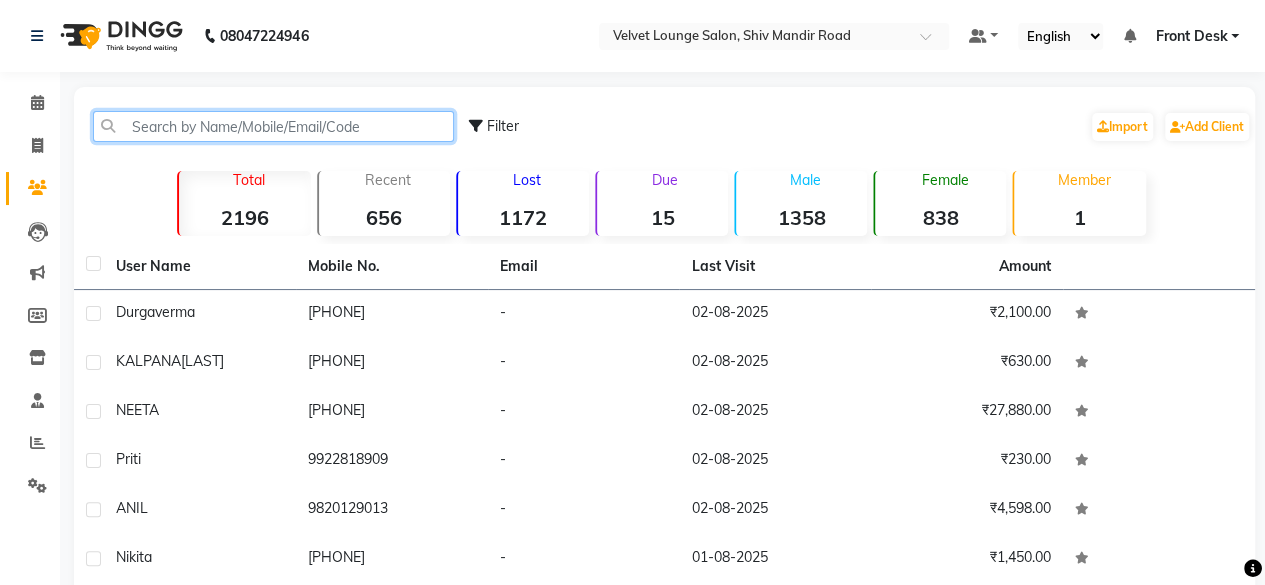 click 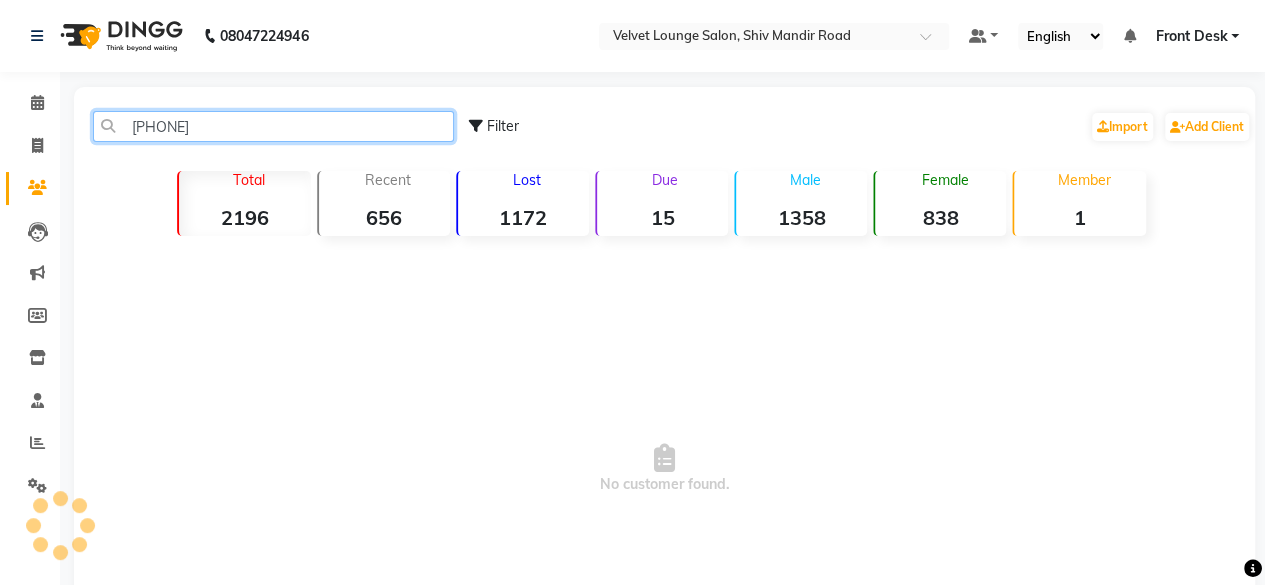 type on "9607712112" 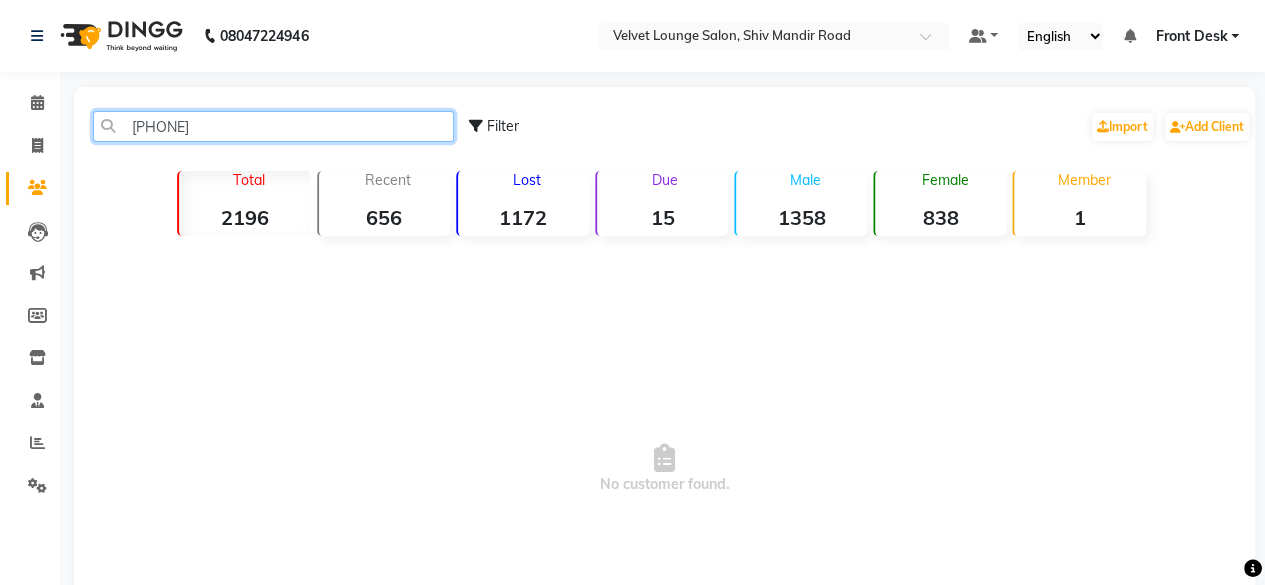 click on "9607712112" 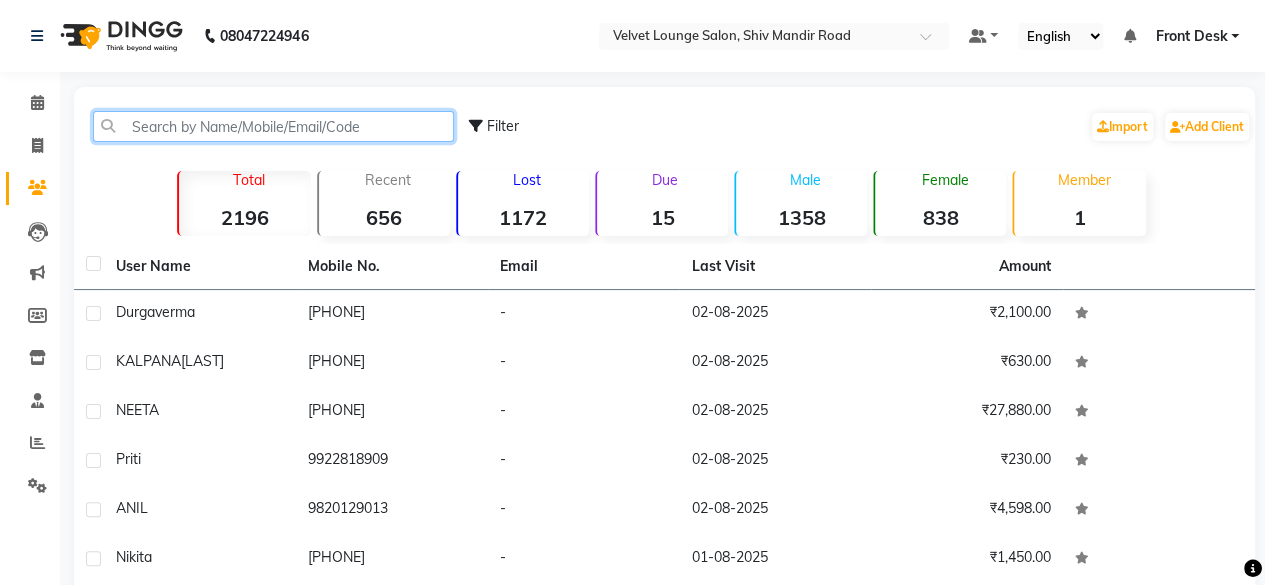 click 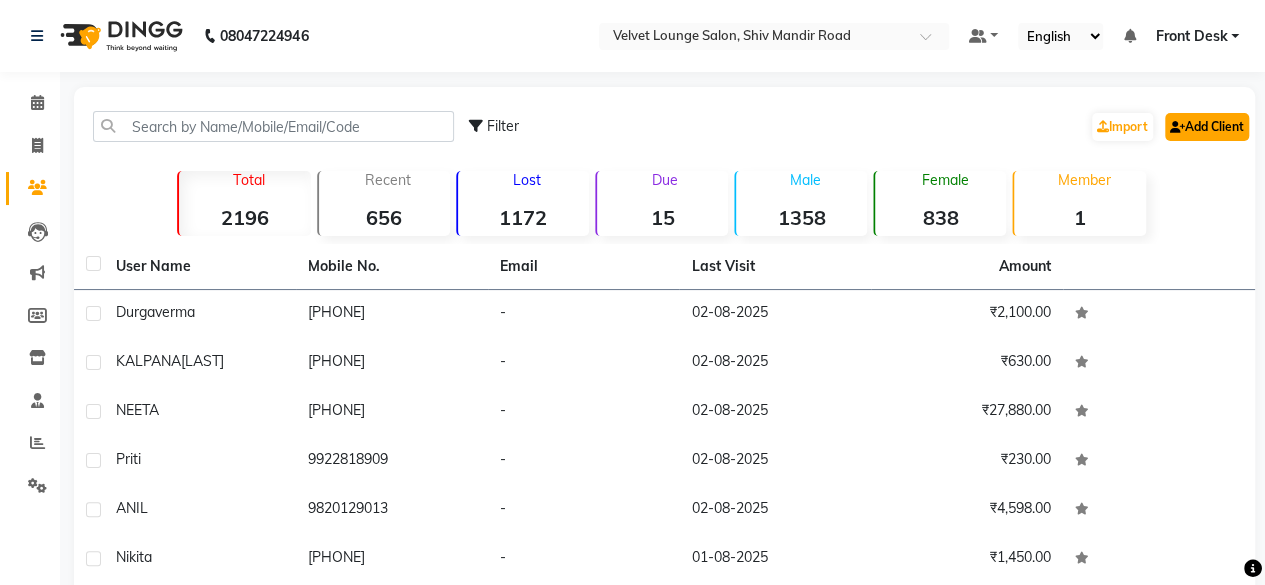 click on "Add Client" 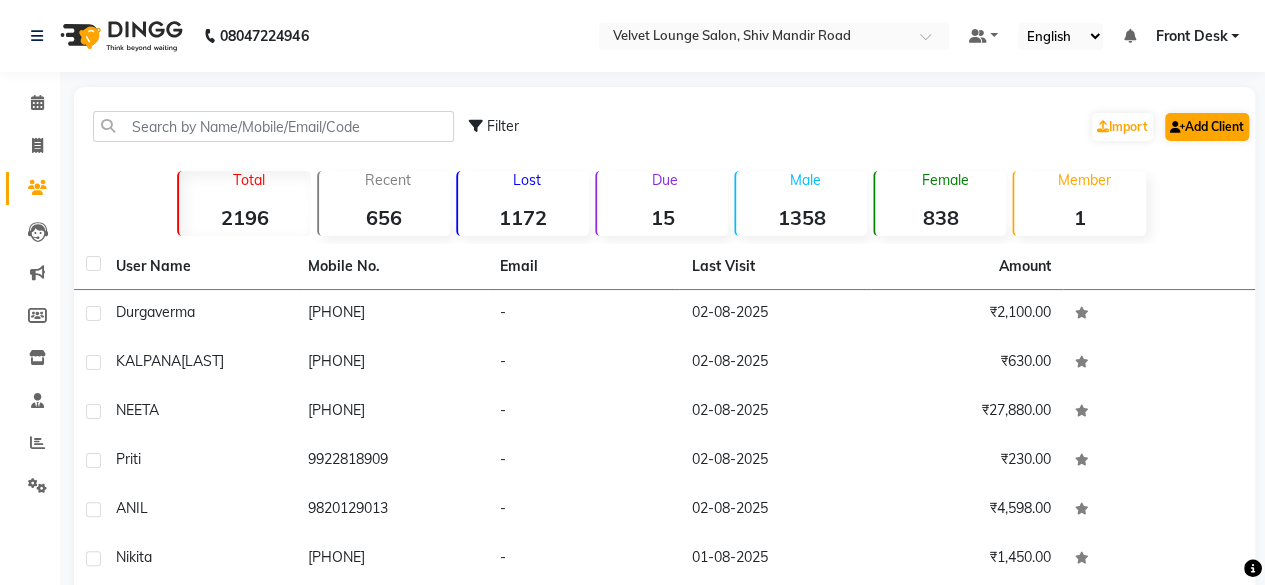 select on "22" 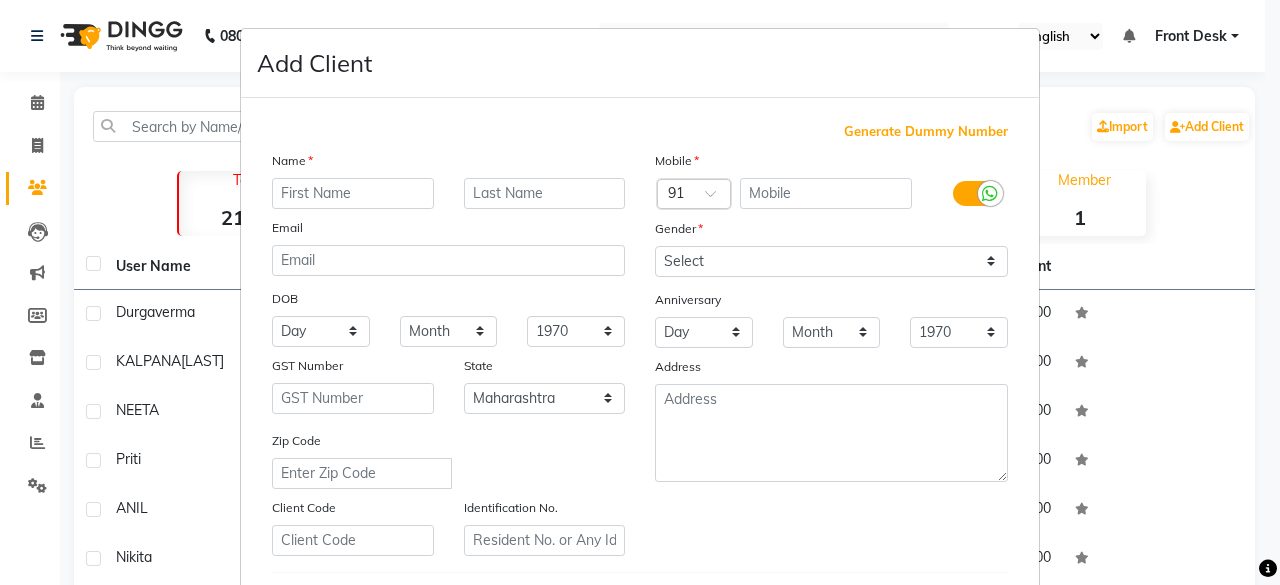 click at bounding box center [353, 193] 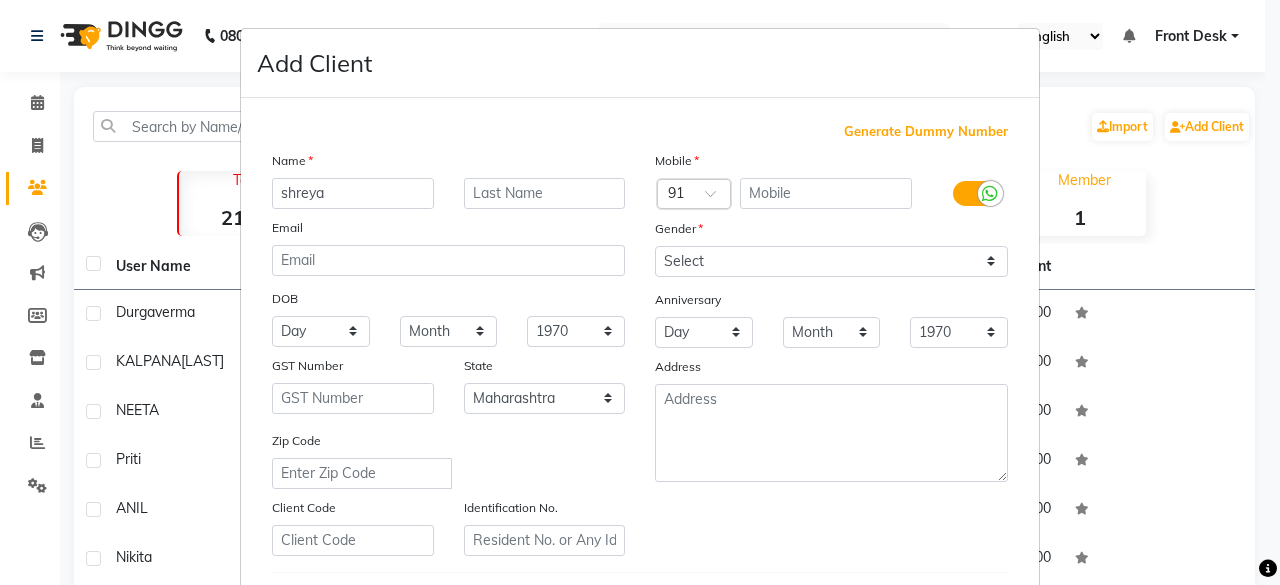 type on "shreya" 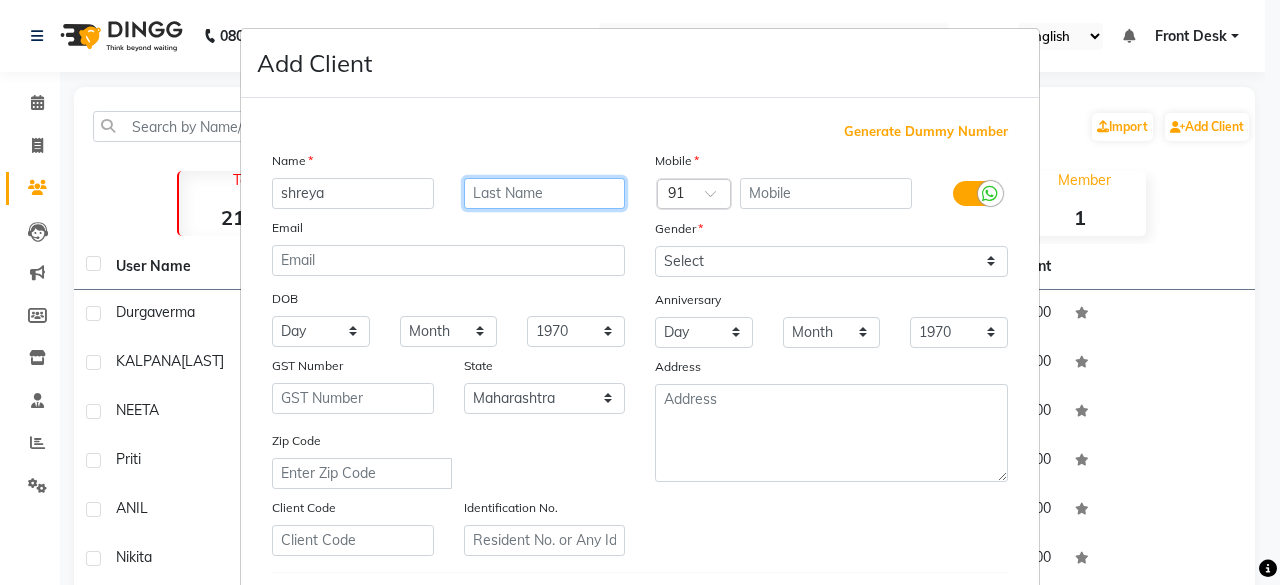 click at bounding box center [545, 193] 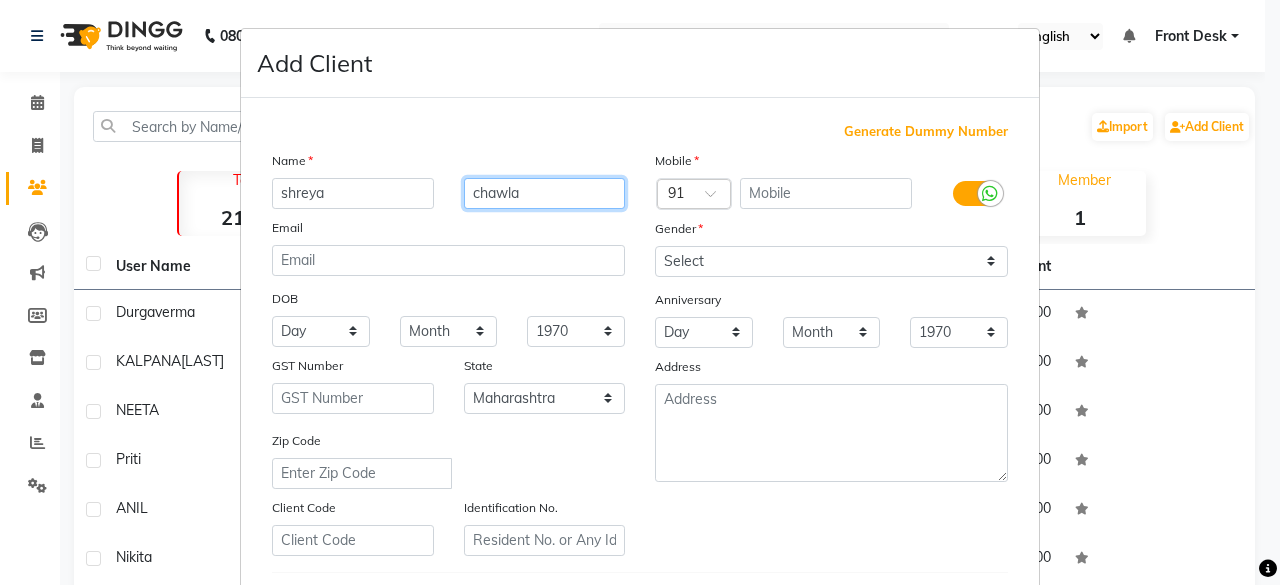 type on "chawla" 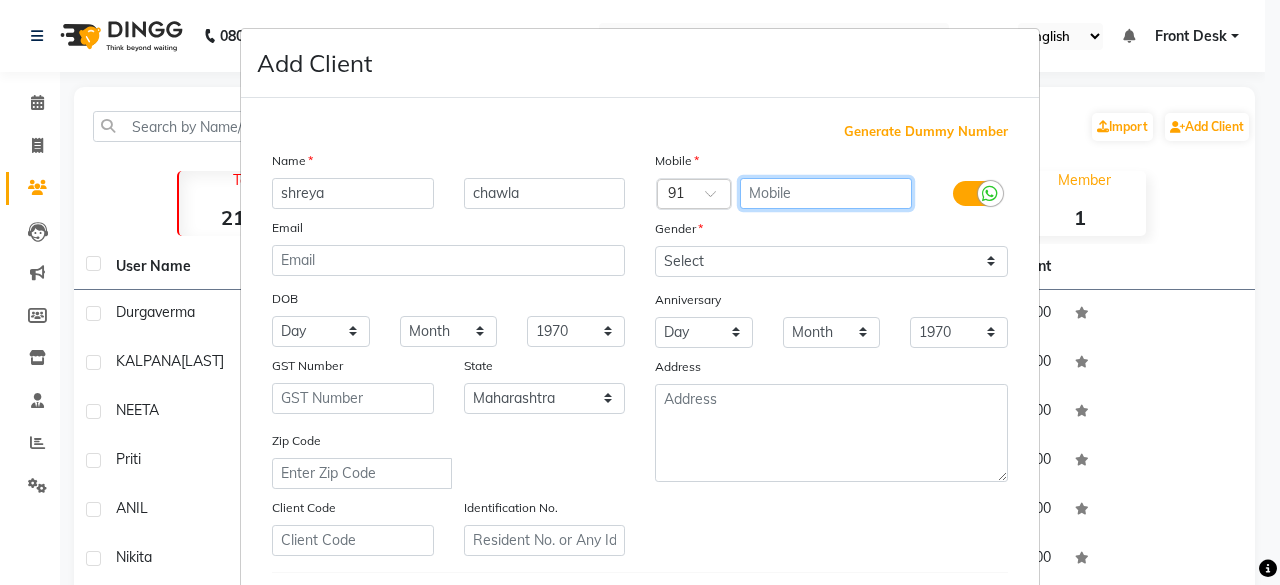 click at bounding box center [826, 193] 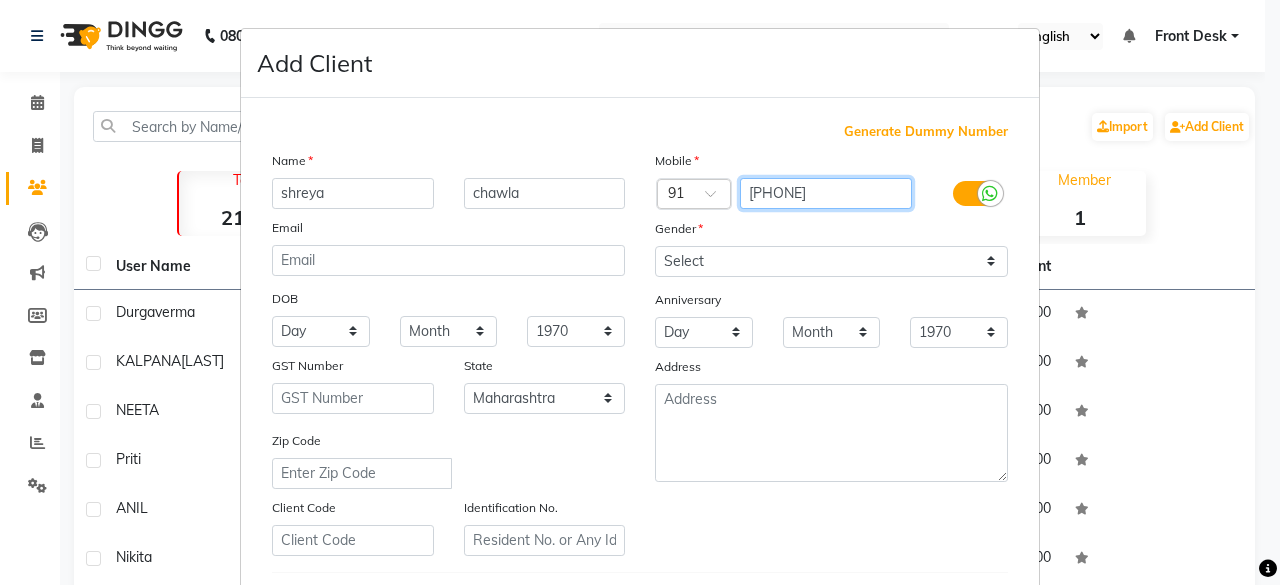 type on "9607712112" 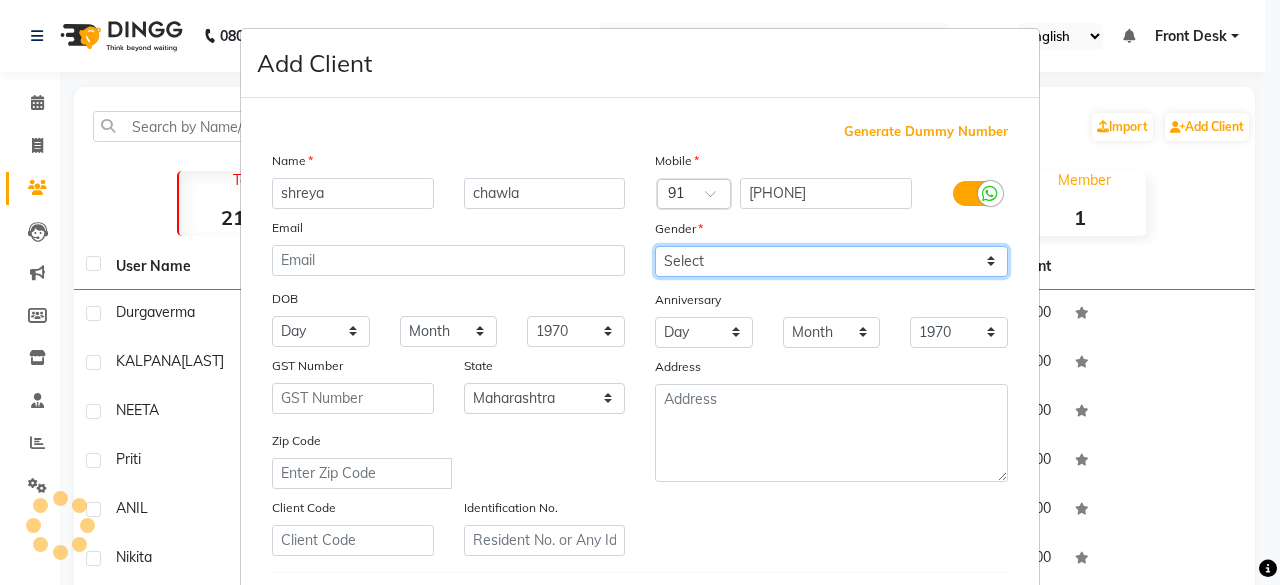 click on "Select Male Female Other Prefer Not To Say" at bounding box center [831, 261] 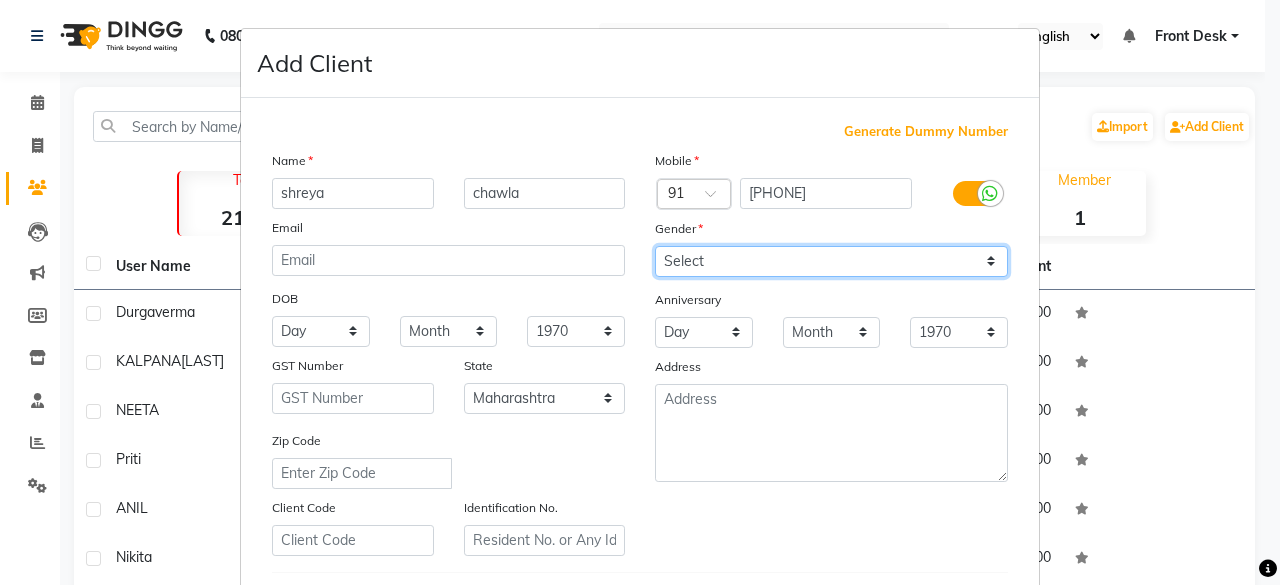select on "female" 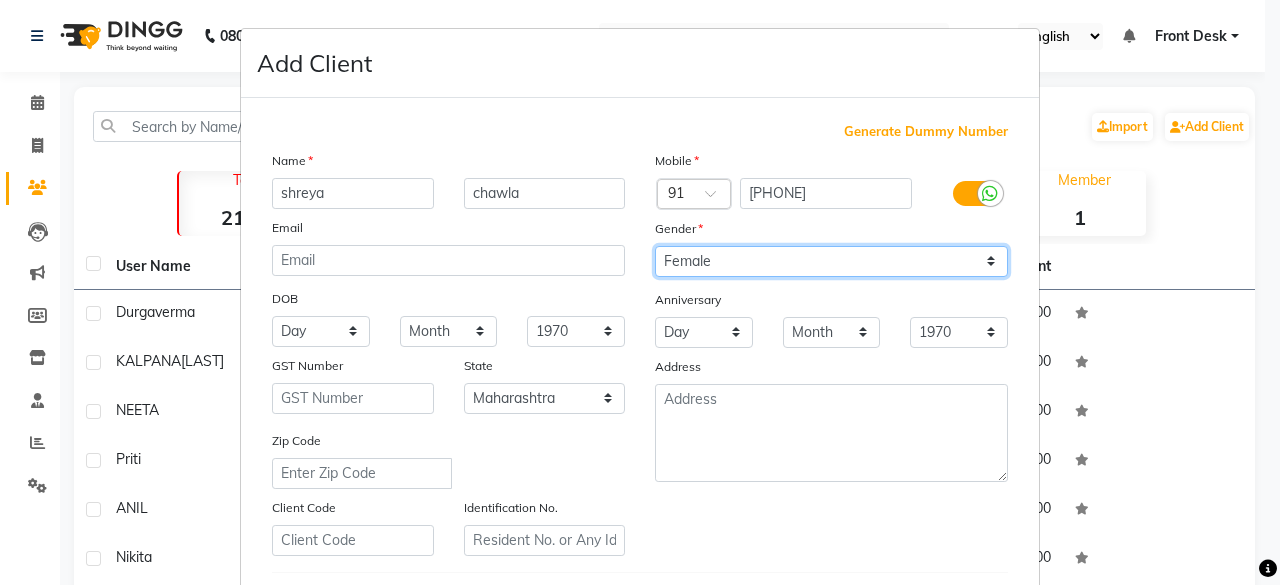 click on "Select Male Female Other Prefer Not To Say" at bounding box center [831, 261] 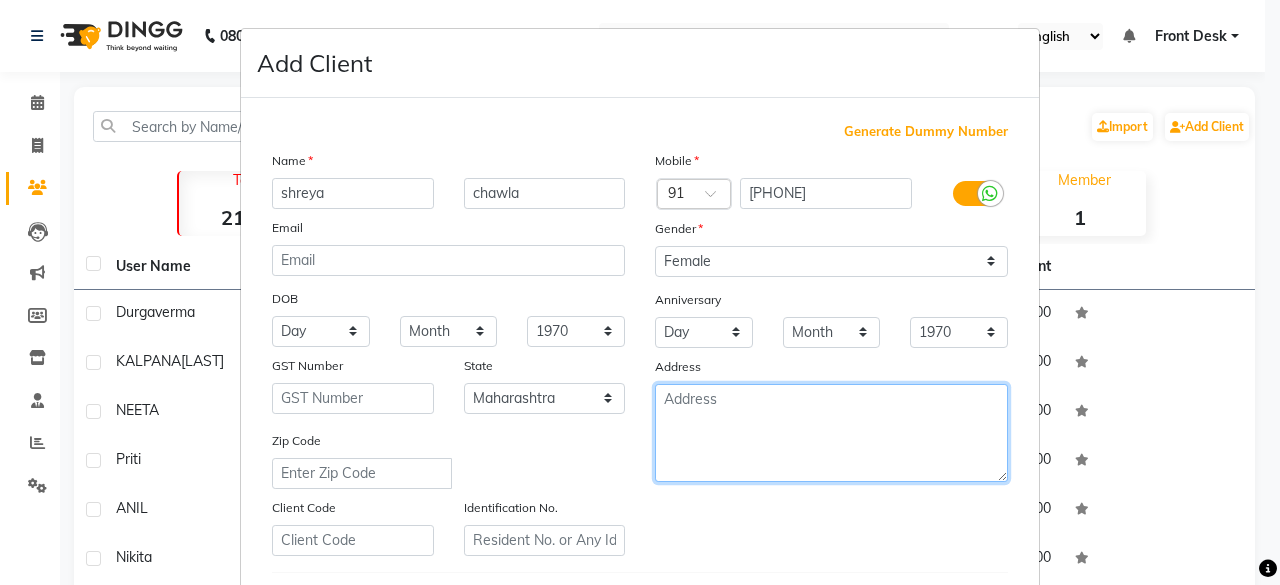 click at bounding box center [831, 433] 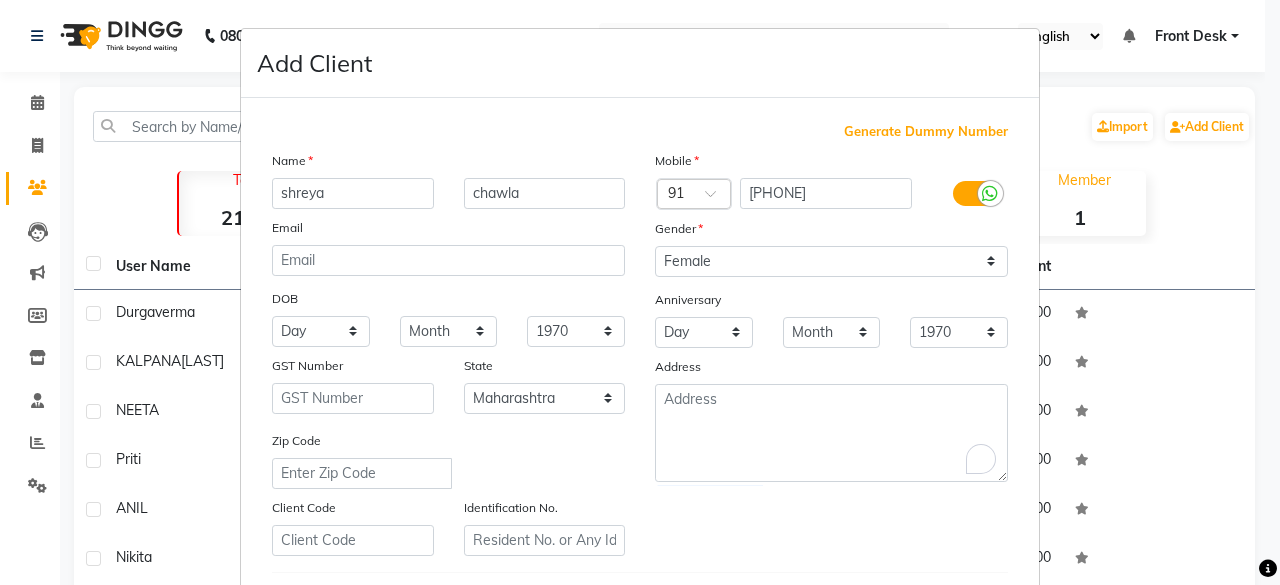 scroll, scrollTop: 334, scrollLeft: 0, axis: vertical 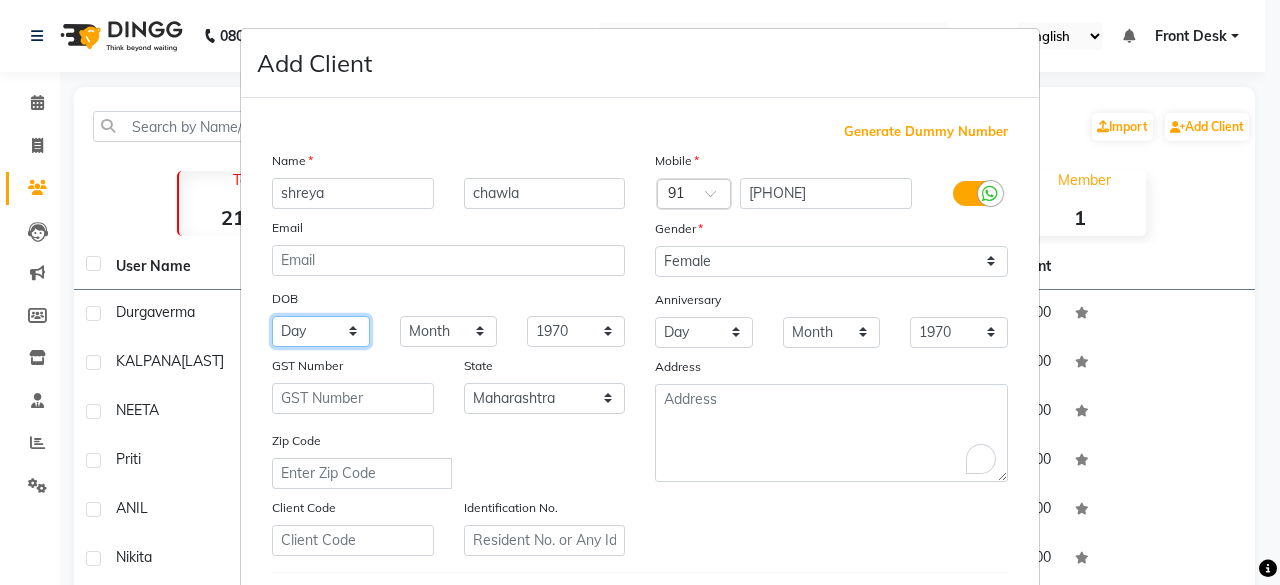 click on "Day 01 02 03 04 05 06 07 08 09 10 11 12 13 14 15 16 17 18 19 20 21 22 23 24 25 26 27 28 29 30 31" at bounding box center [321, 331] 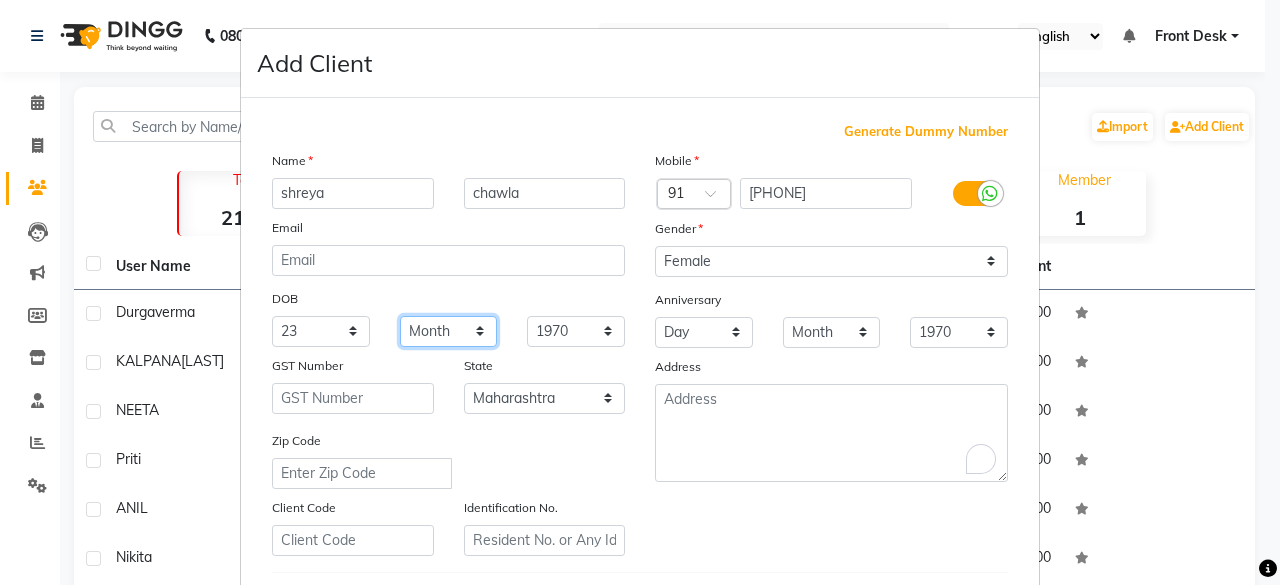 click on "Month January February March April May June July August September October November December" at bounding box center [449, 331] 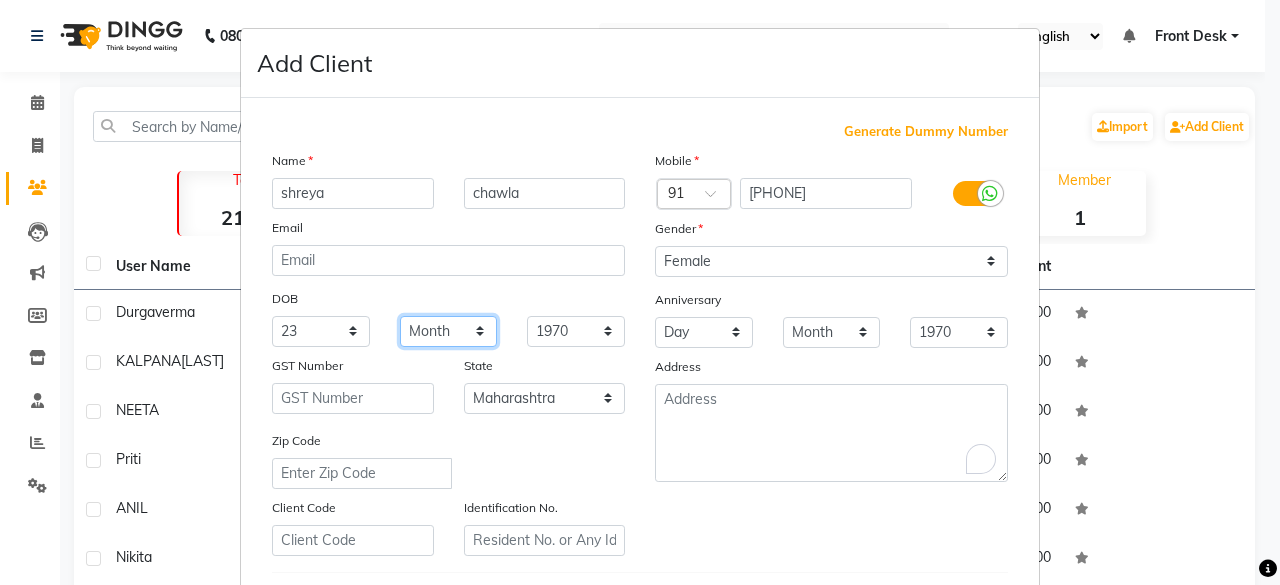 select on "03" 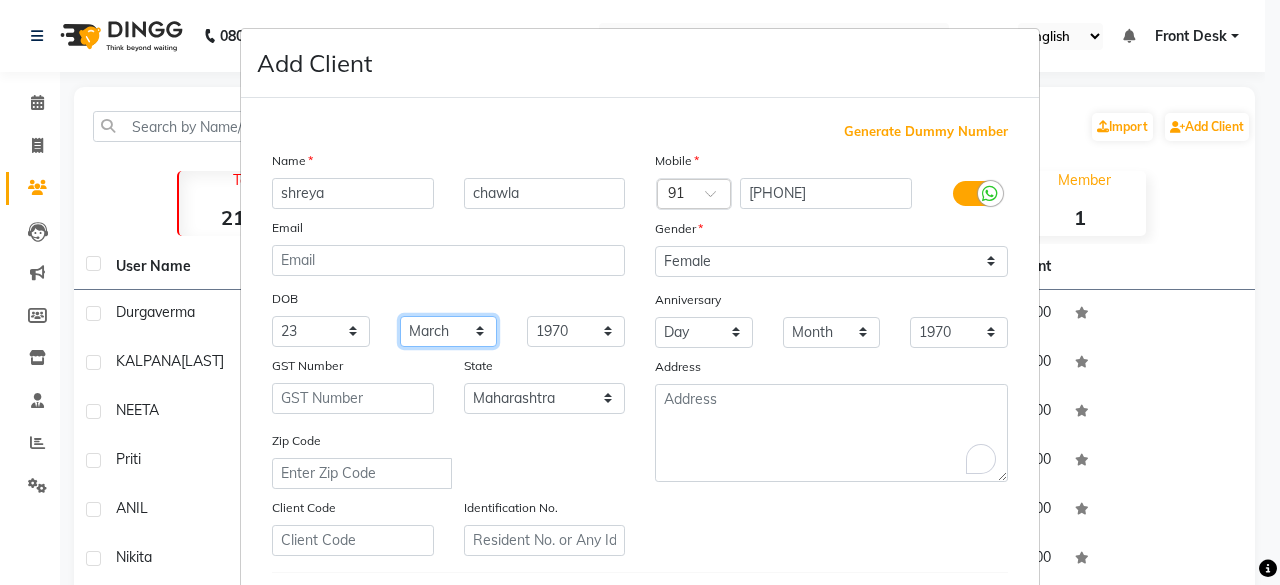click on "Month January February March April May June July August September October November December" at bounding box center (449, 331) 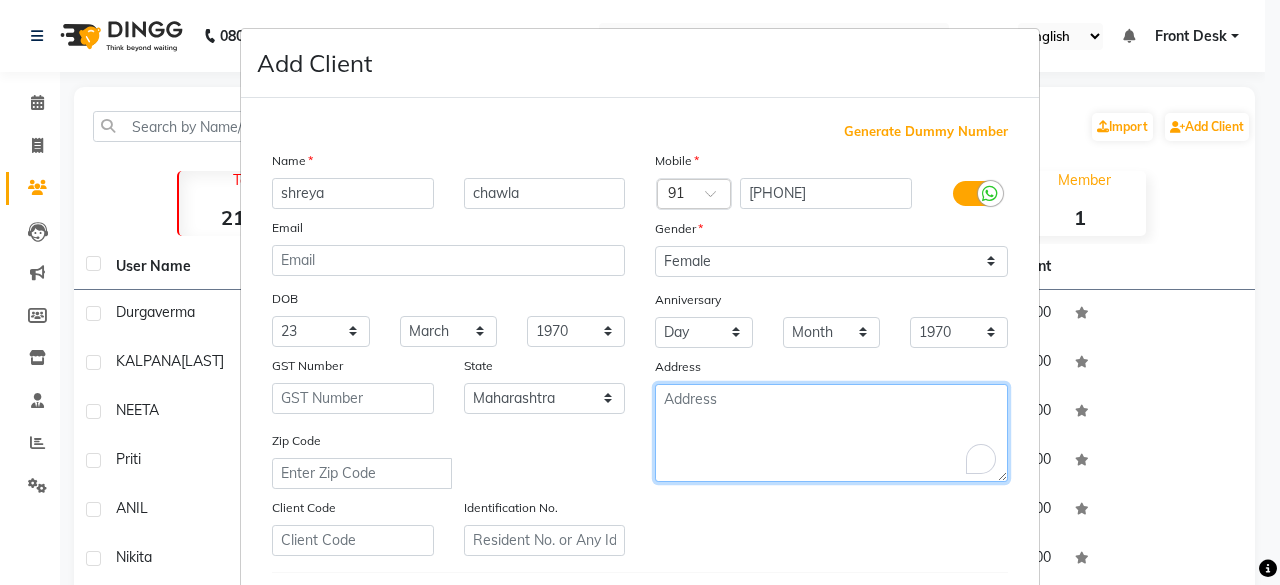 click at bounding box center [831, 433] 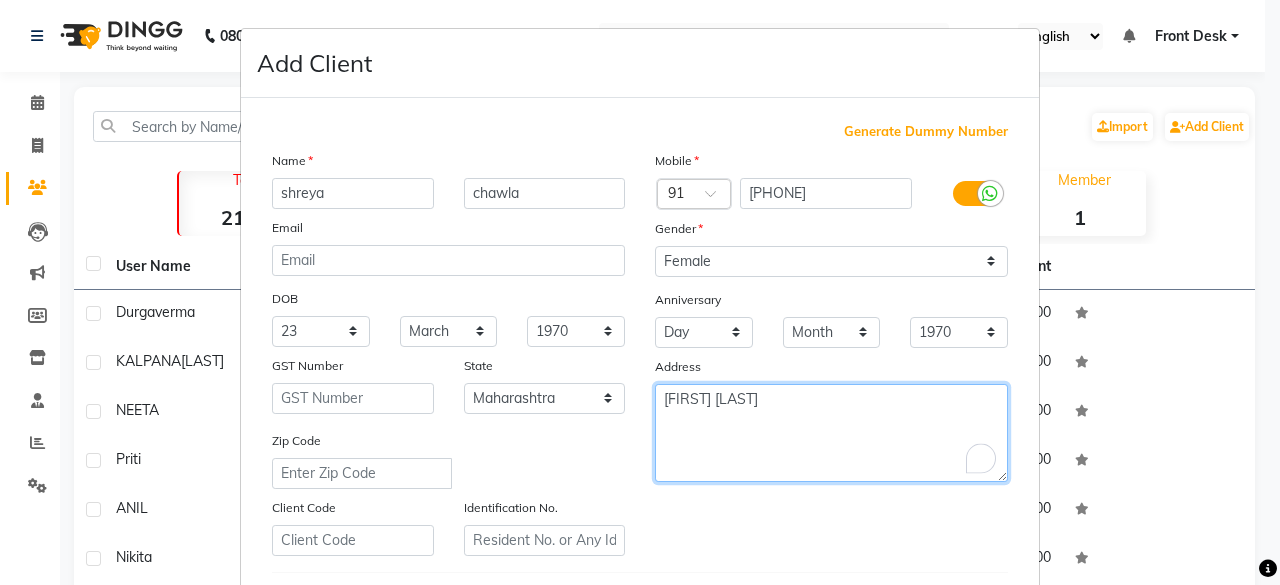 type on "amber relaince" 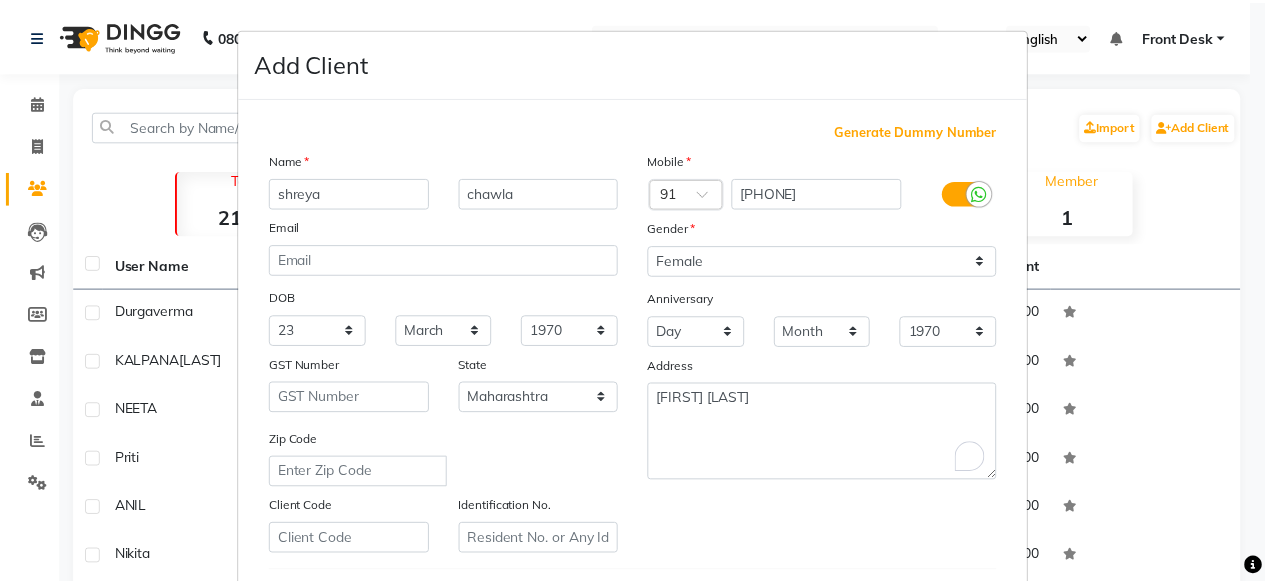 scroll, scrollTop: 334, scrollLeft: 0, axis: vertical 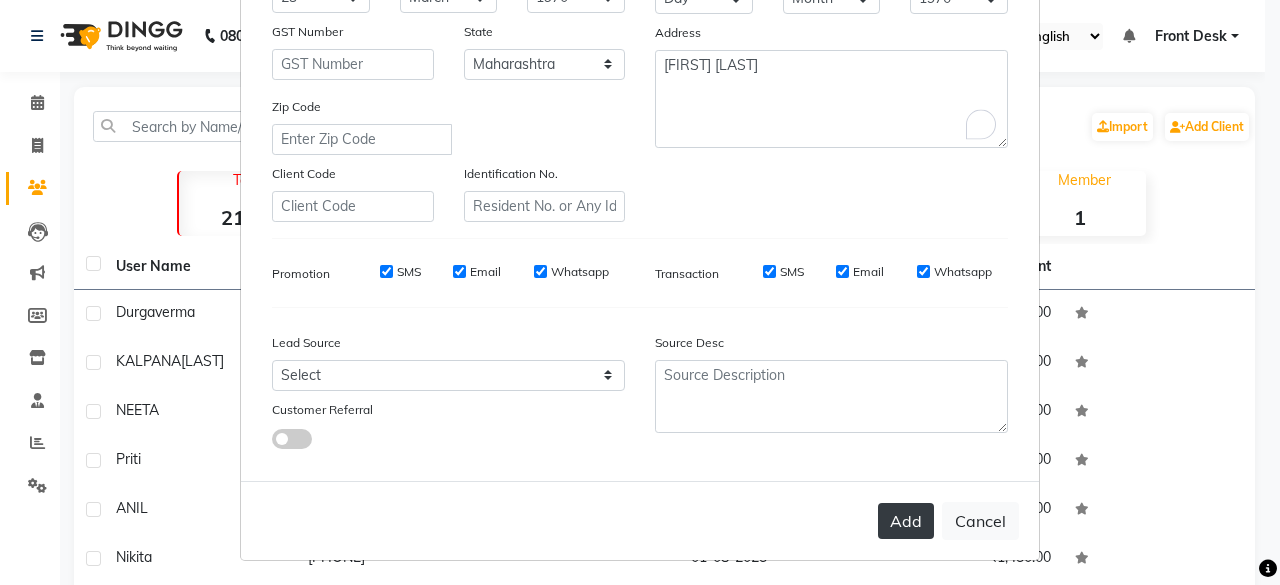 click on "Add" at bounding box center [906, 521] 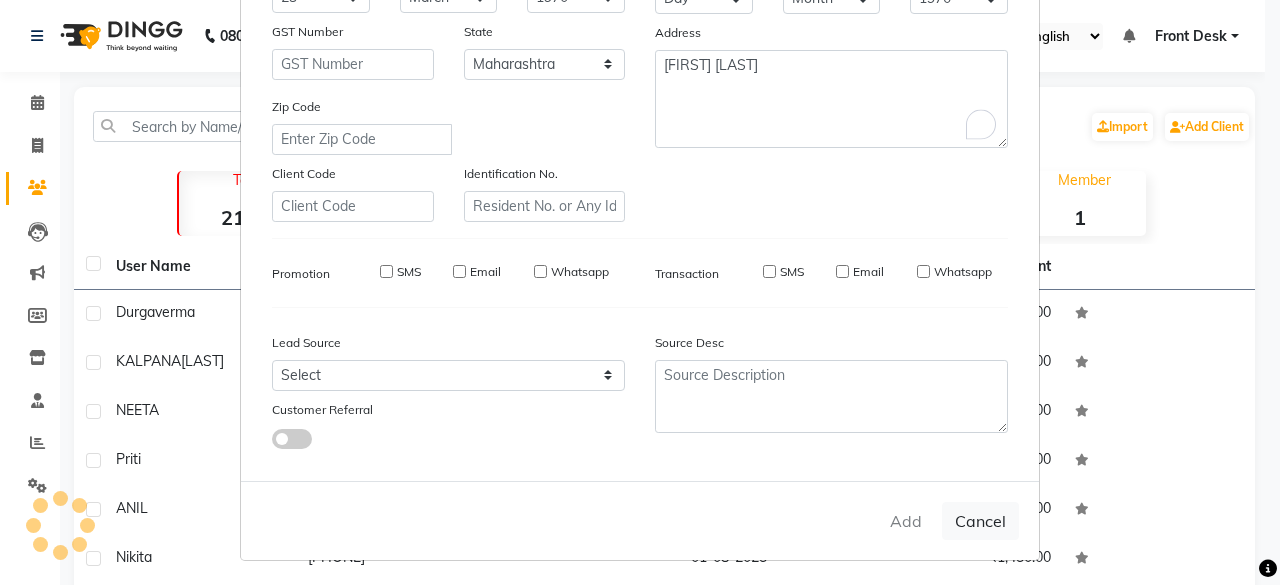 type 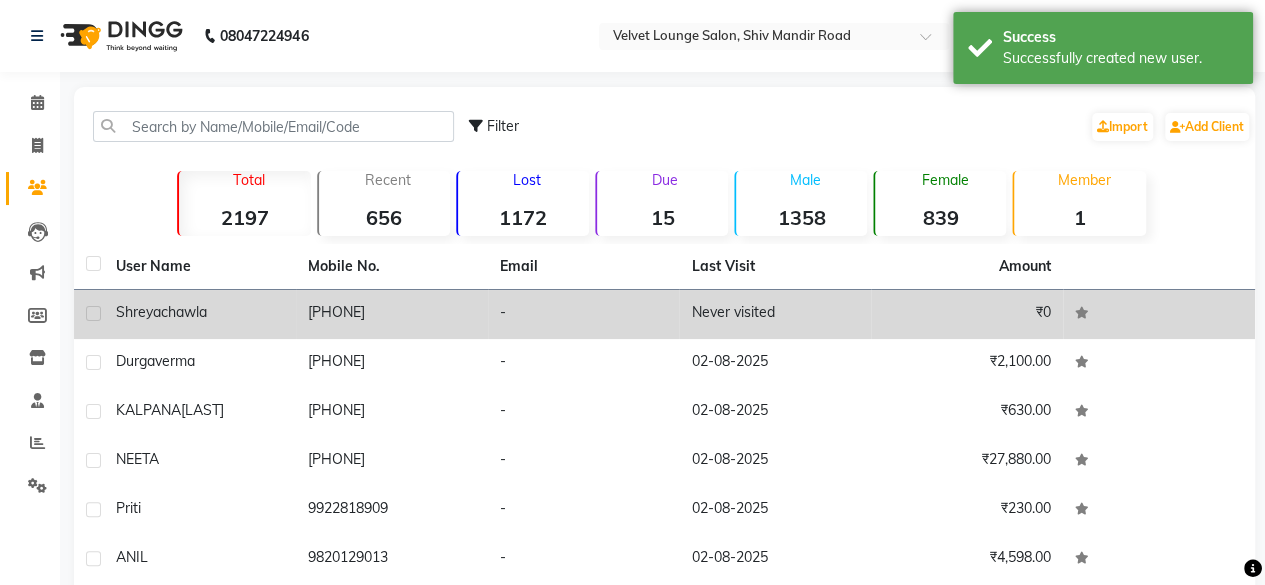 click on "₹0" 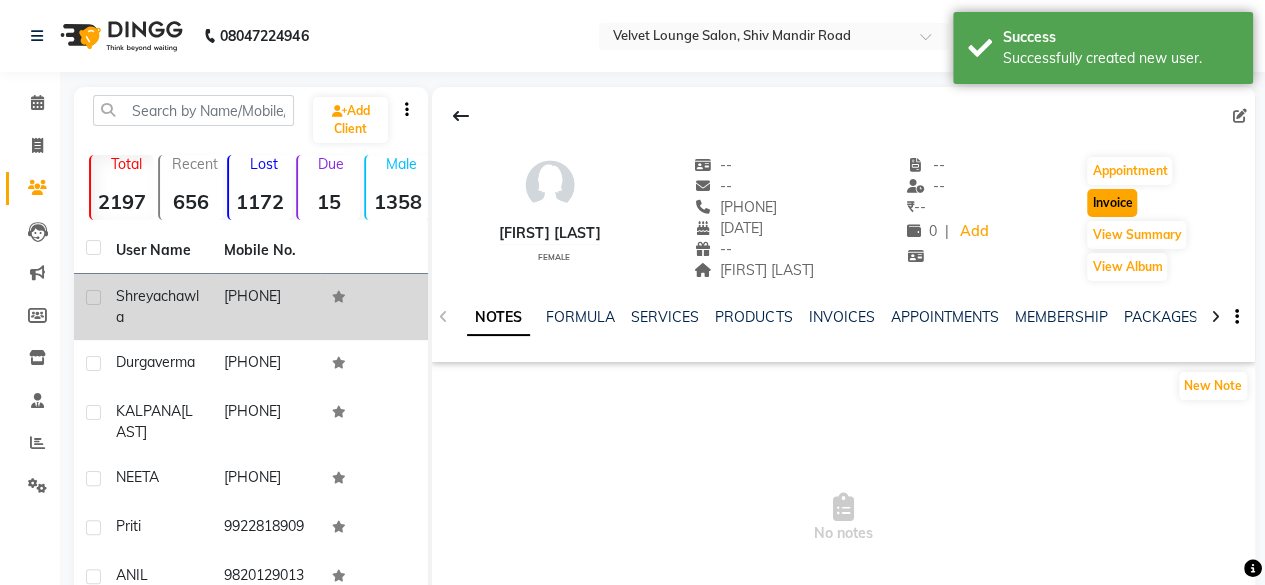 click on "Invoice" 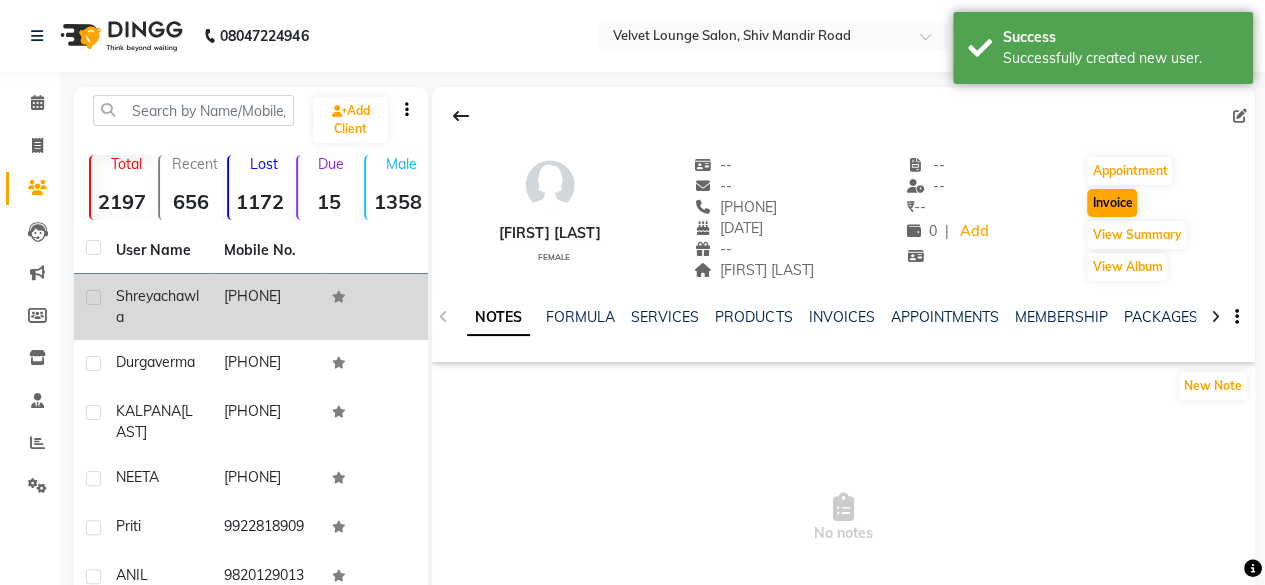 select on "service" 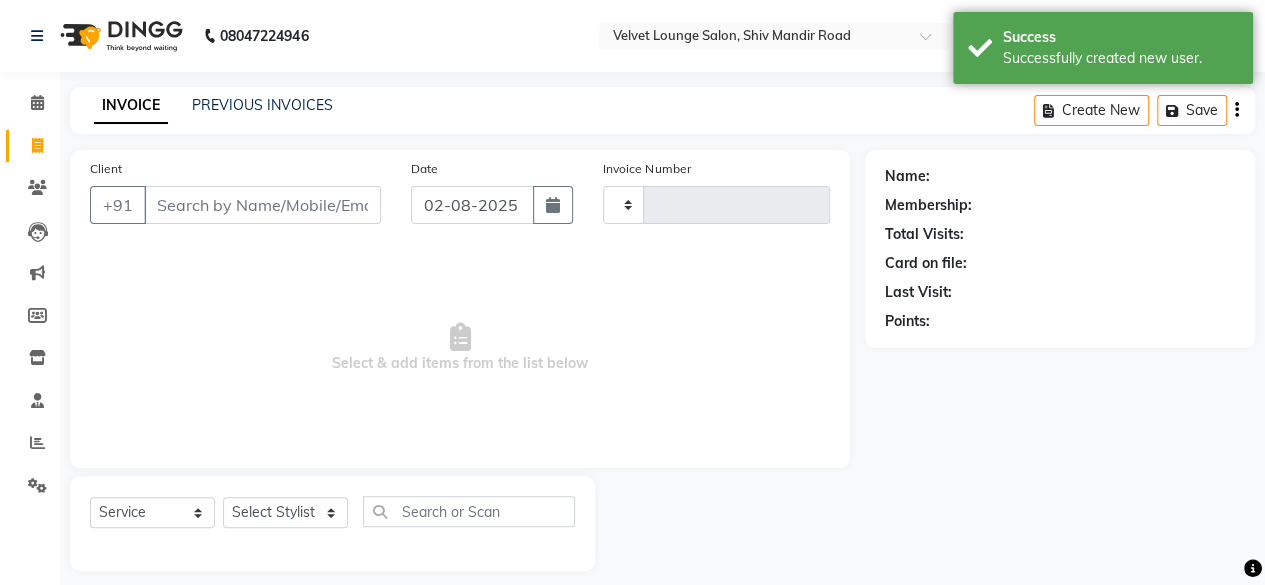 type on "1337" 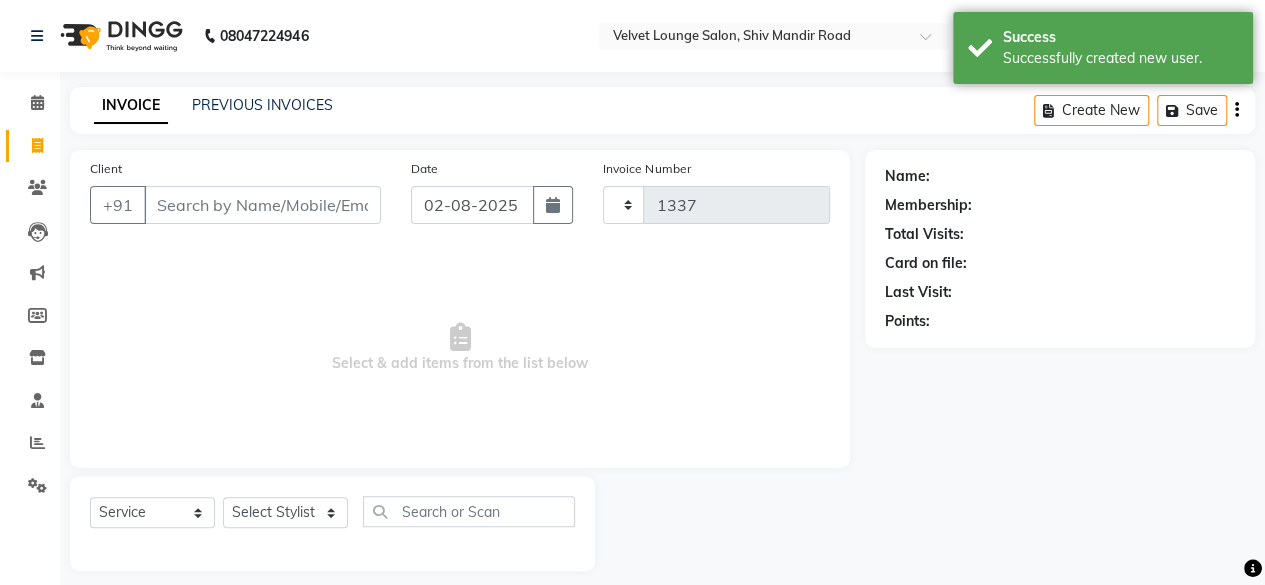 scroll, scrollTop: 15, scrollLeft: 0, axis: vertical 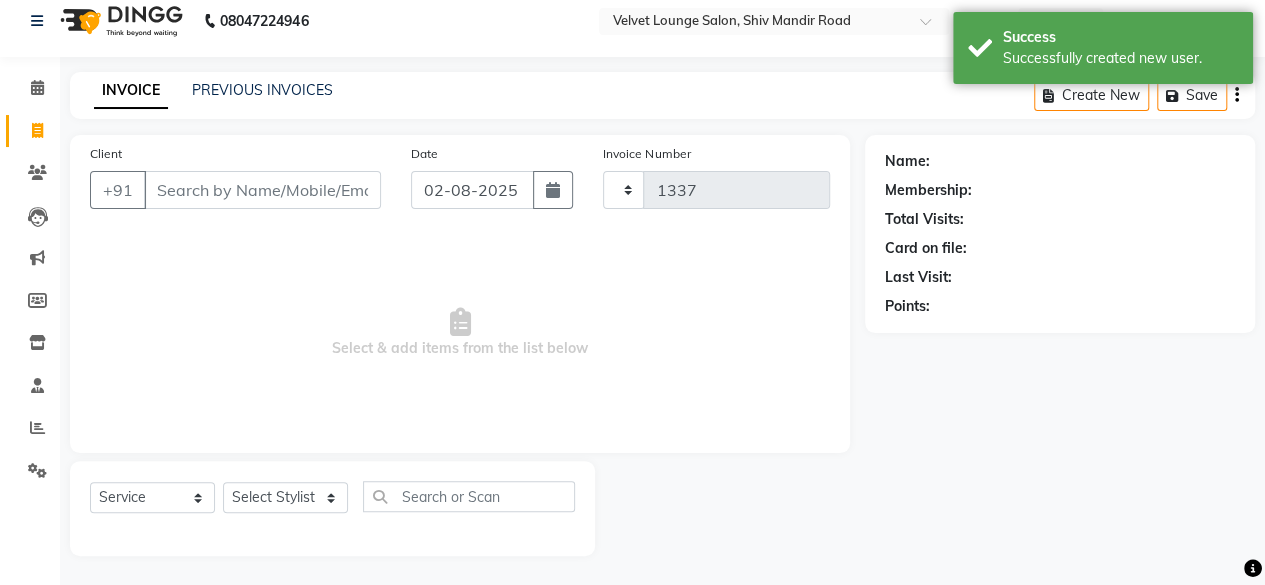 select on "5962" 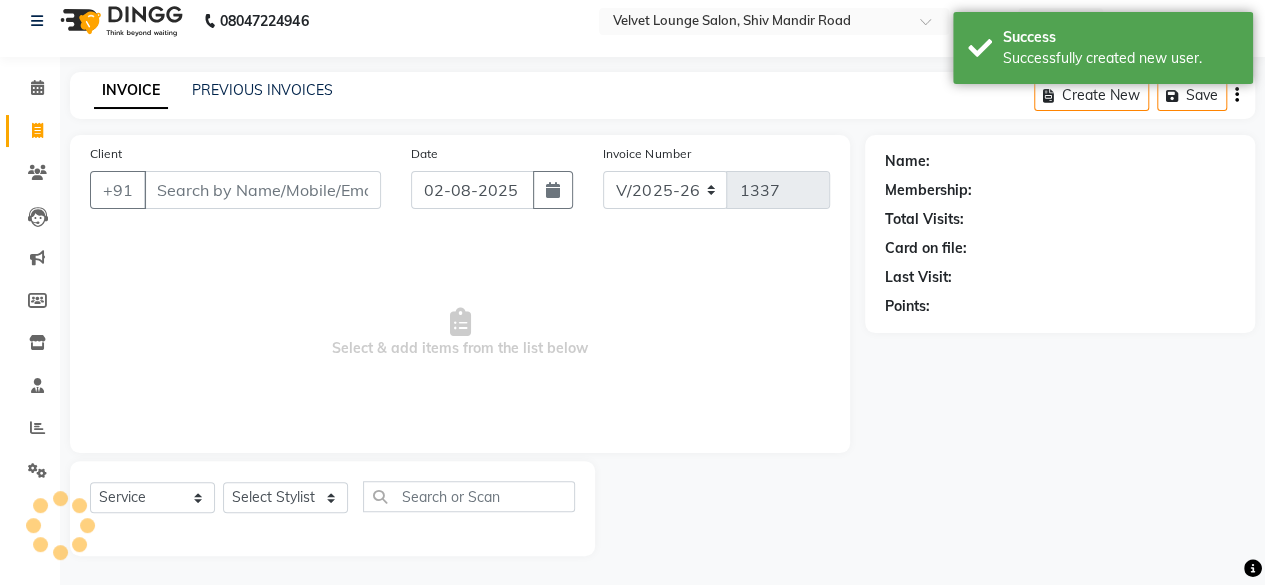 type on "9607712112" 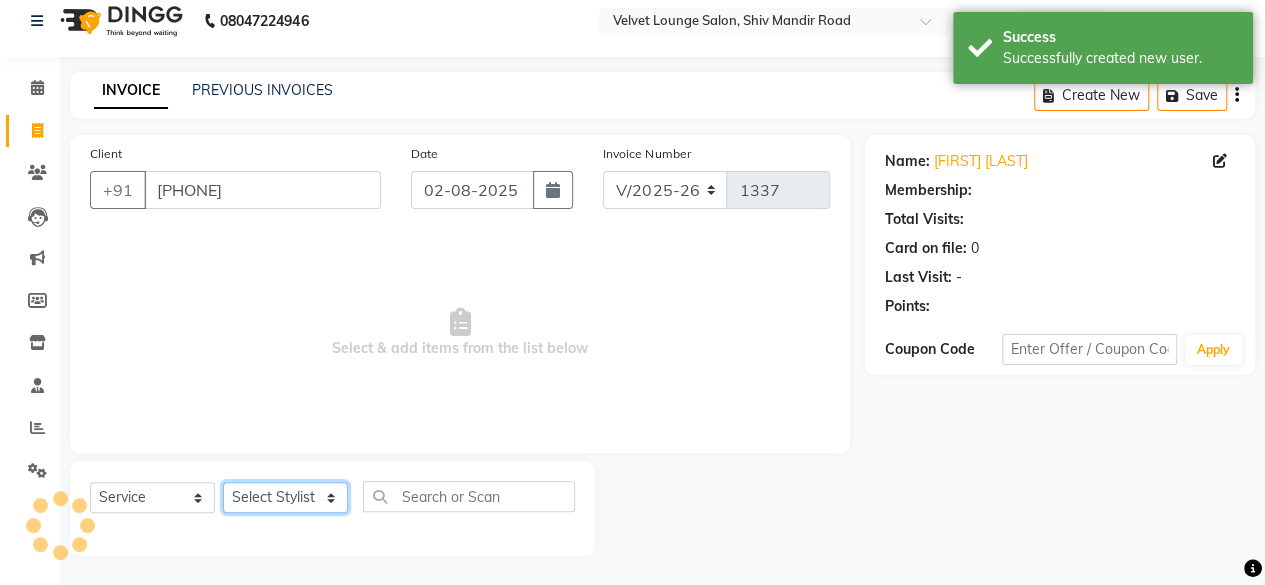 click on "Select Stylist Aadil zaher  aman shah Arif ashish Front Desk Jaya jyoti madhu Manish MUSTAKIM pradnya Rohit SALMA SALMA shalu SHWETA vishal" 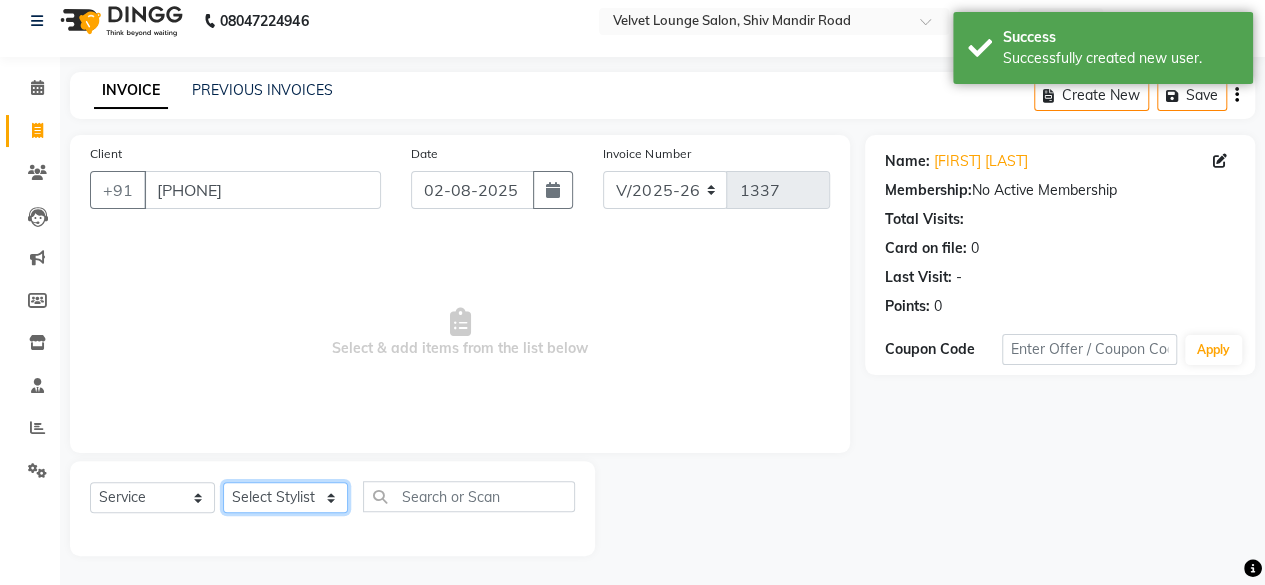 select on "42845" 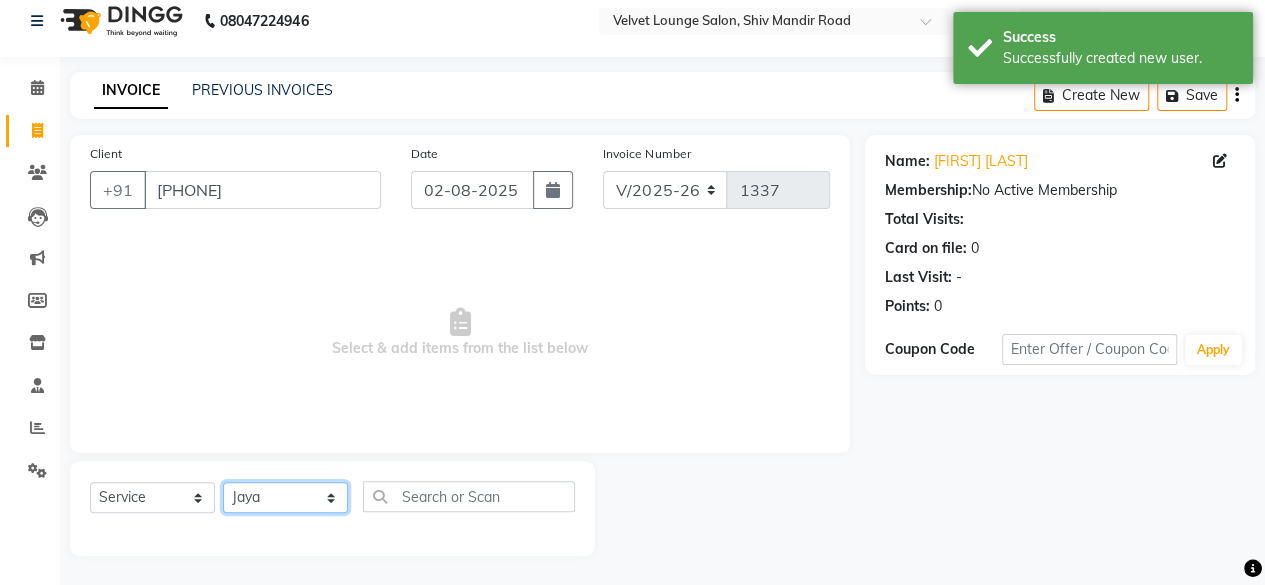 click on "Select Stylist Aadil zaher  aman shah Arif ashish Front Desk Jaya jyoti madhu Manish MUSTAKIM pradnya Rohit SALMA SALMA shalu SHWETA vishal" 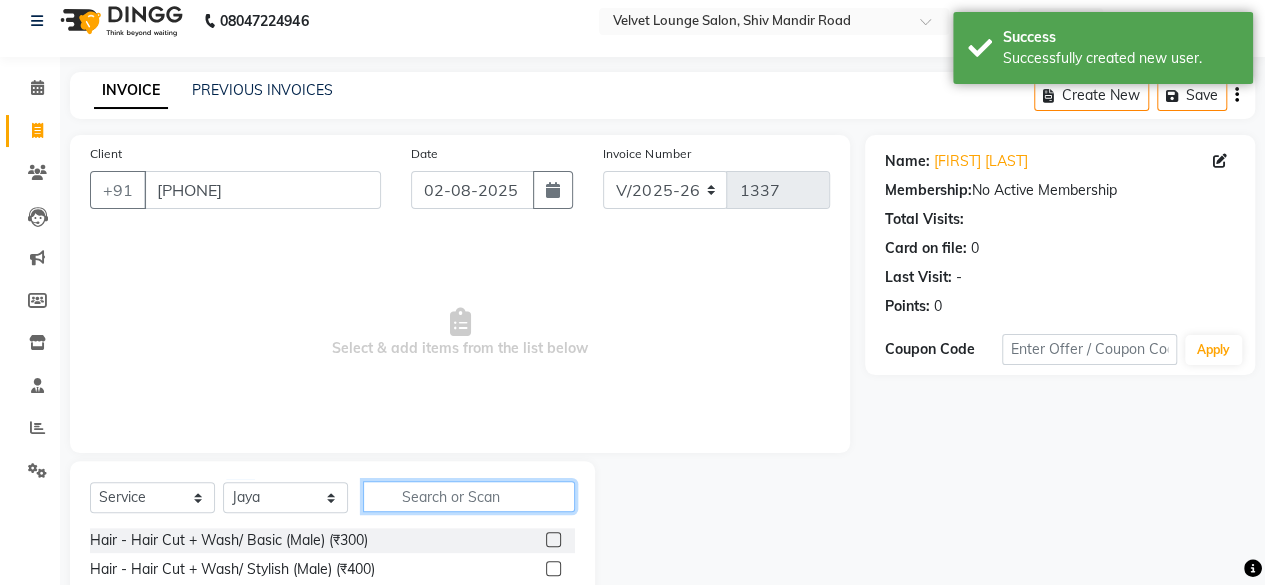click 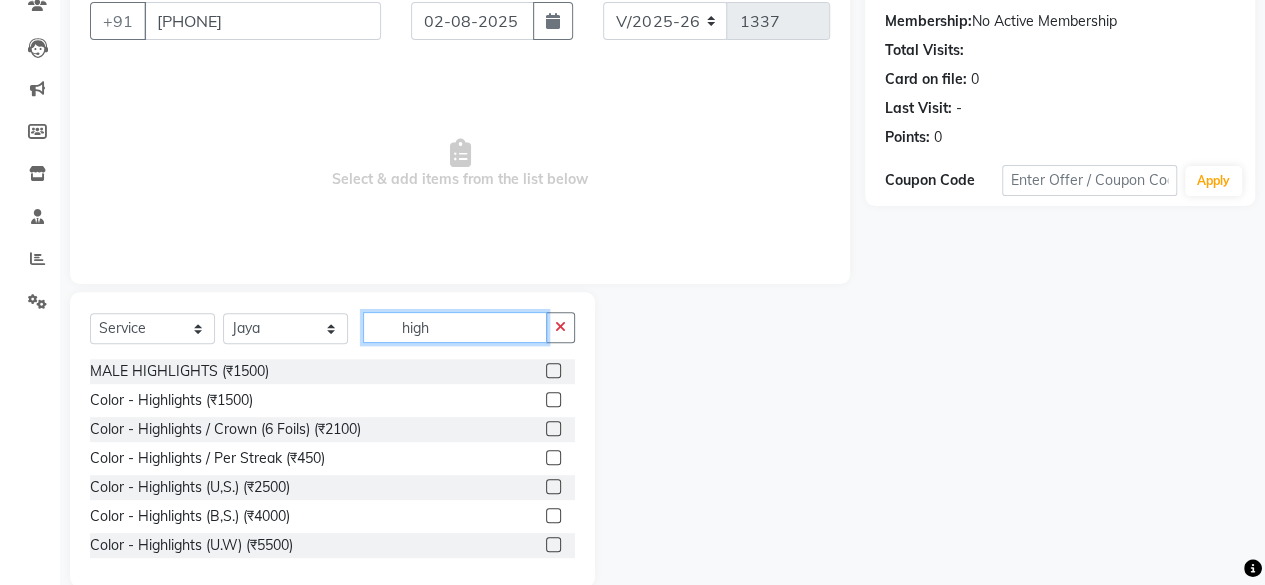 scroll, scrollTop: 215, scrollLeft: 0, axis: vertical 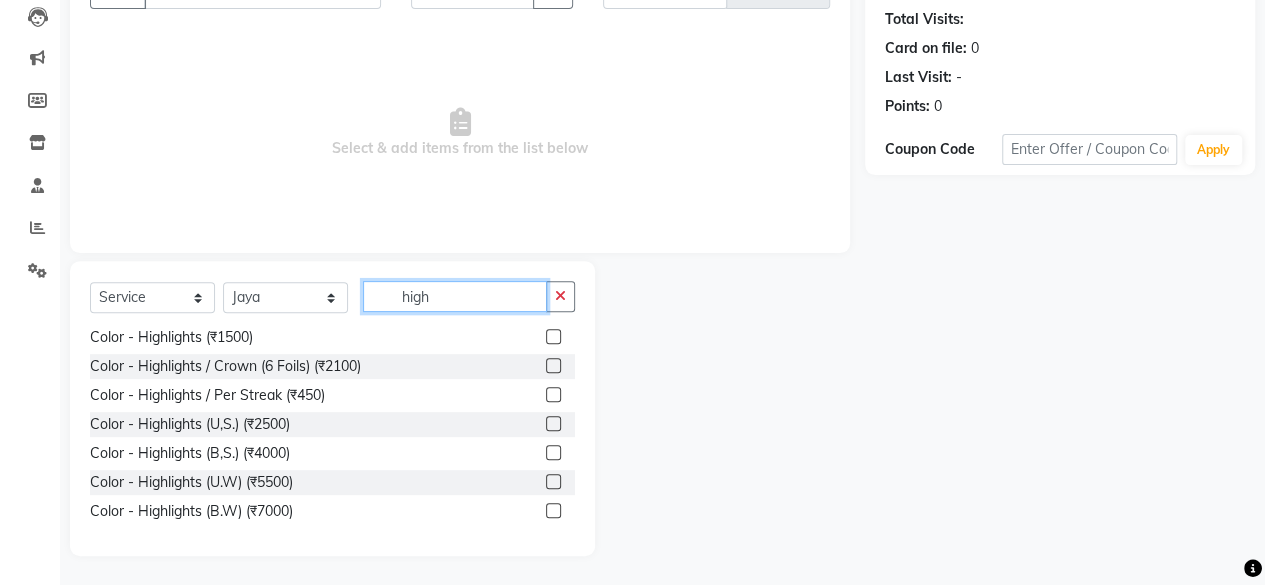 type on "high" 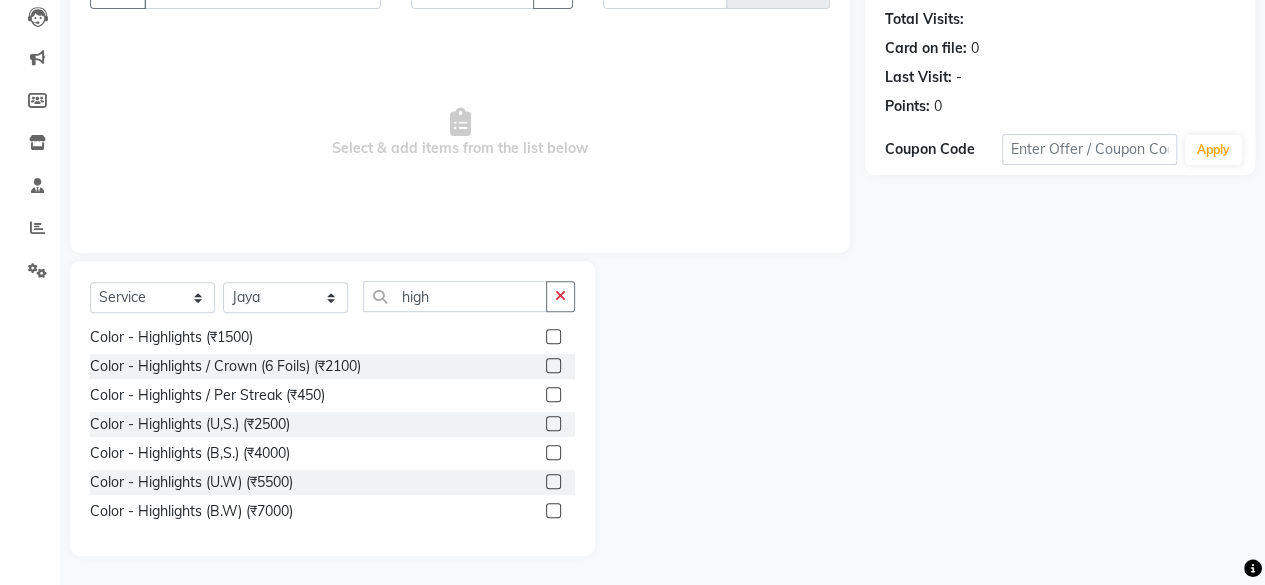 click 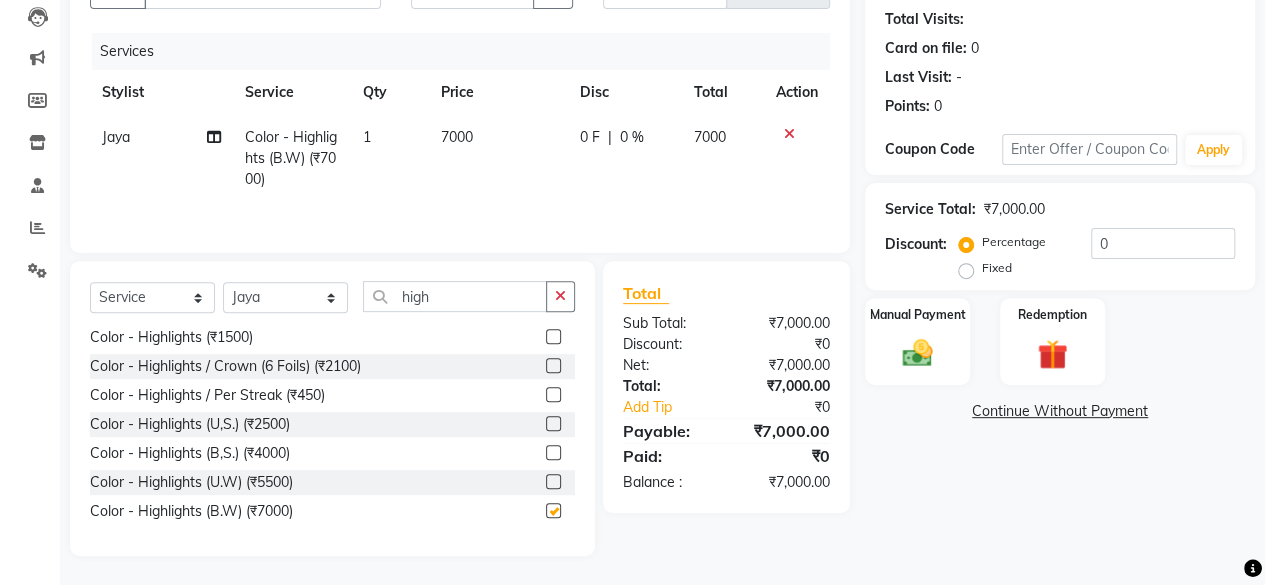checkbox on "false" 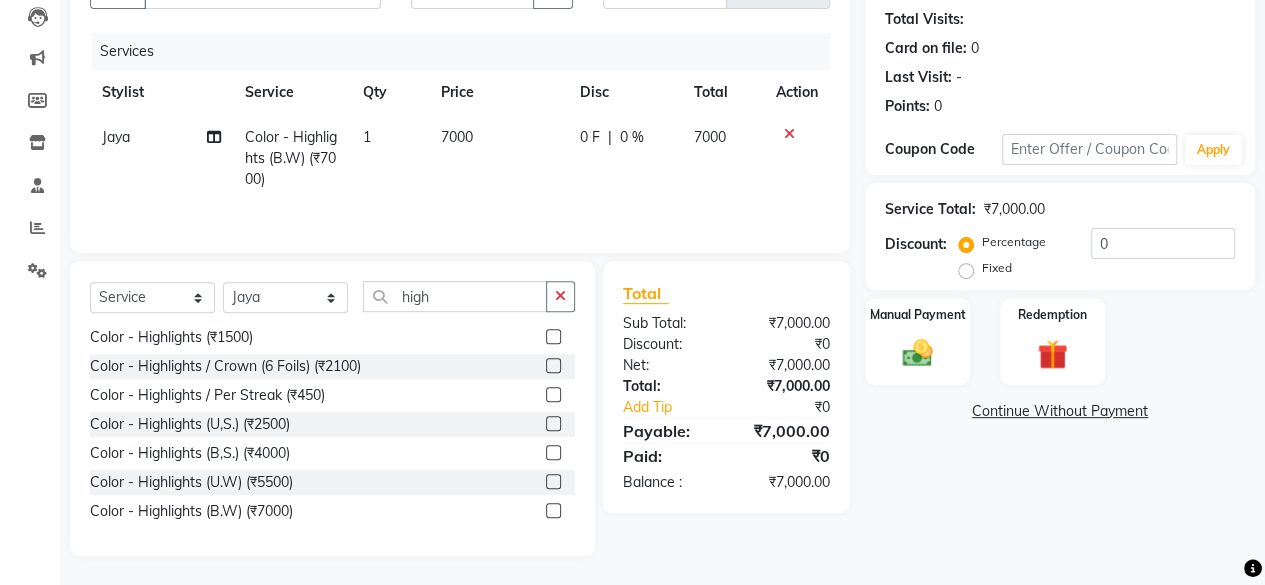click on "0 F | 0 %" 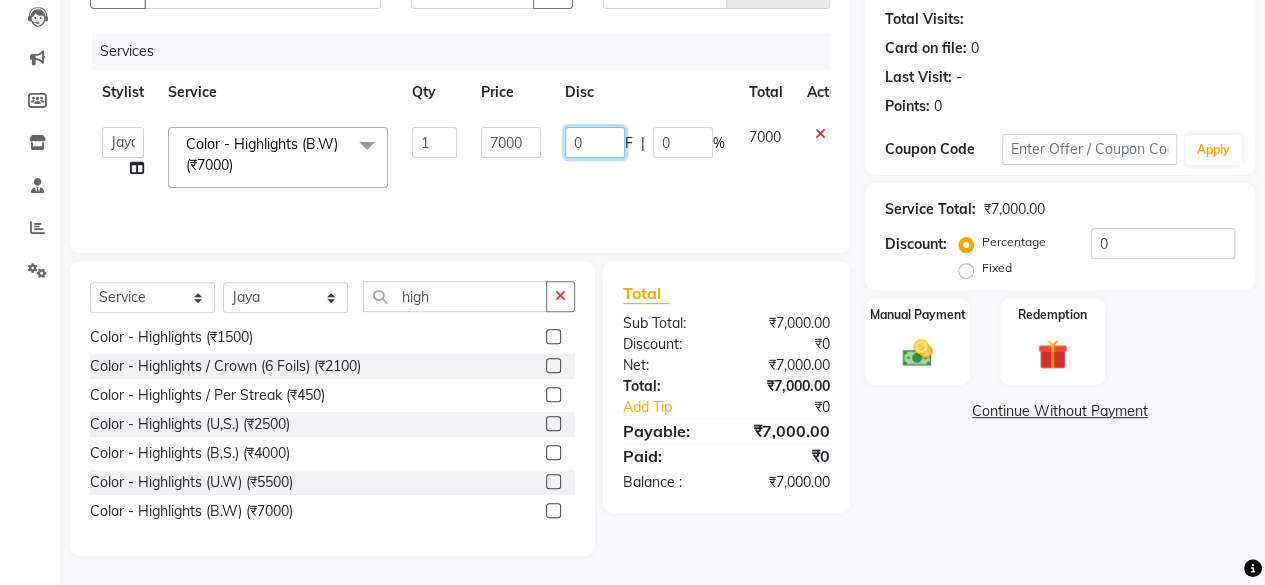 click on "0" 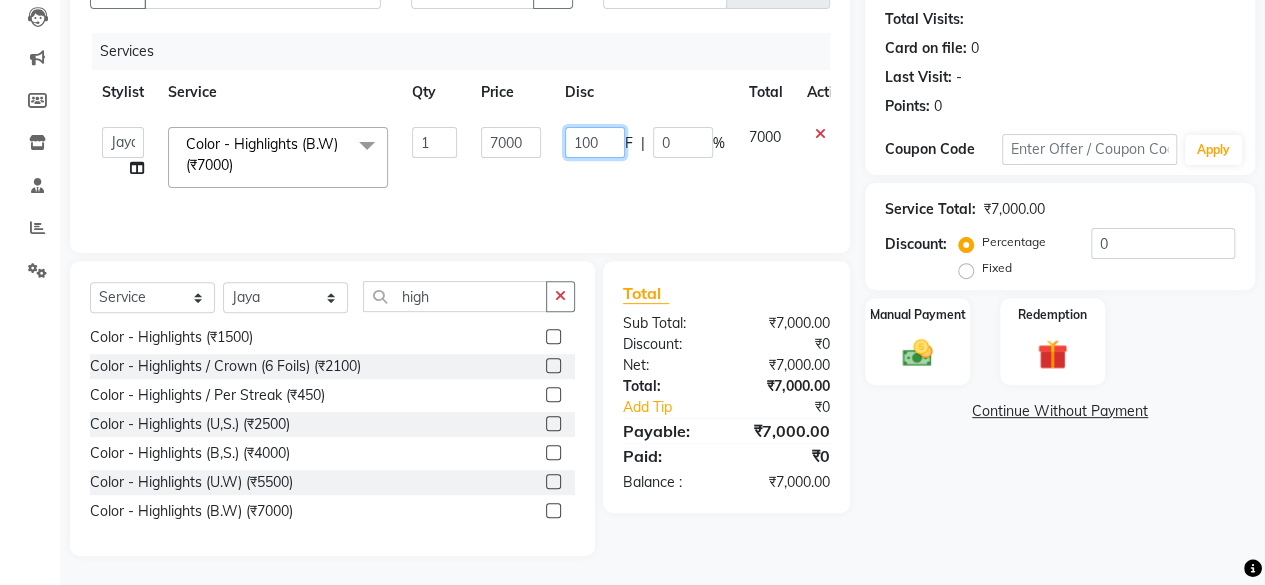 type on "1000" 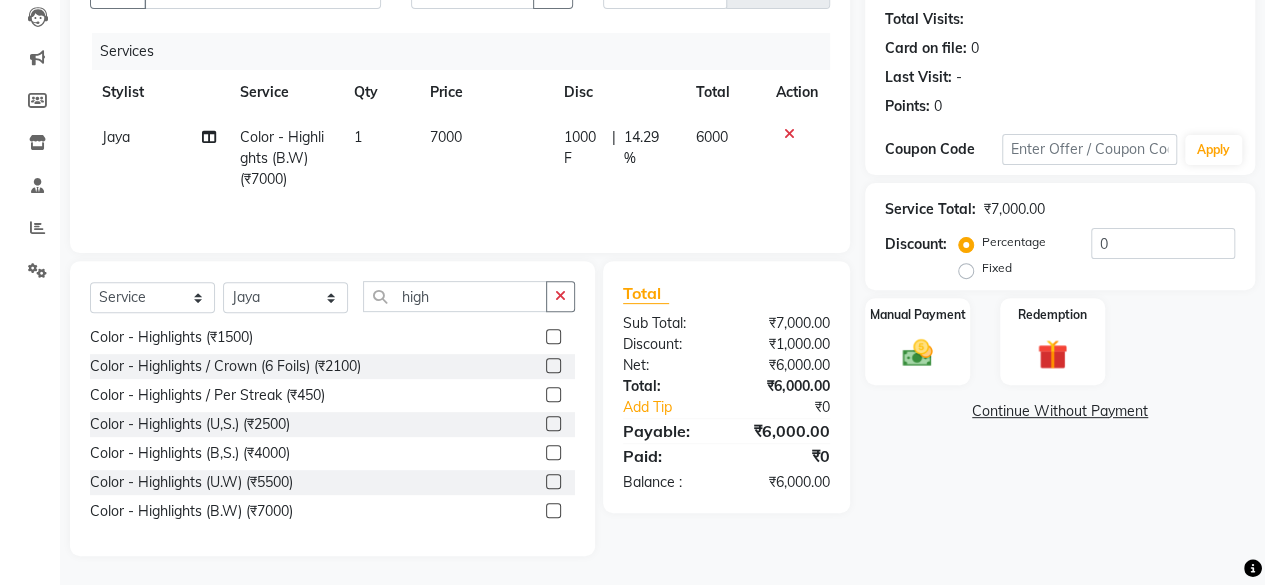 click on "Services Stylist Service Qty Price Disc Total Action Jaya Color - Highlights (B.W) (₹7000) 1 7000 1000 F | 14.29 % 6000" 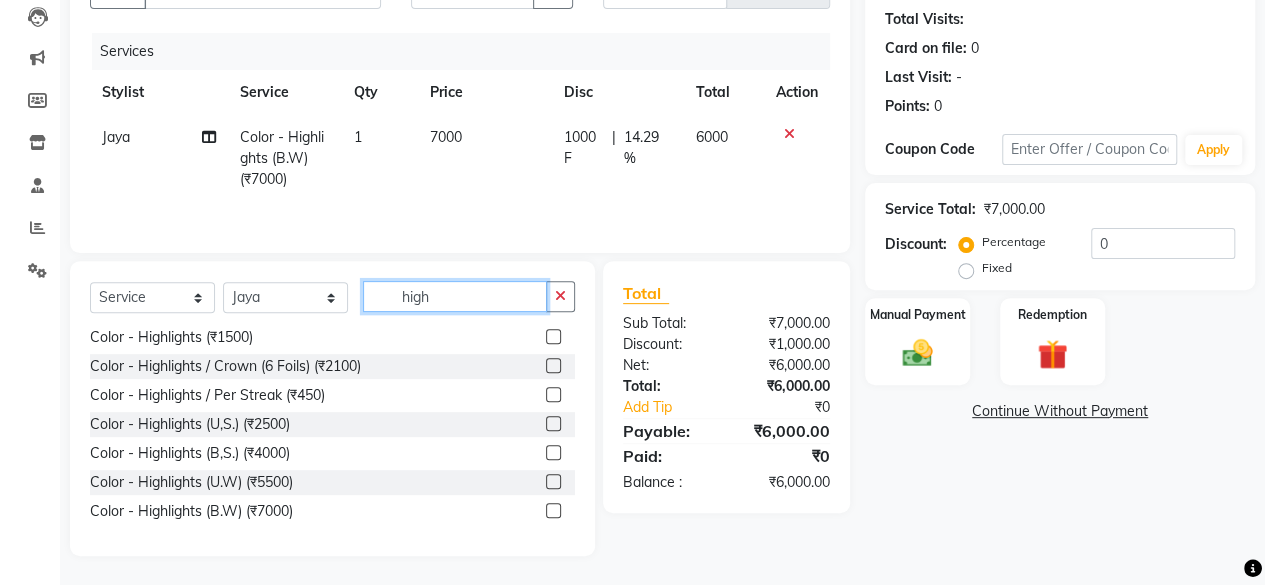 click on "high" 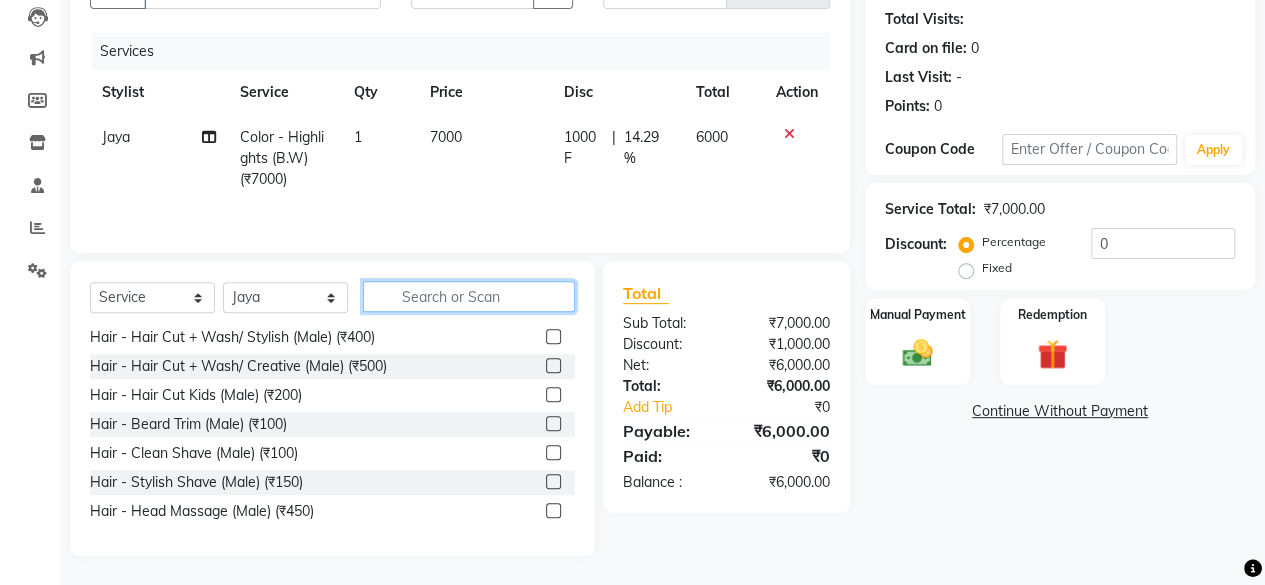 type on "y" 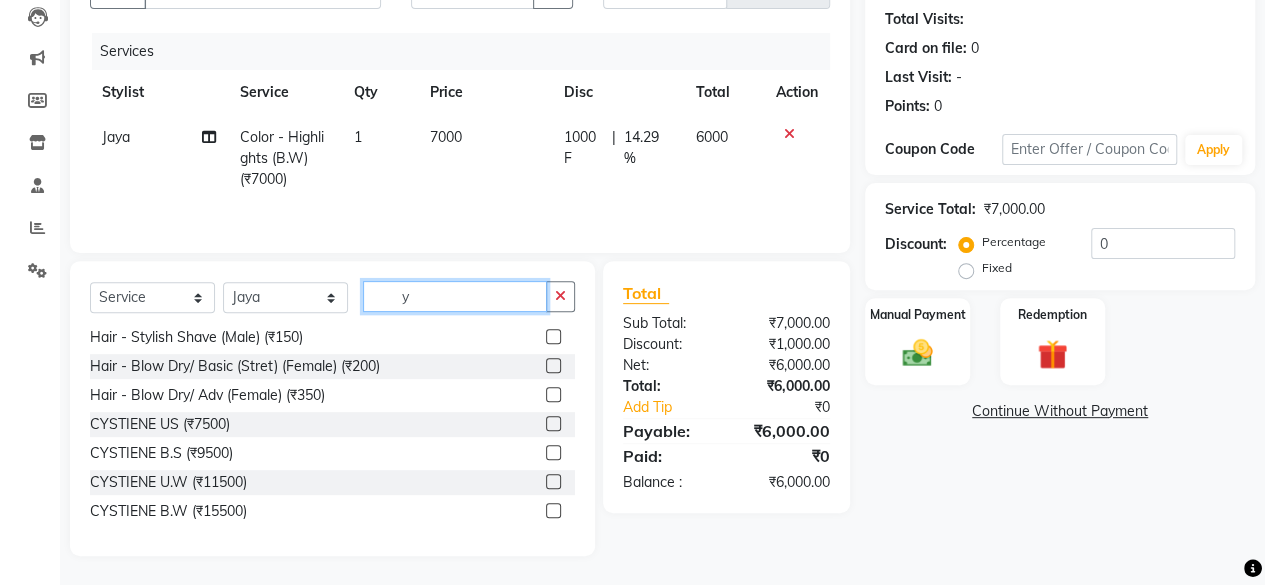 scroll, scrollTop: 2, scrollLeft: 0, axis: vertical 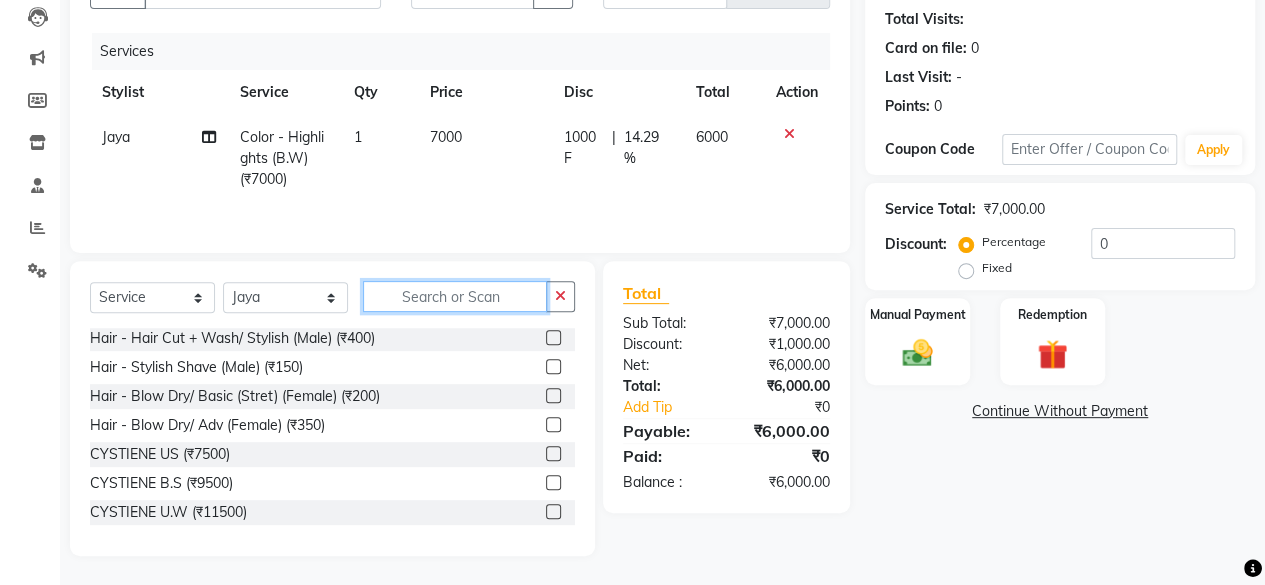 type on "\" 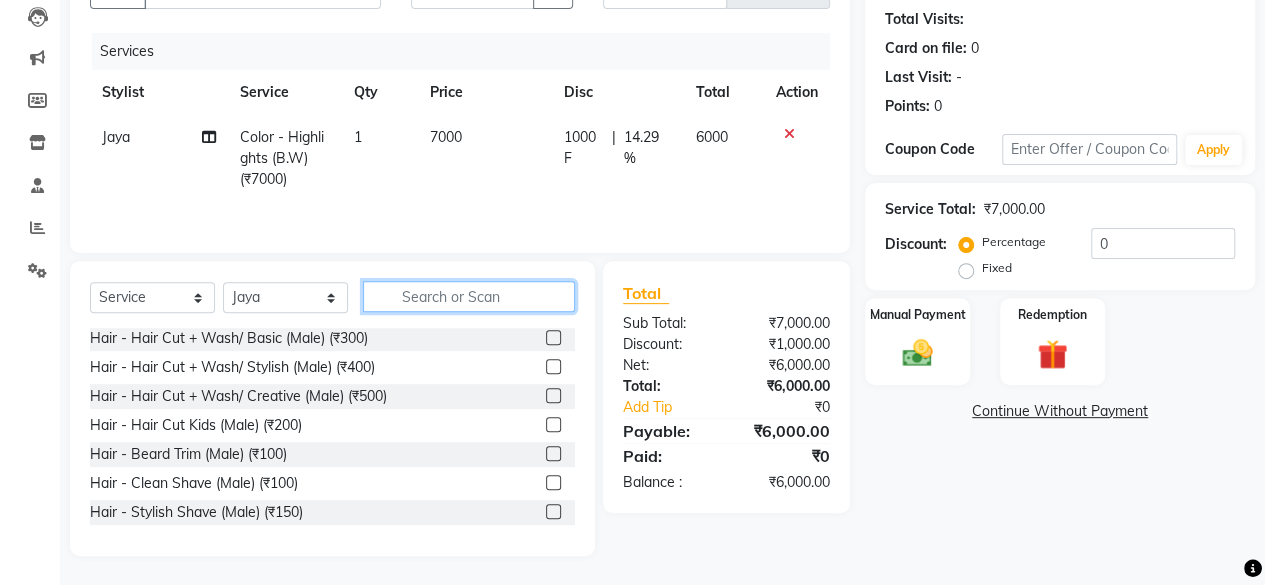 scroll, scrollTop: 32, scrollLeft: 0, axis: vertical 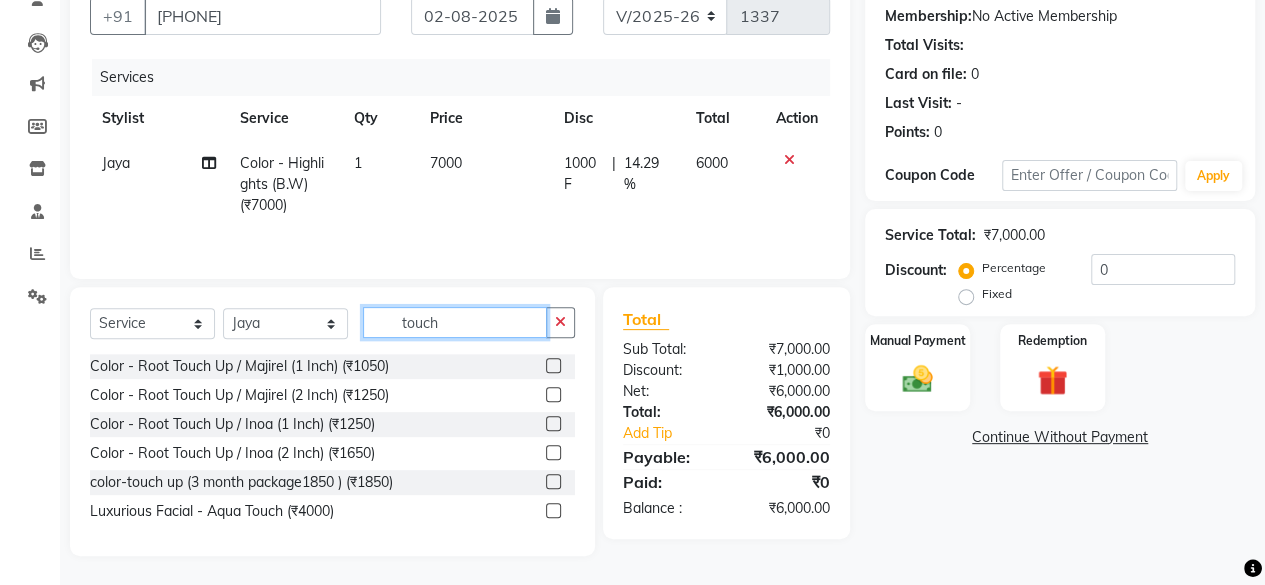 type on "touch" 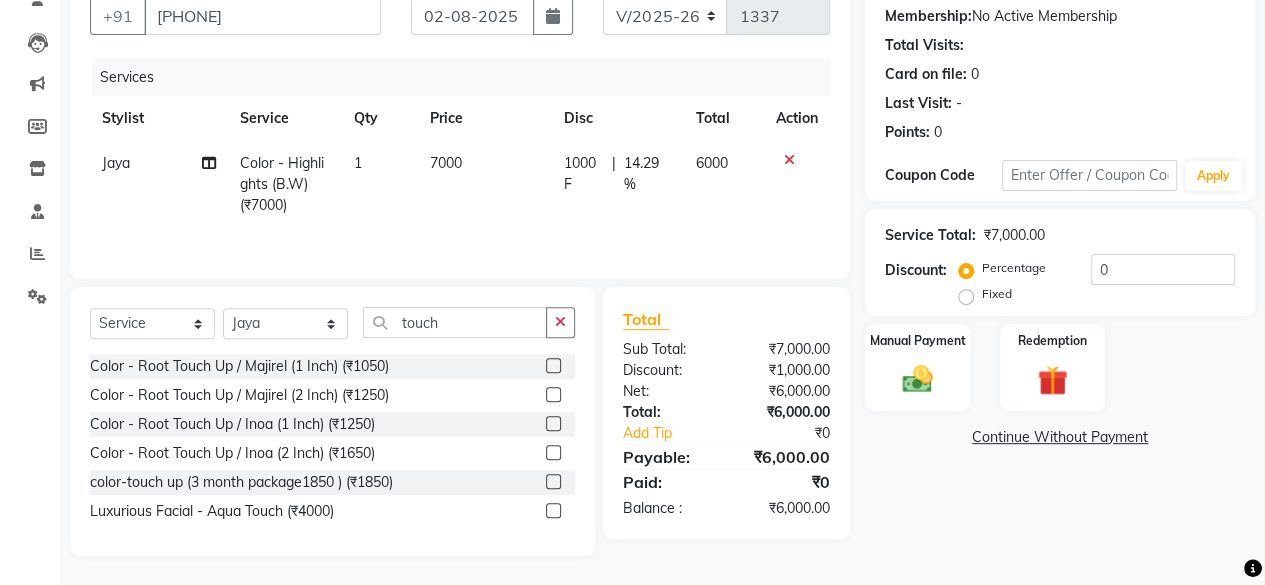 click 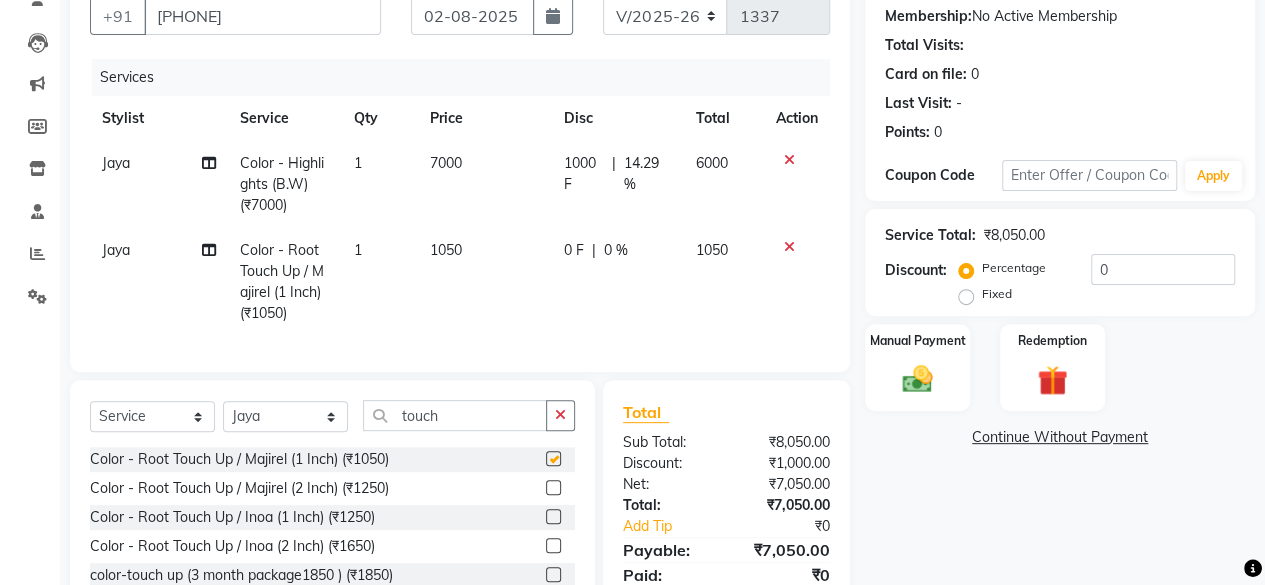 checkbox on "false" 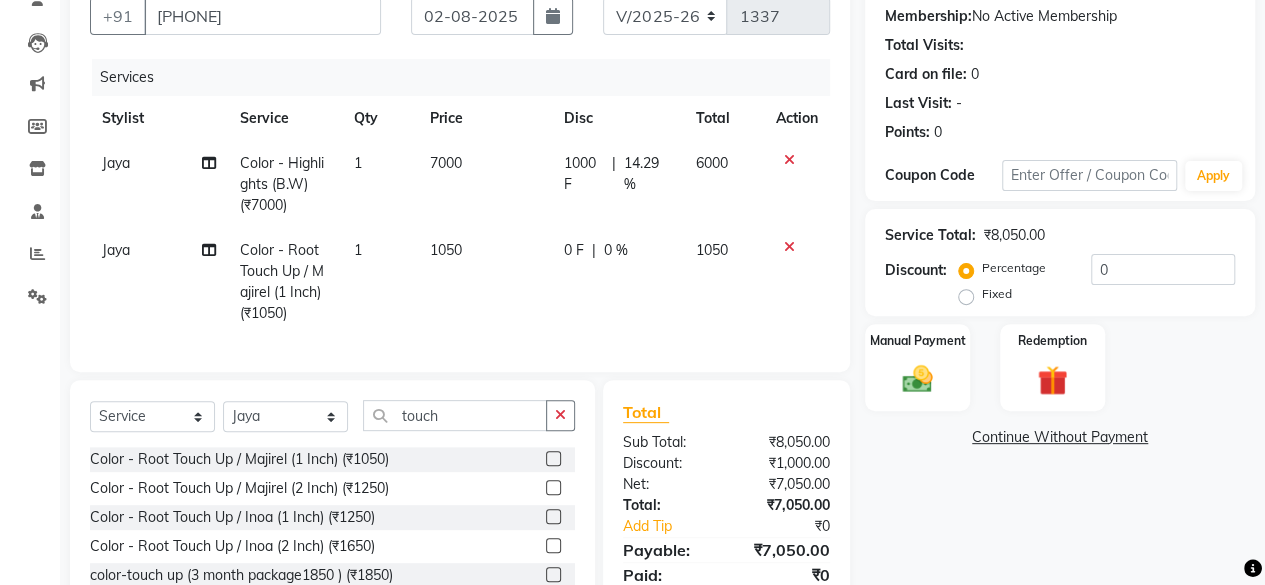 click 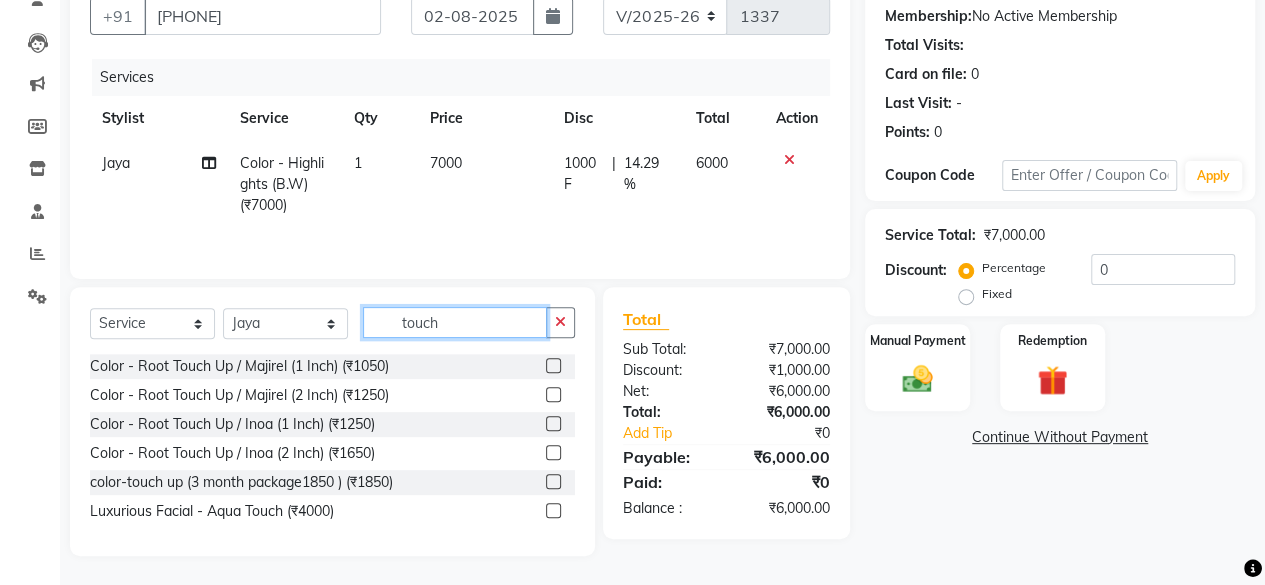 click on "touch" 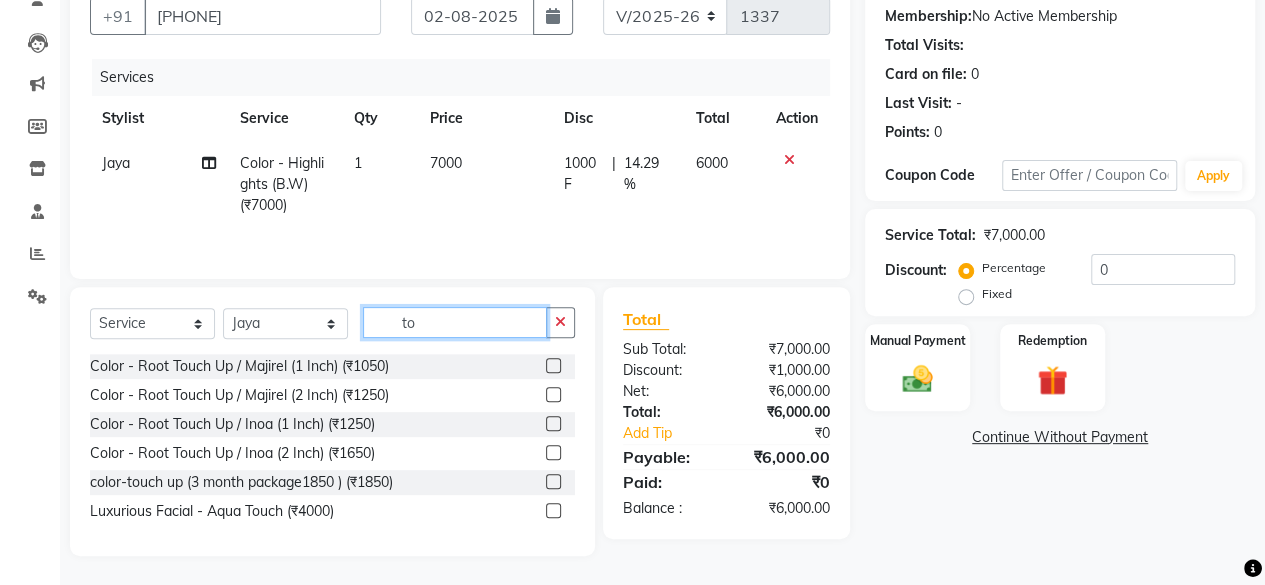 type on "t" 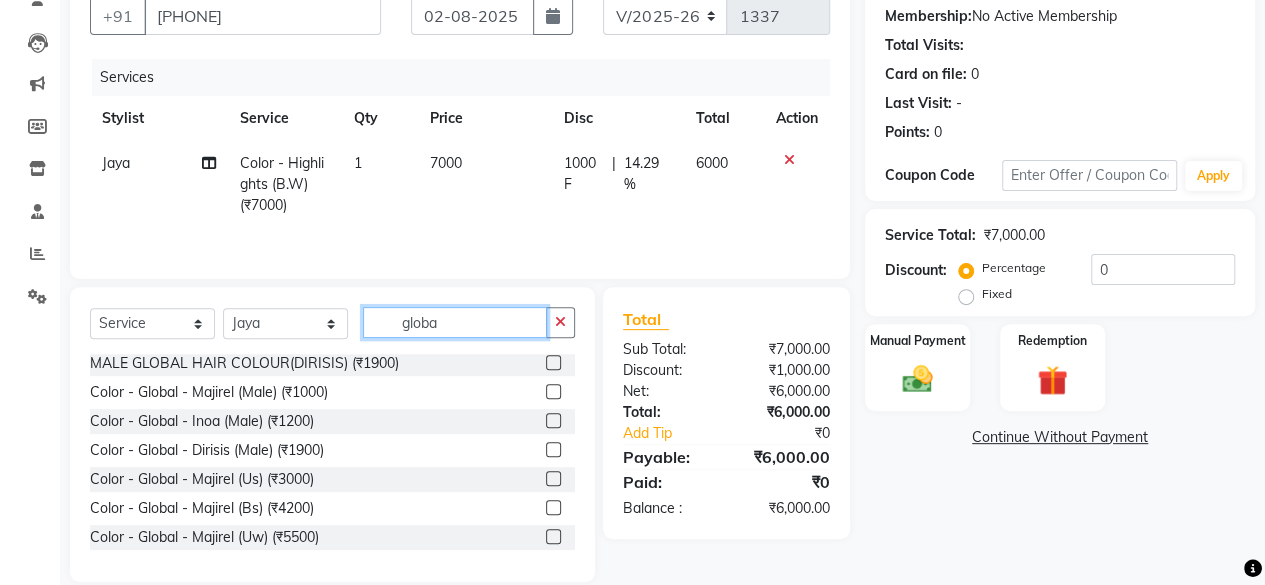 scroll, scrollTop: 80, scrollLeft: 0, axis: vertical 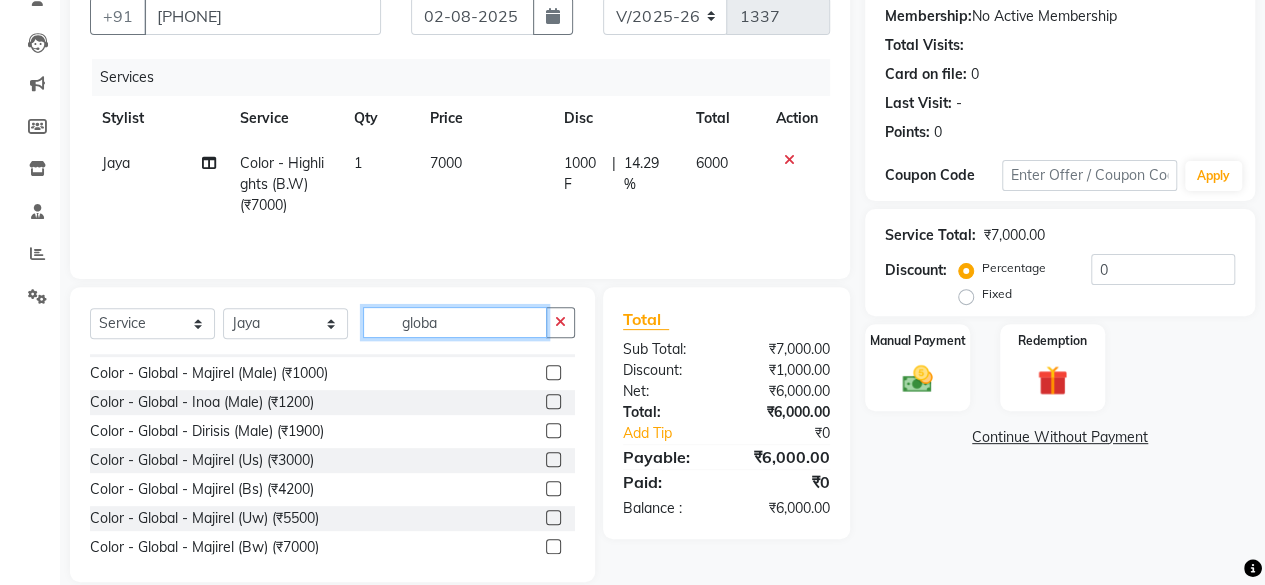type on "globa" 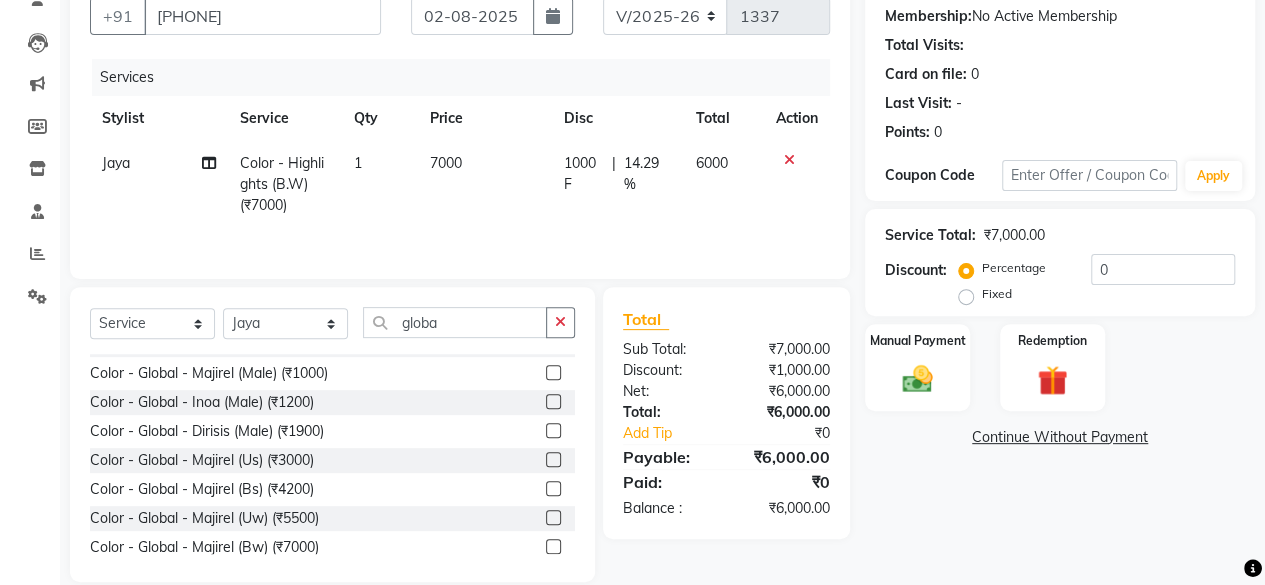 click 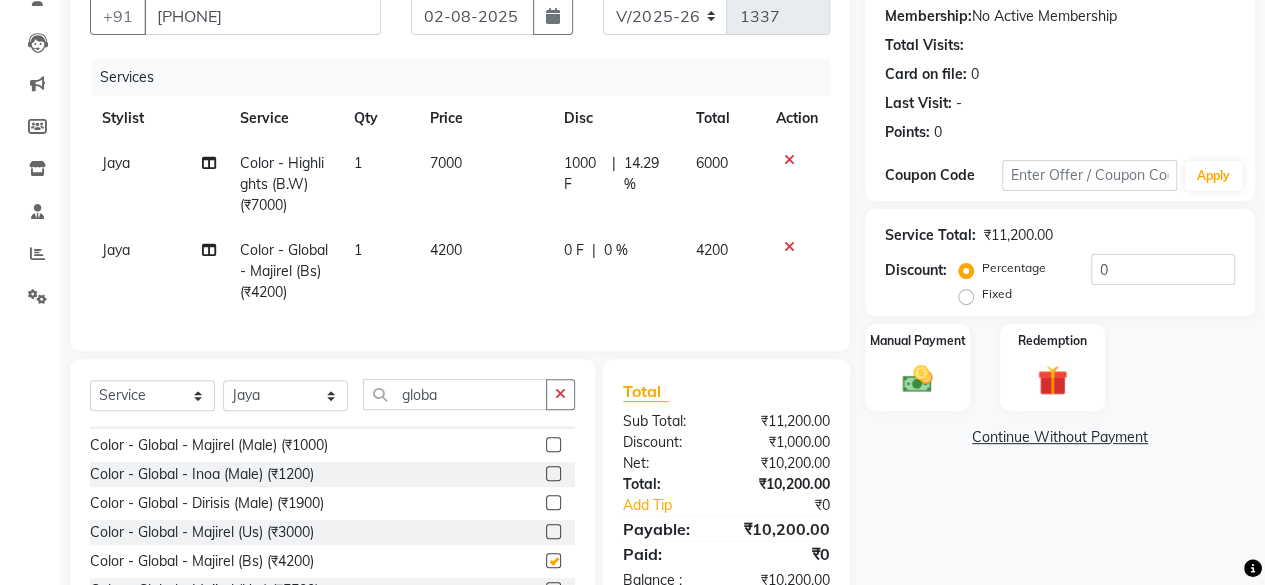 checkbox on "false" 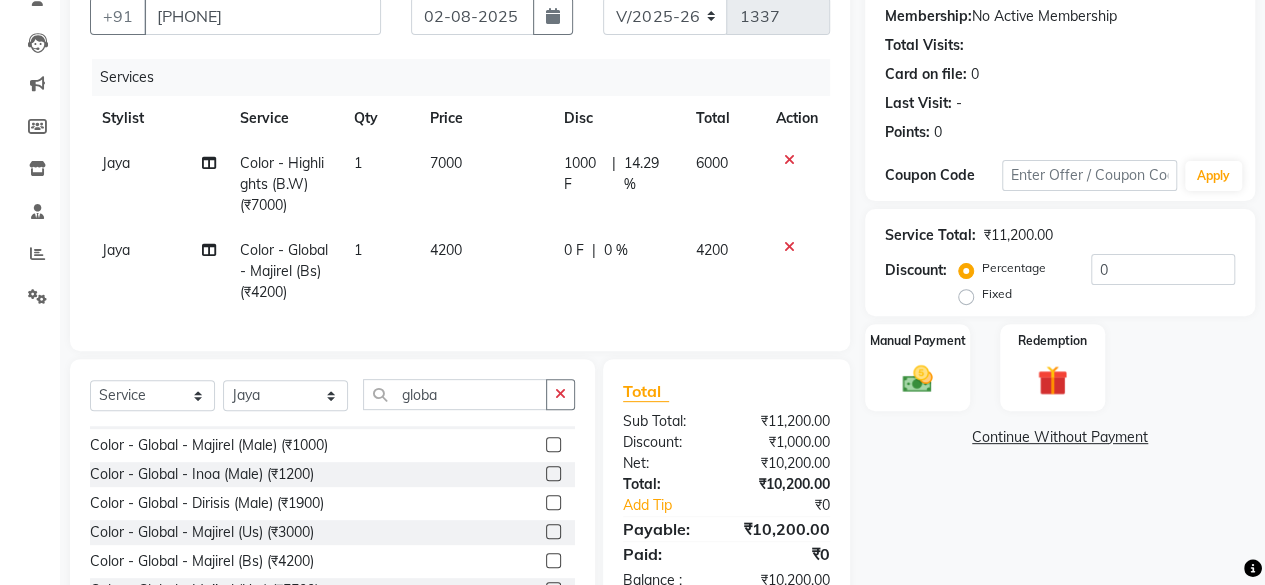 click on "0 F | 0 %" 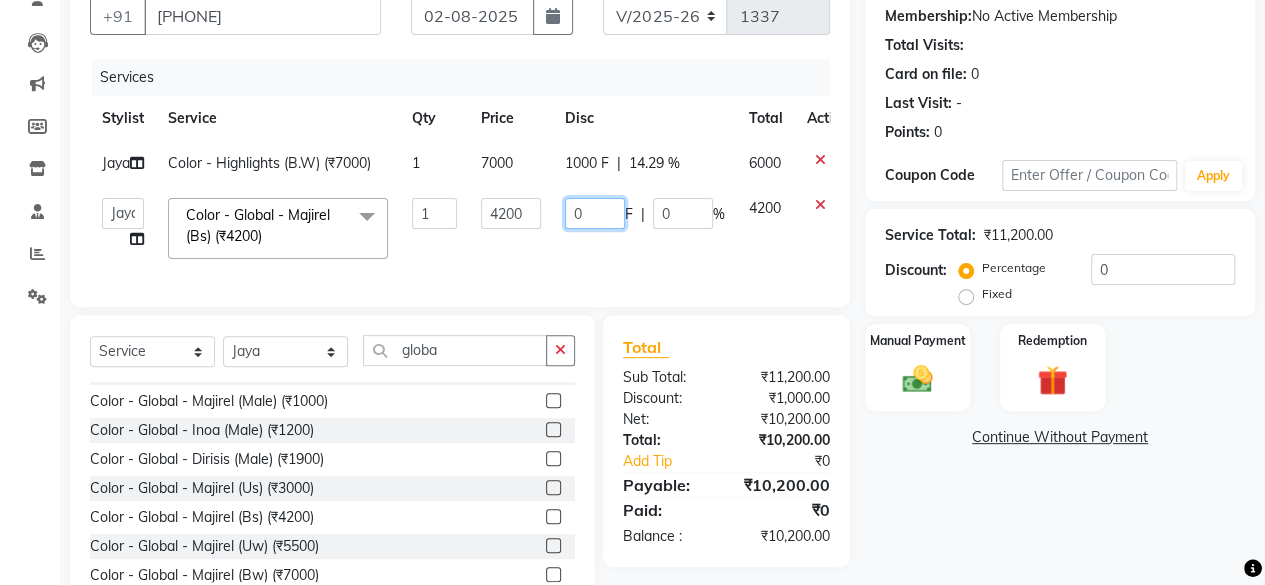 click on "0" 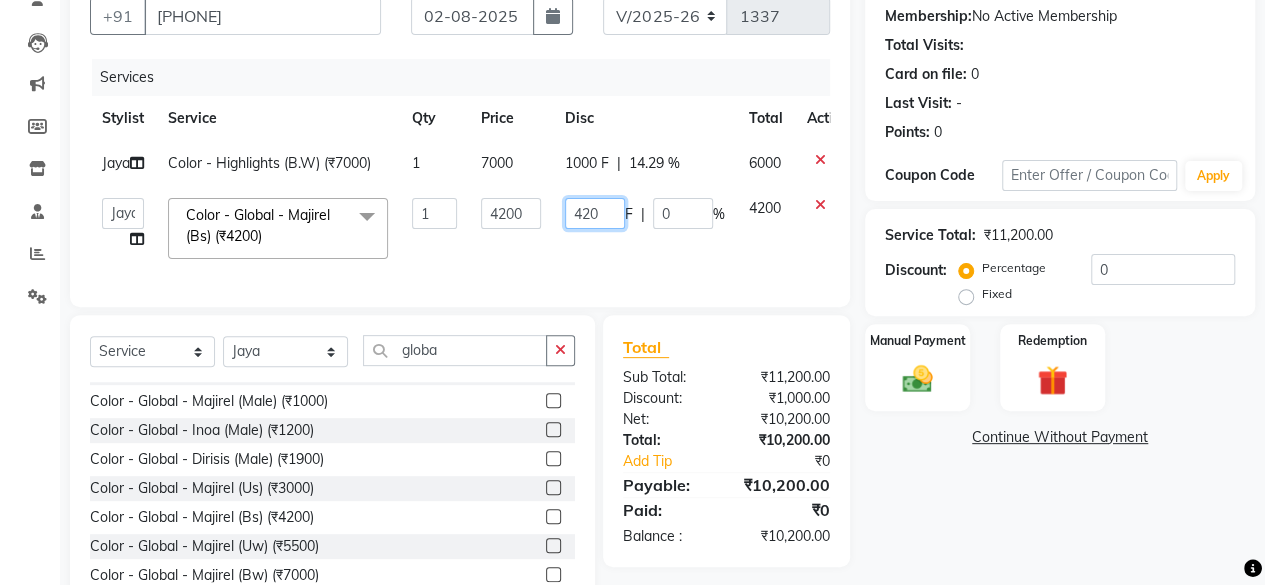 type on "4200" 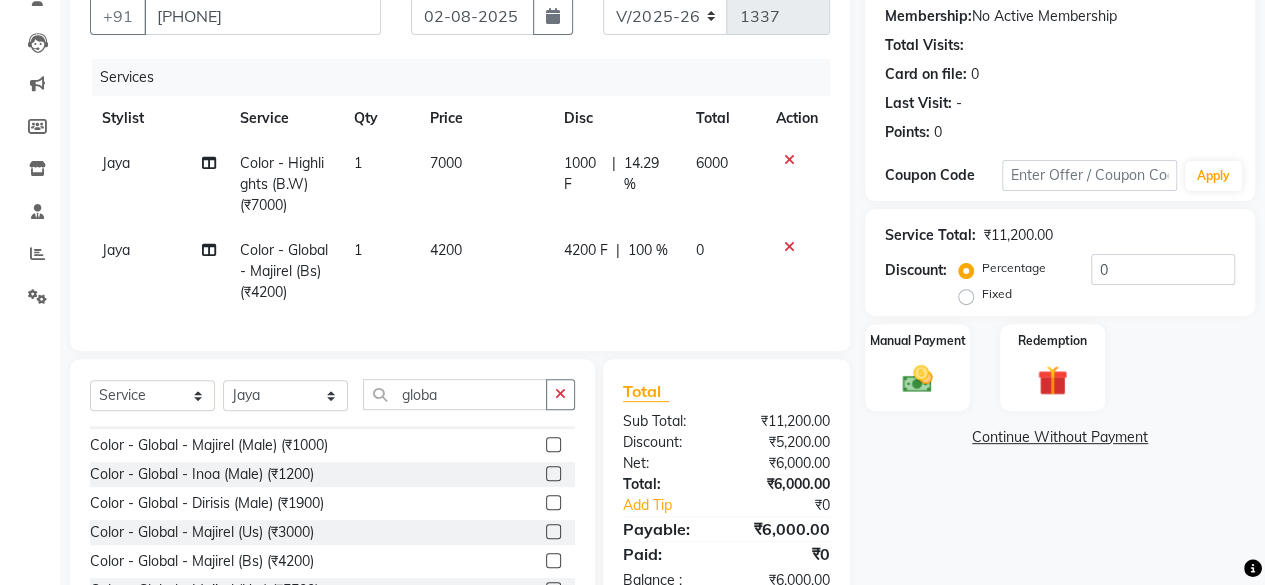 click on "Total Sub Total: ₹11,200.00 Discount: ₹5,200.00 Net: ₹6,000.00 Total: ₹6,000.00 Add Tip ₹0 Payable: ₹6,000.00 Paid: ₹0 Balance   : ₹6,000.00" 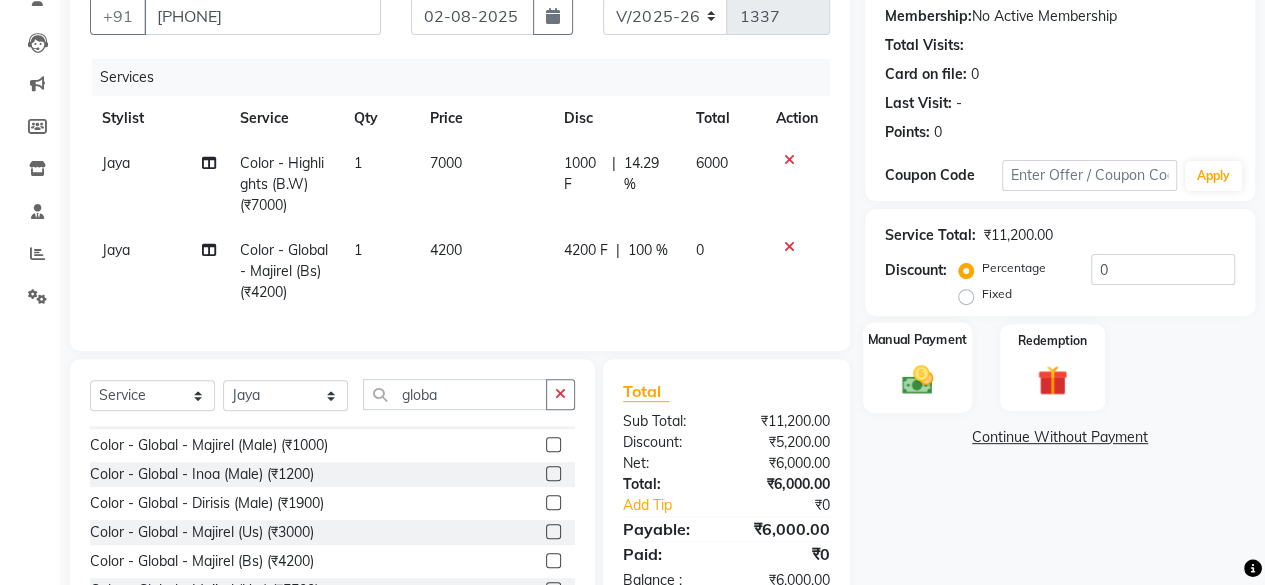 click on "Manual Payment" 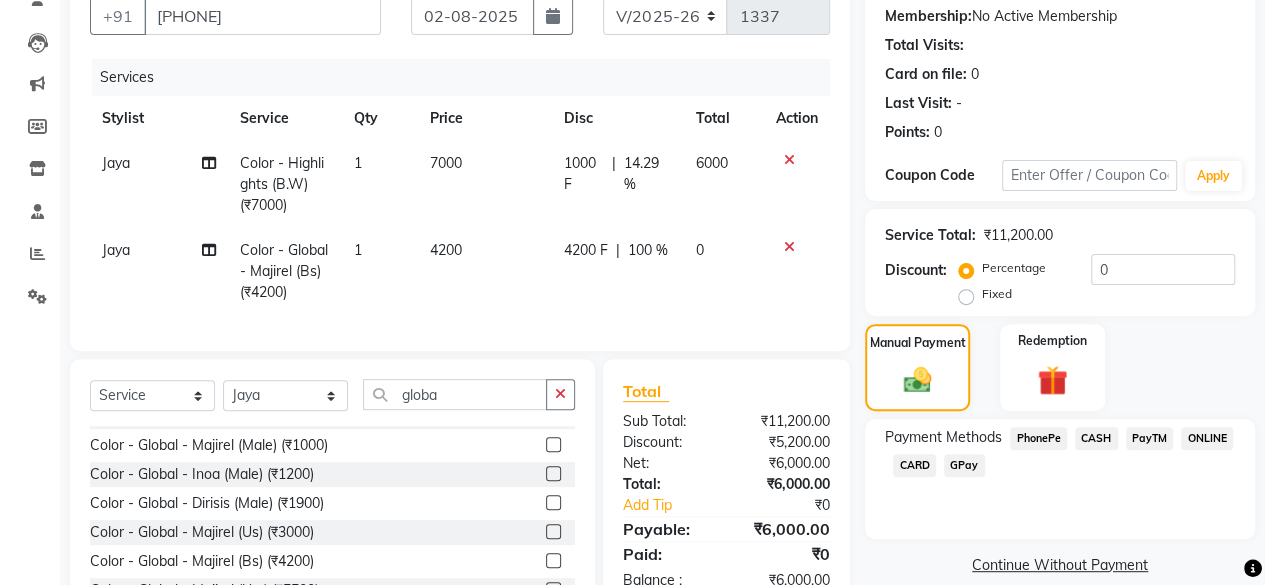 click on "PhonePe" 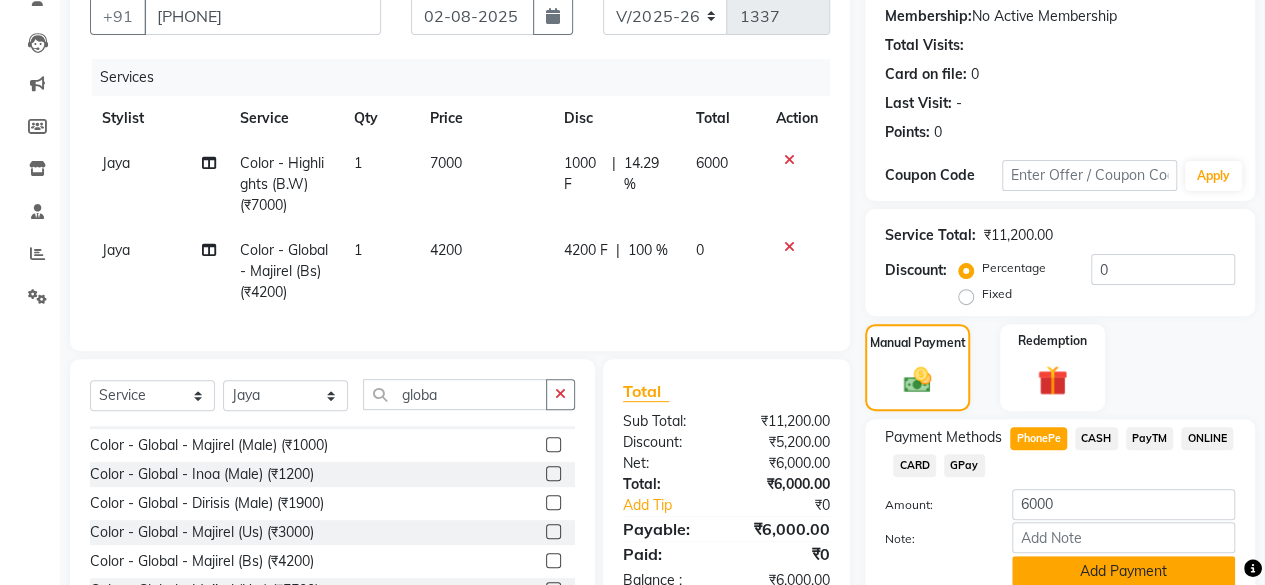 click on "Add Payment" 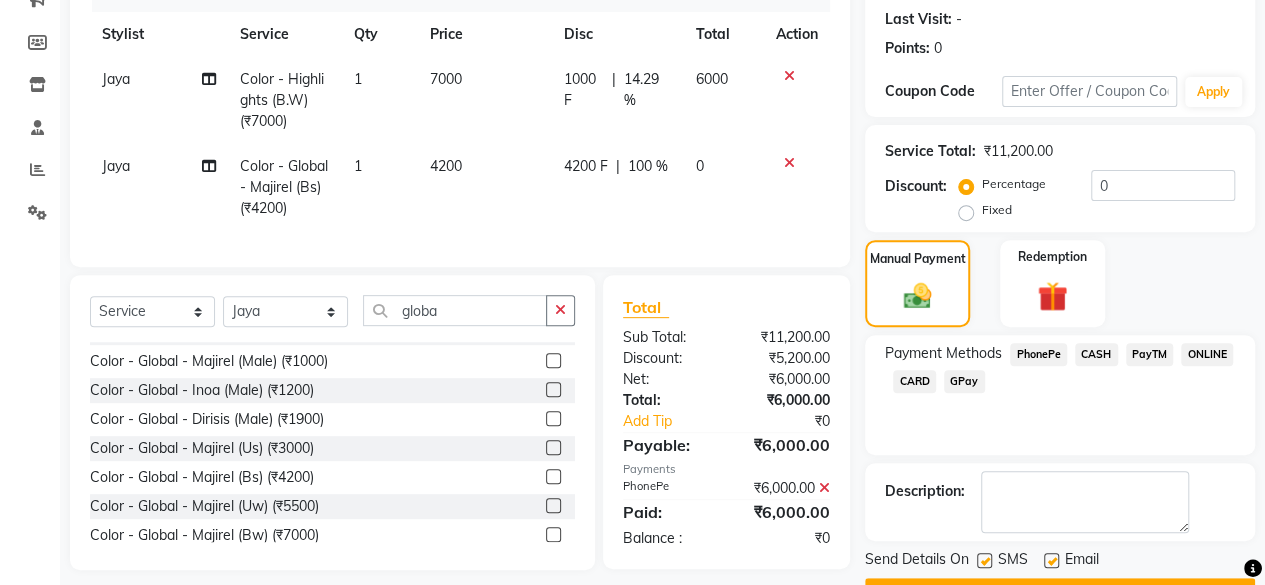 scroll, scrollTop: 324, scrollLeft: 0, axis: vertical 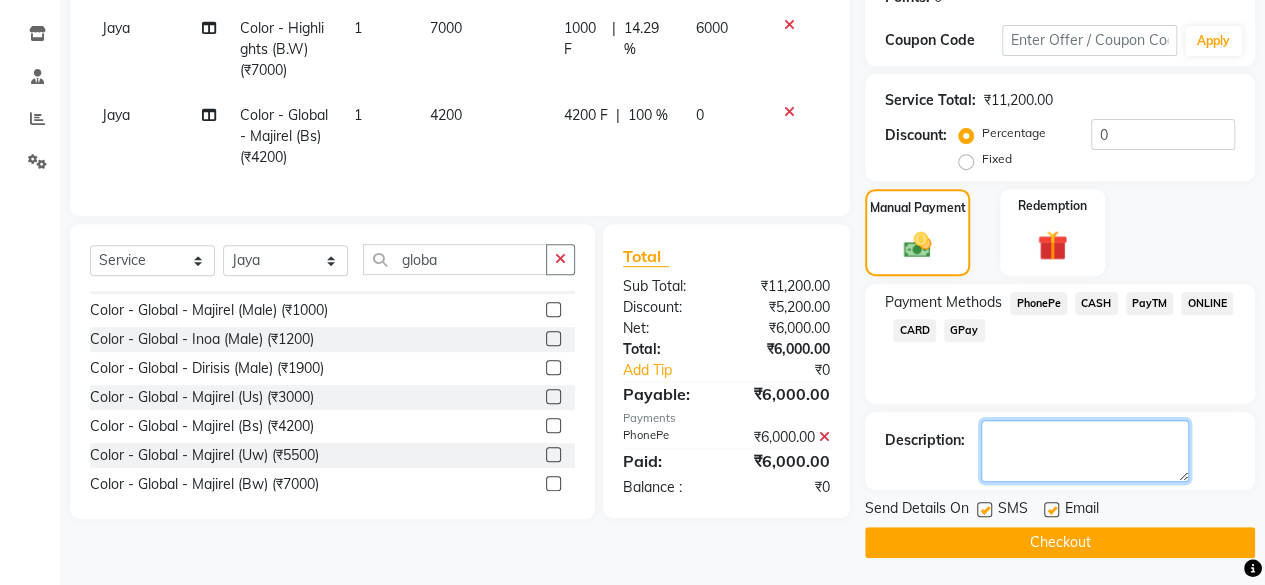 click 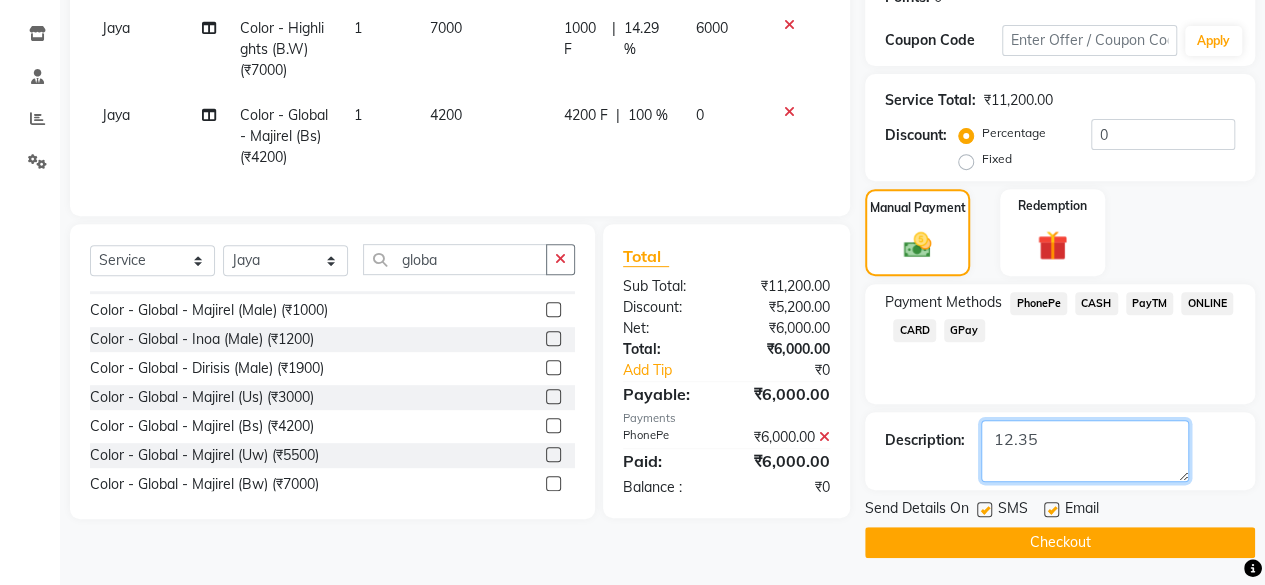type on "12.35" 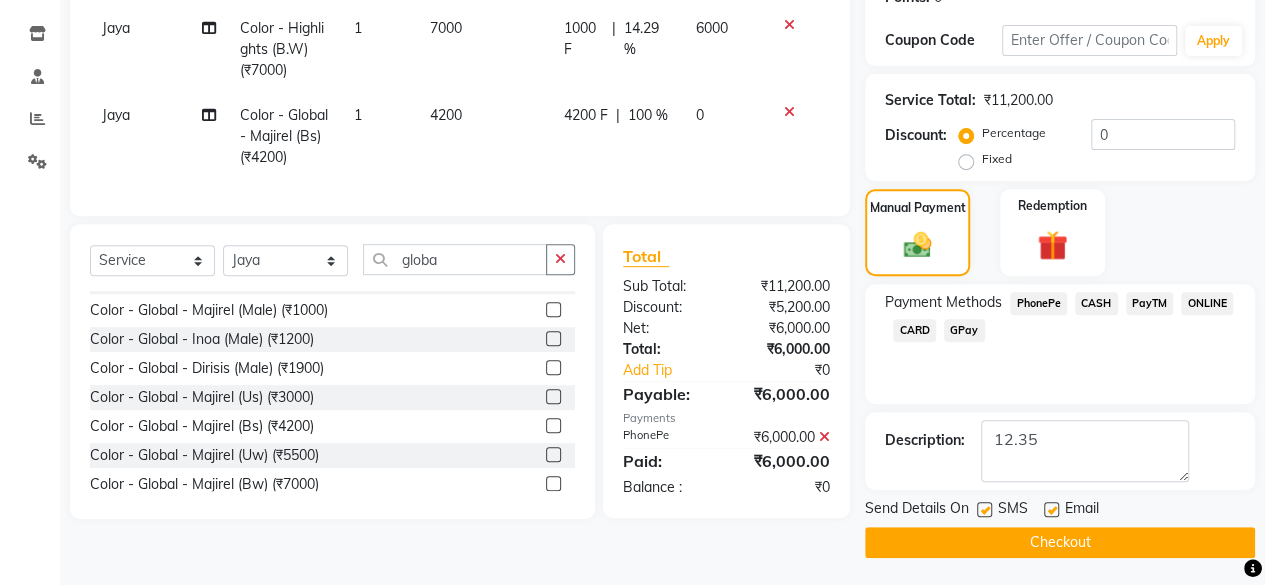 click on "Checkout" 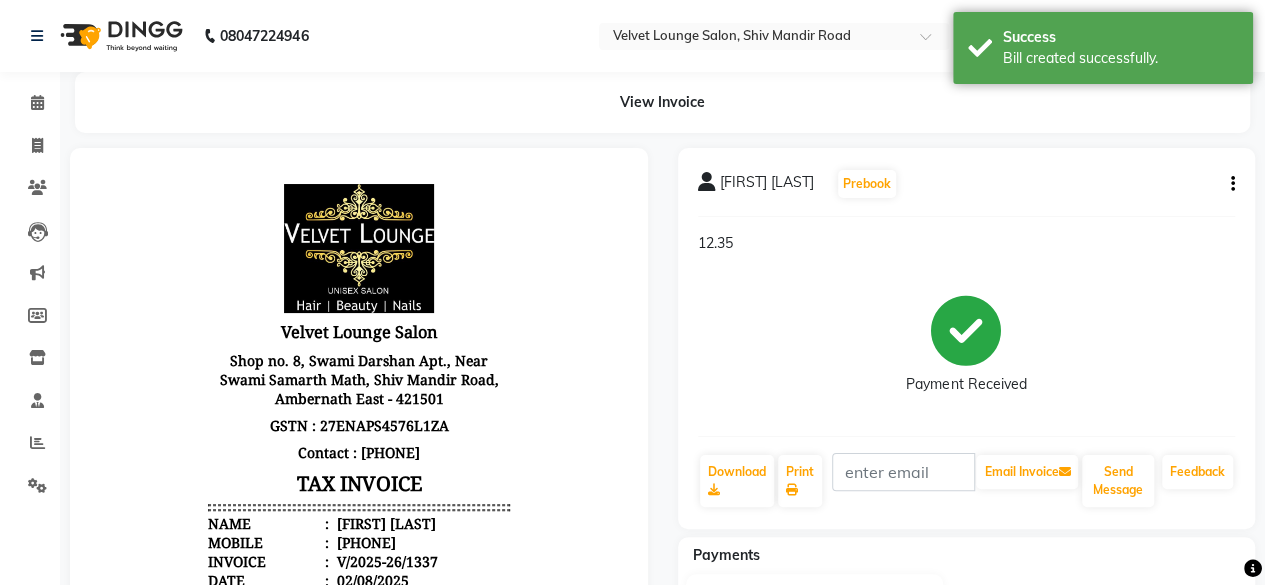 scroll, scrollTop: 0, scrollLeft: 0, axis: both 